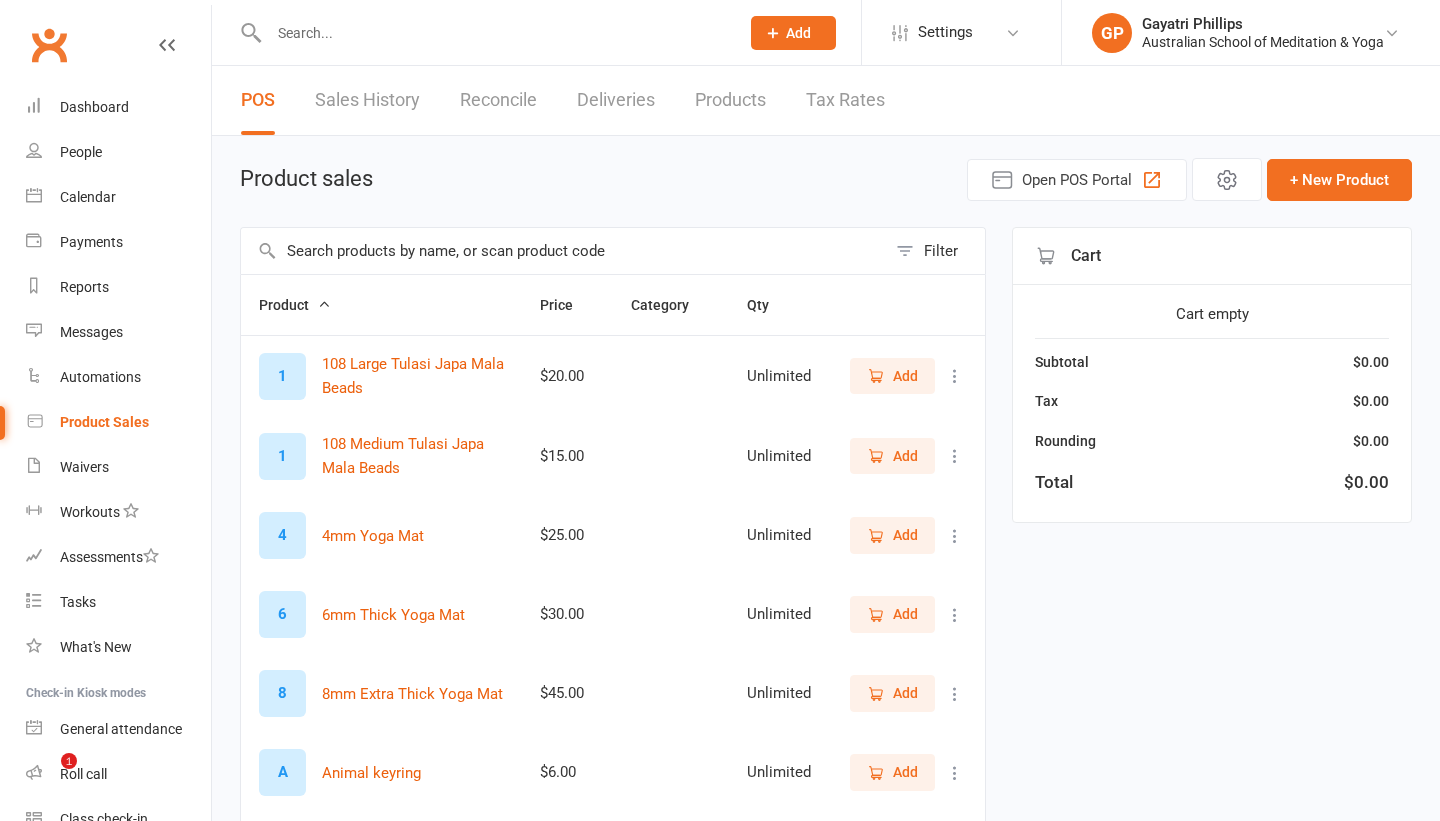 select on "50" 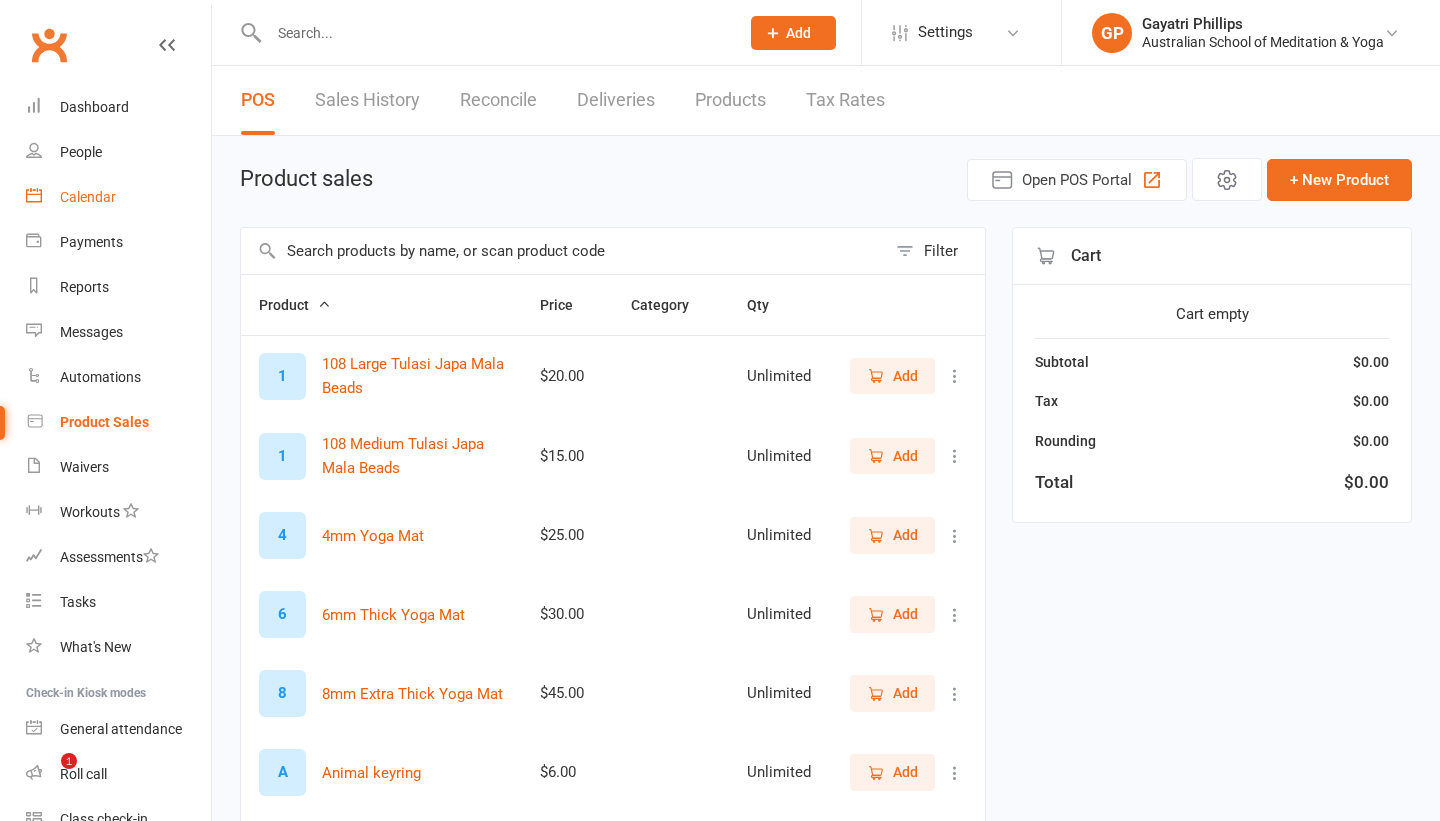 scroll, scrollTop: 0, scrollLeft: 0, axis: both 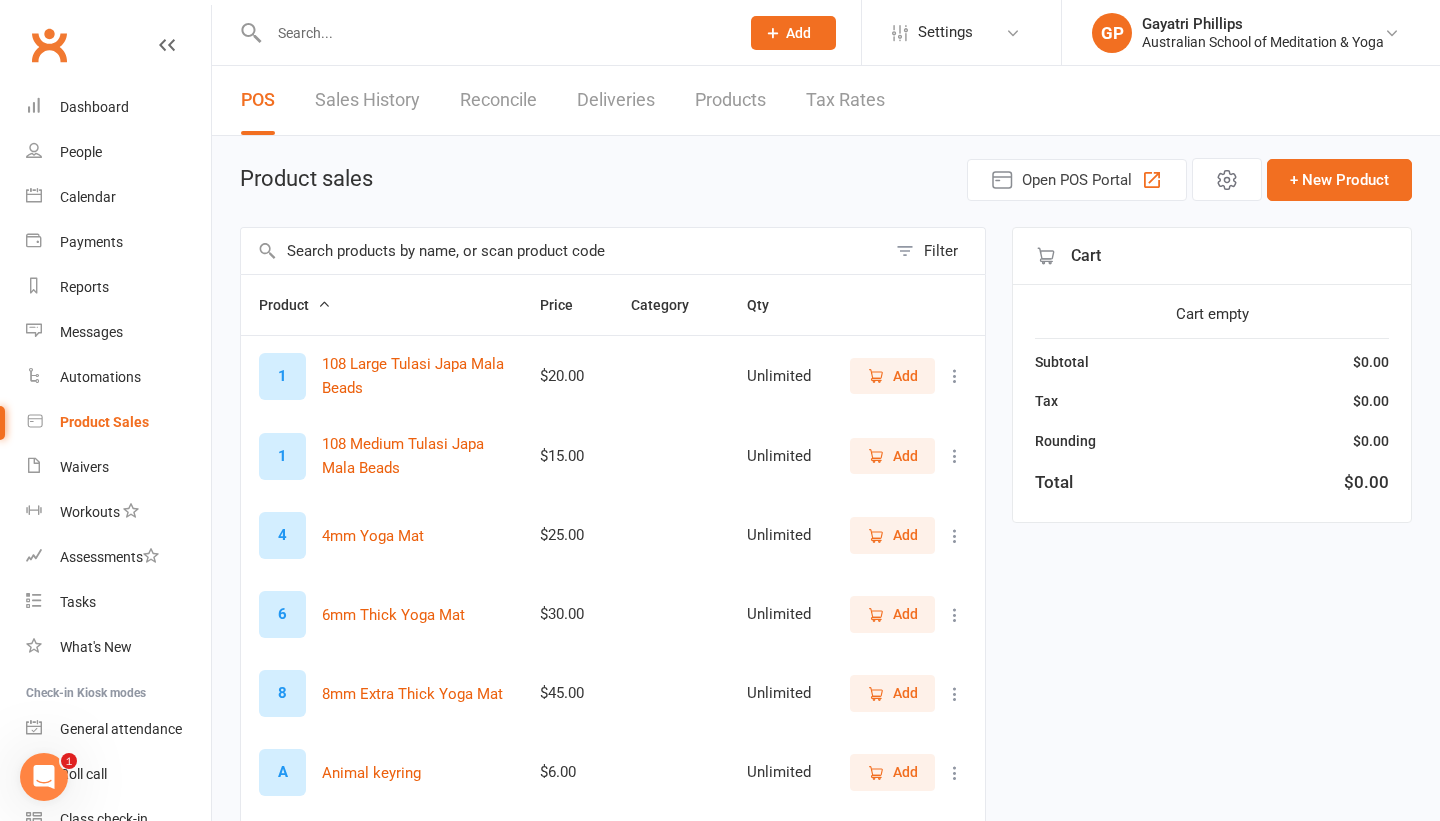 click at bounding box center [494, 33] 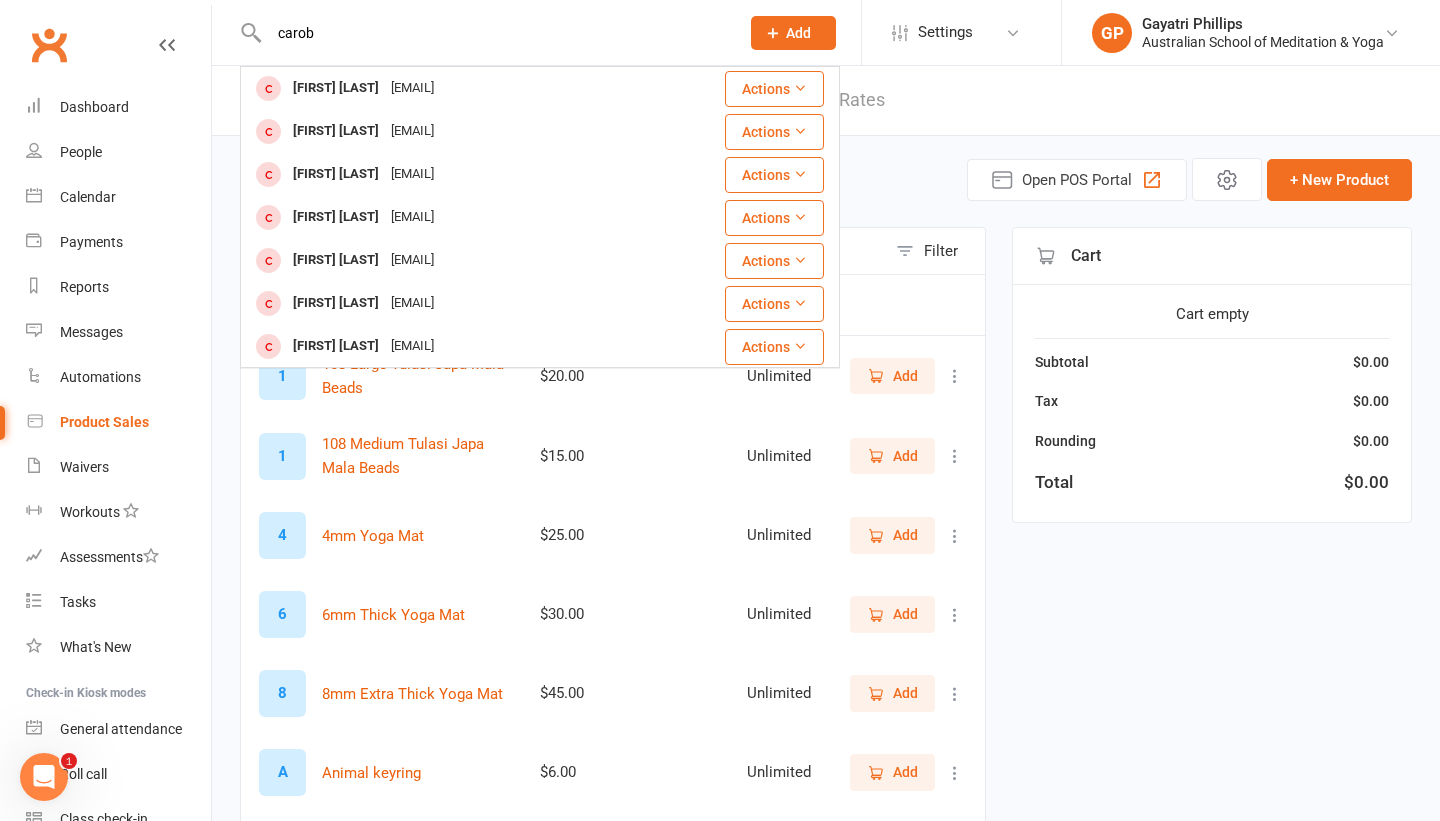 type on "carob" 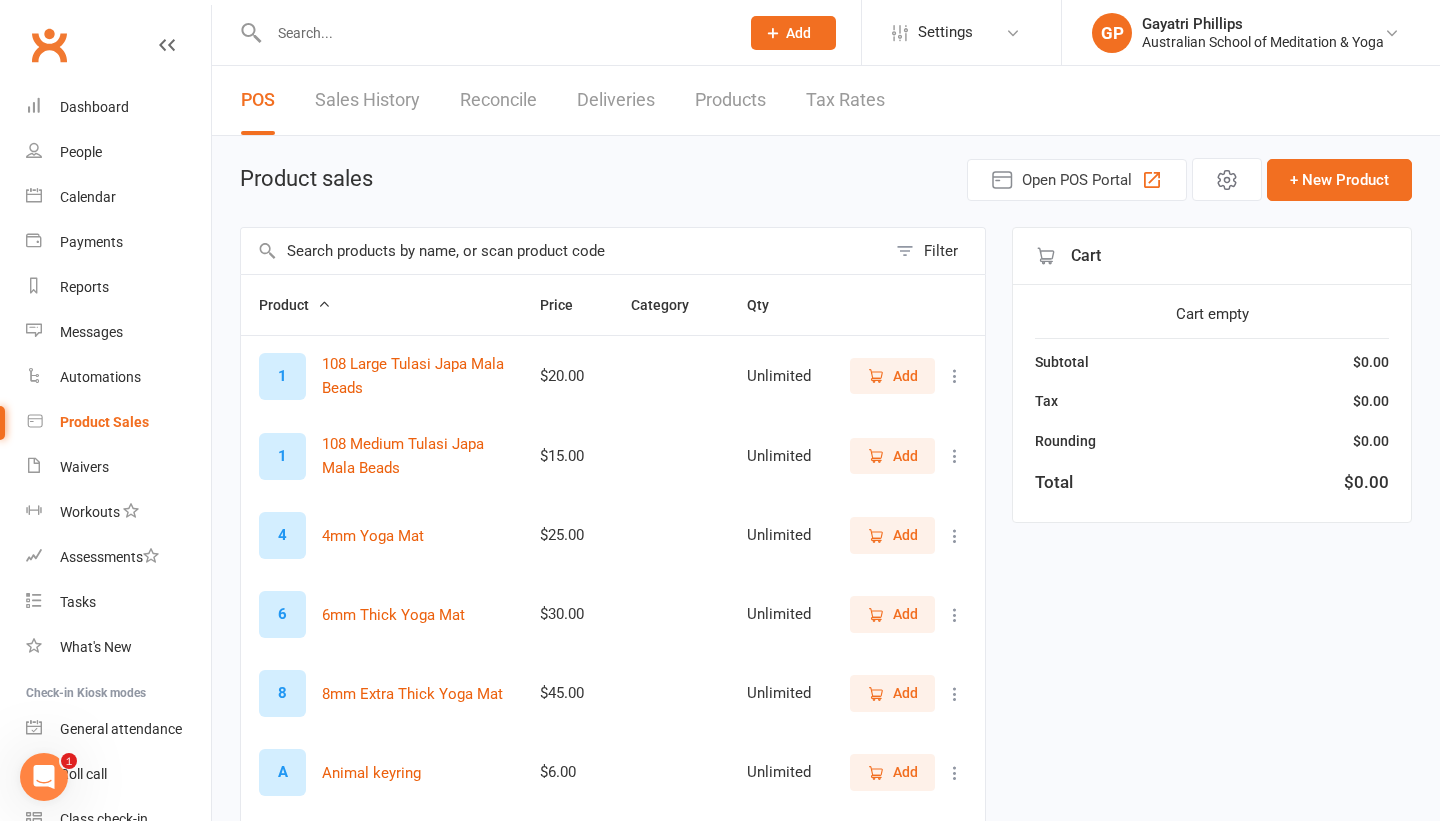 click at bounding box center (563, 251) 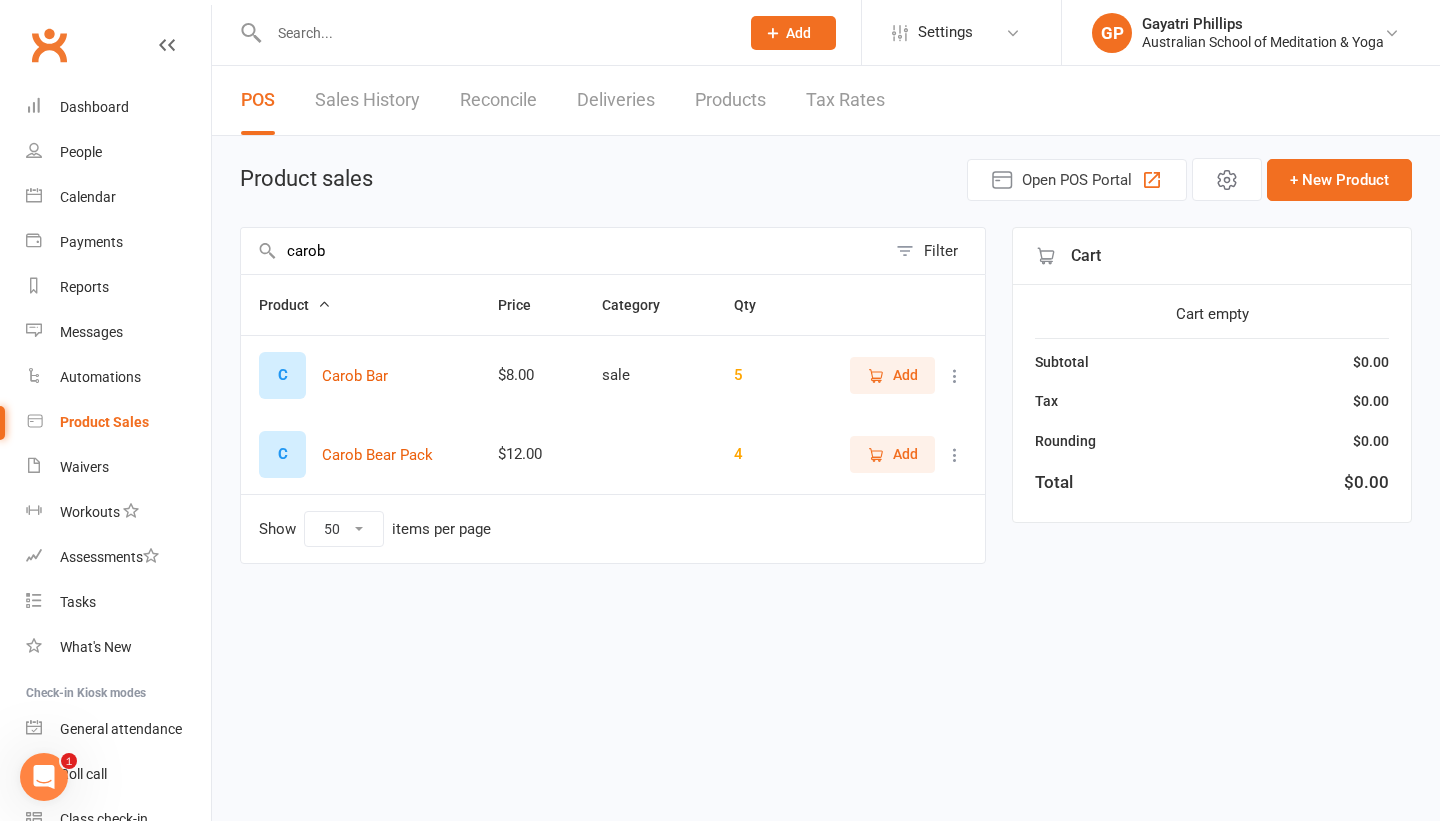 type on "carob" 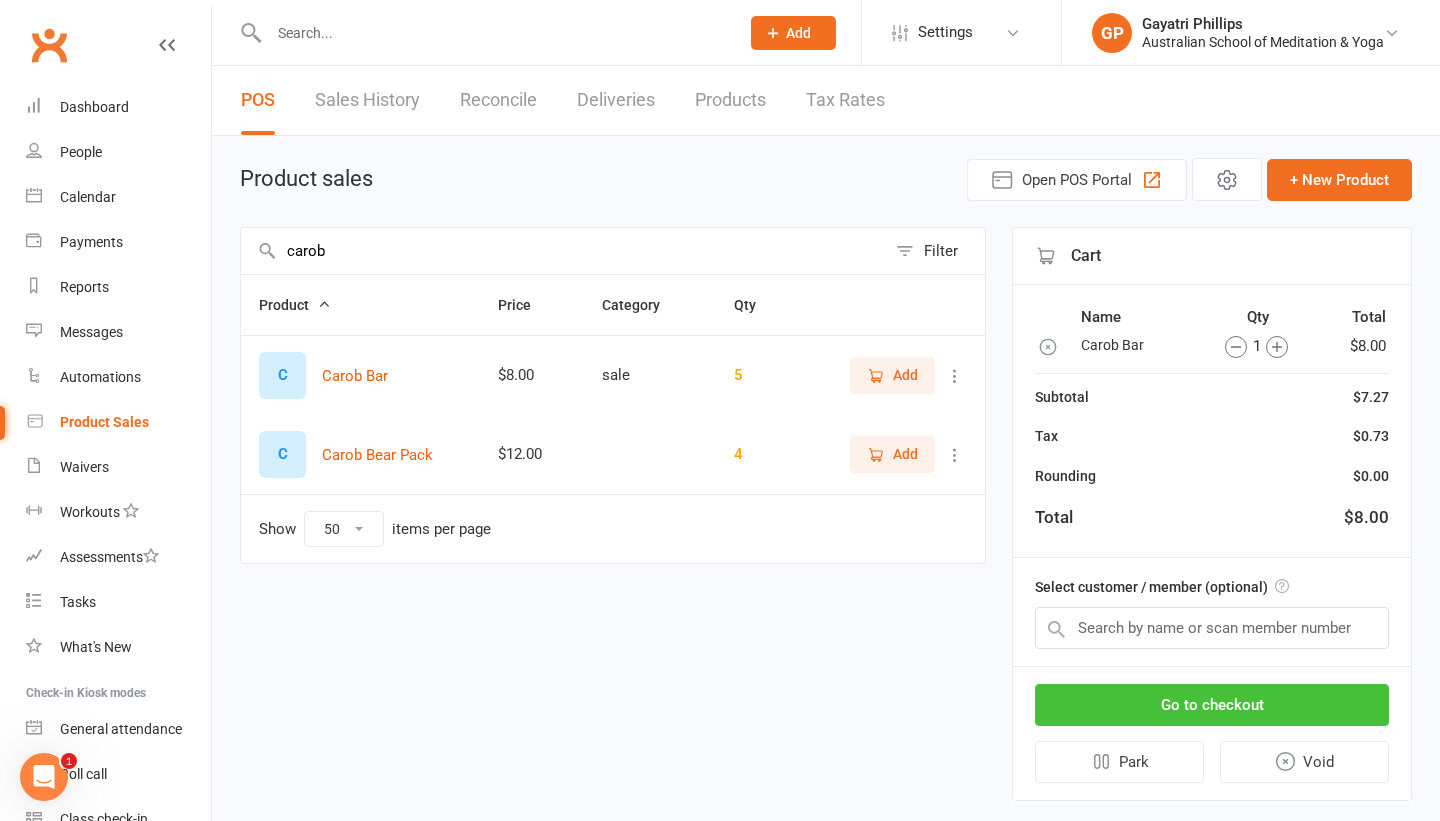 click on "Go to checkout" at bounding box center [1212, 705] 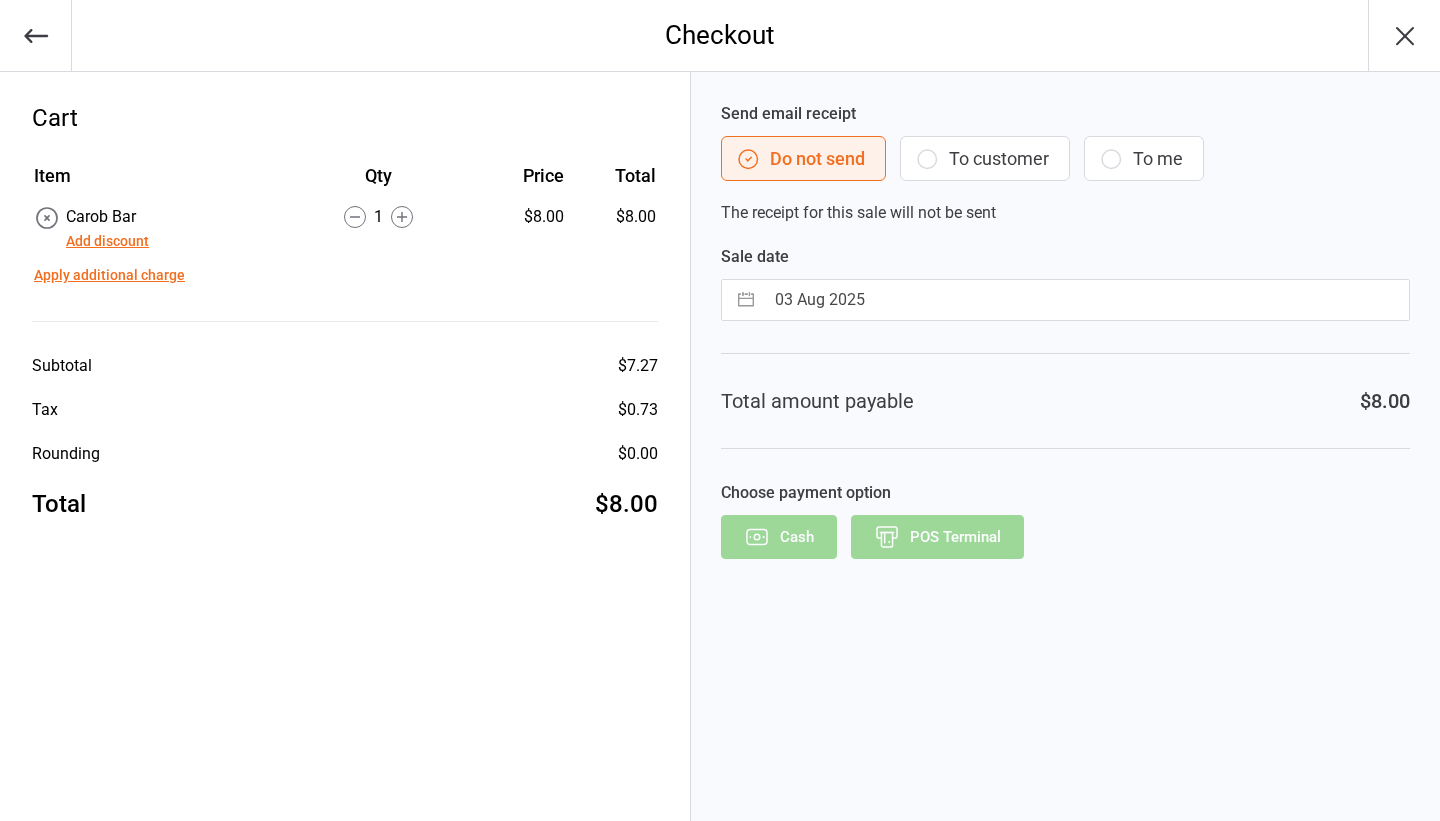 scroll, scrollTop: 0, scrollLeft: 0, axis: both 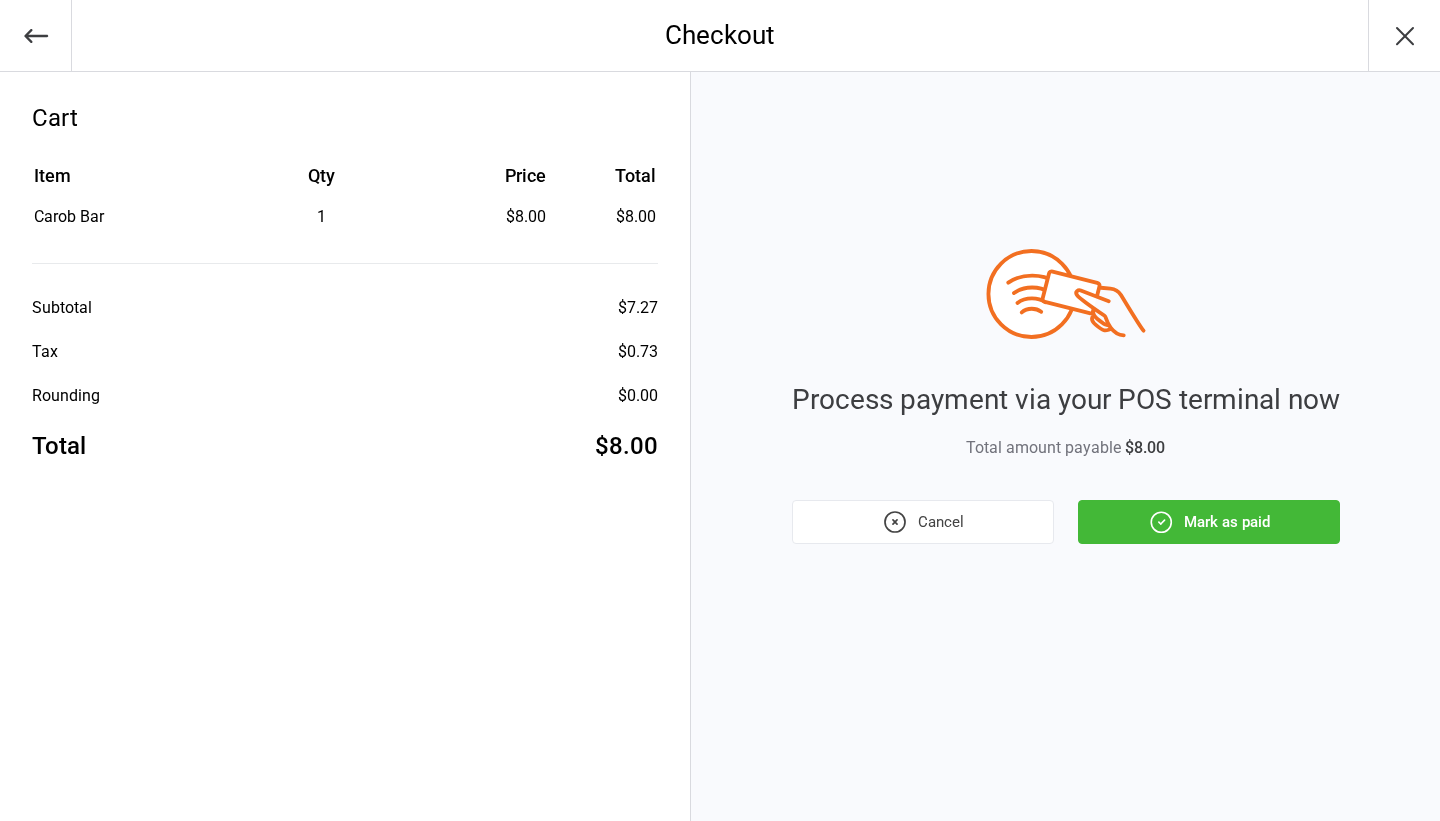 click on "Mark as paid" at bounding box center [1209, 522] 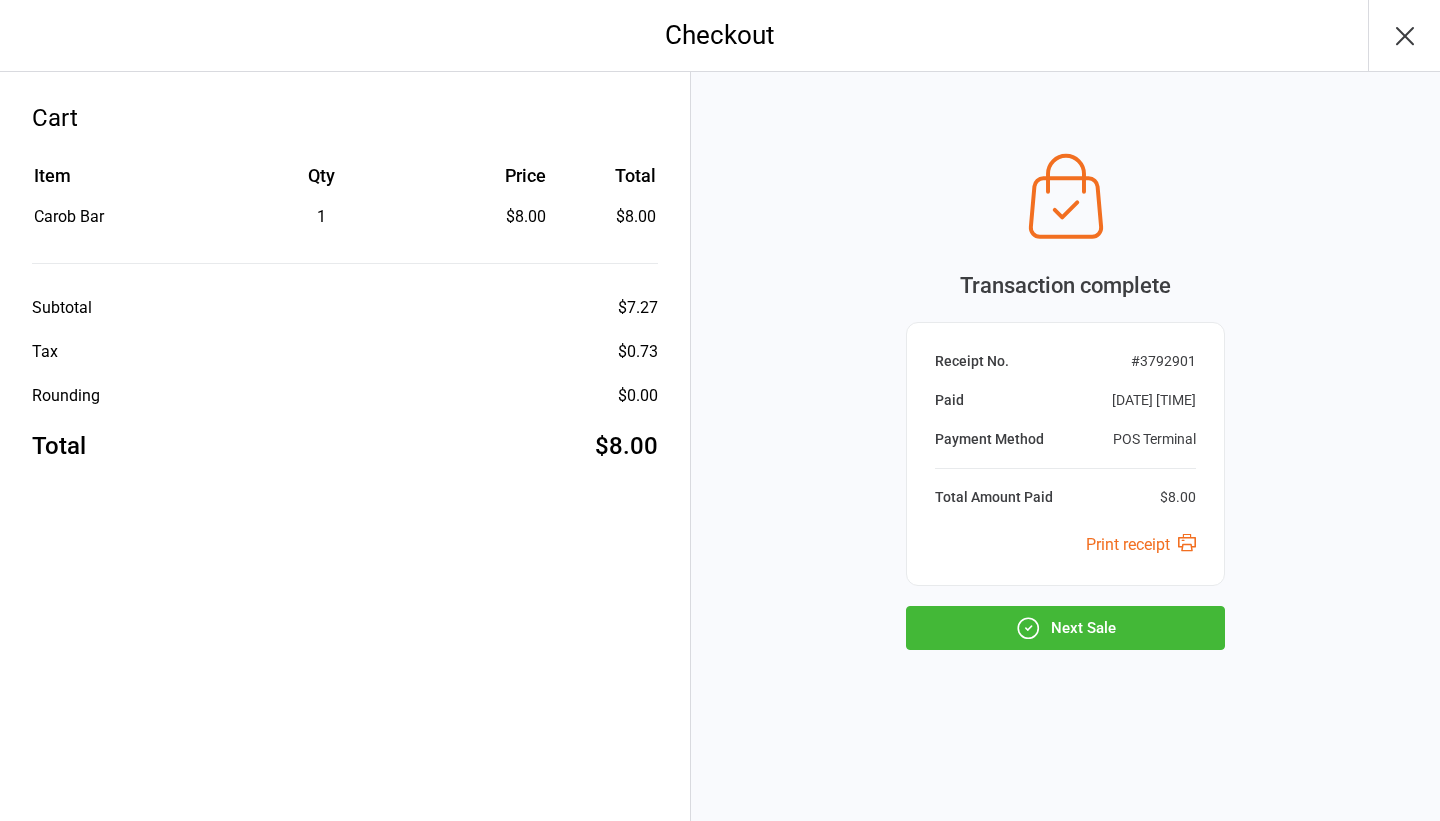 click on "Next Sale" at bounding box center (1065, 628) 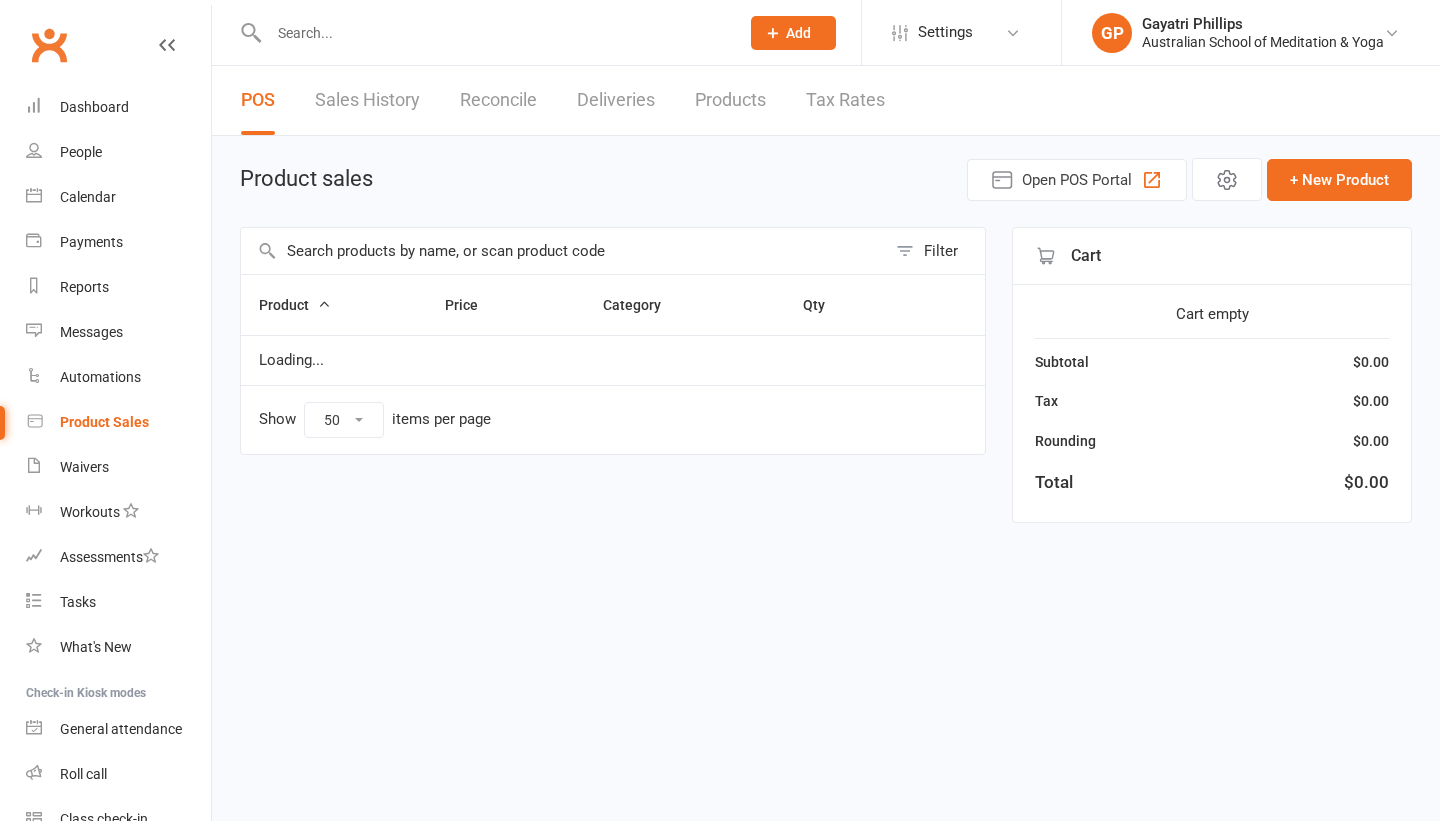 select on "50" 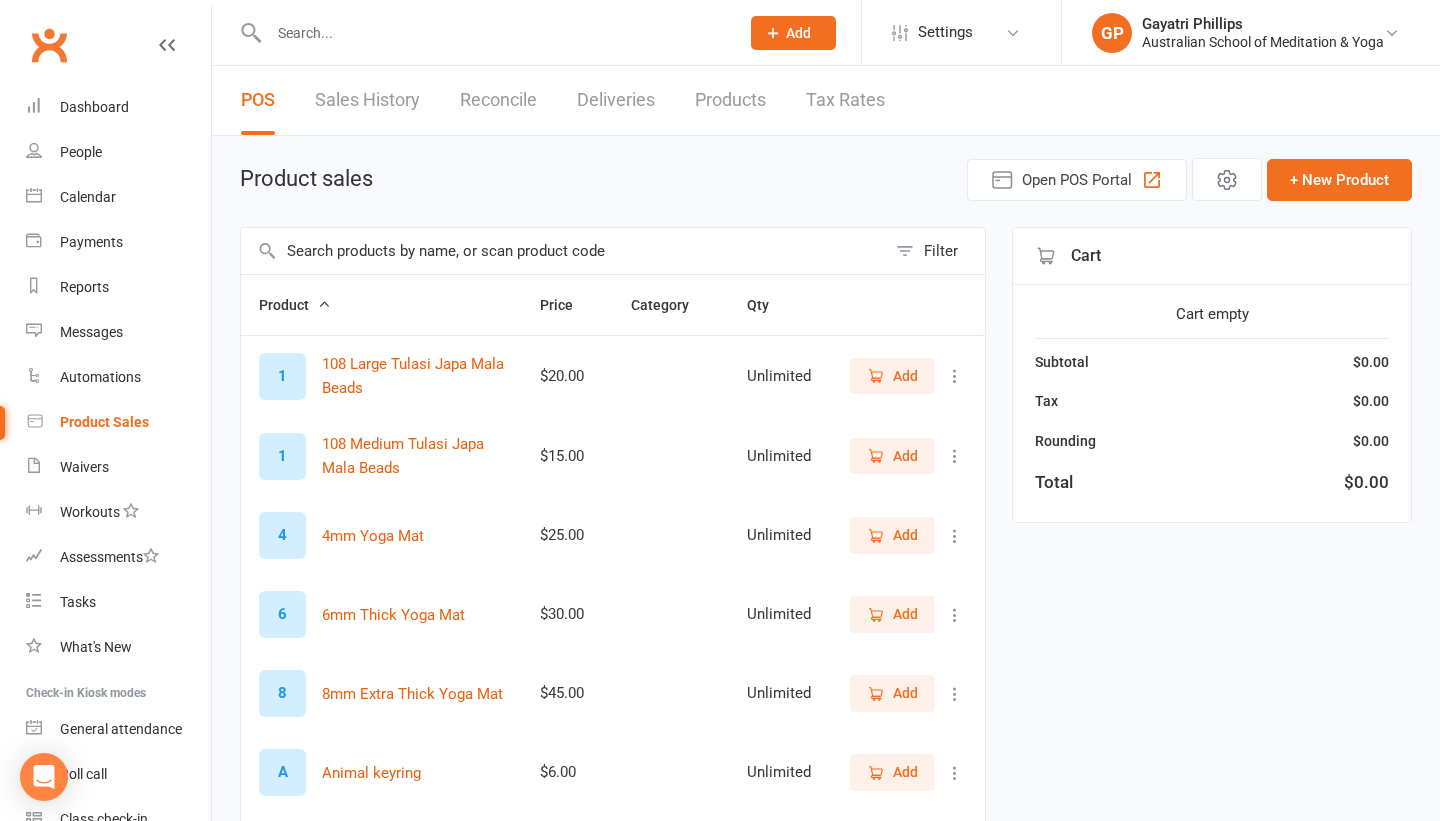 click at bounding box center (563, 251) 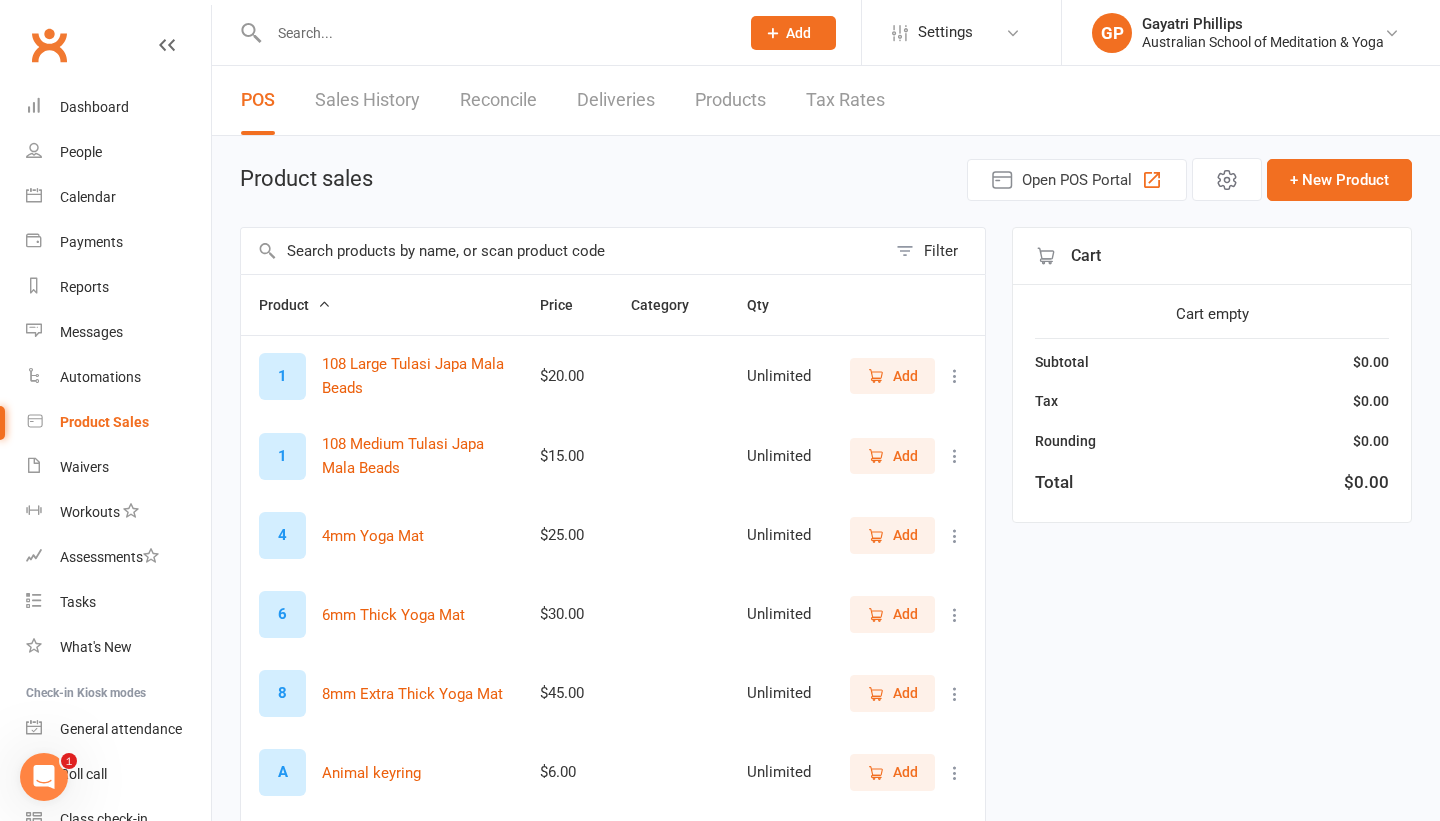 scroll, scrollTop: 0, scrollLeft: 0, axis: both 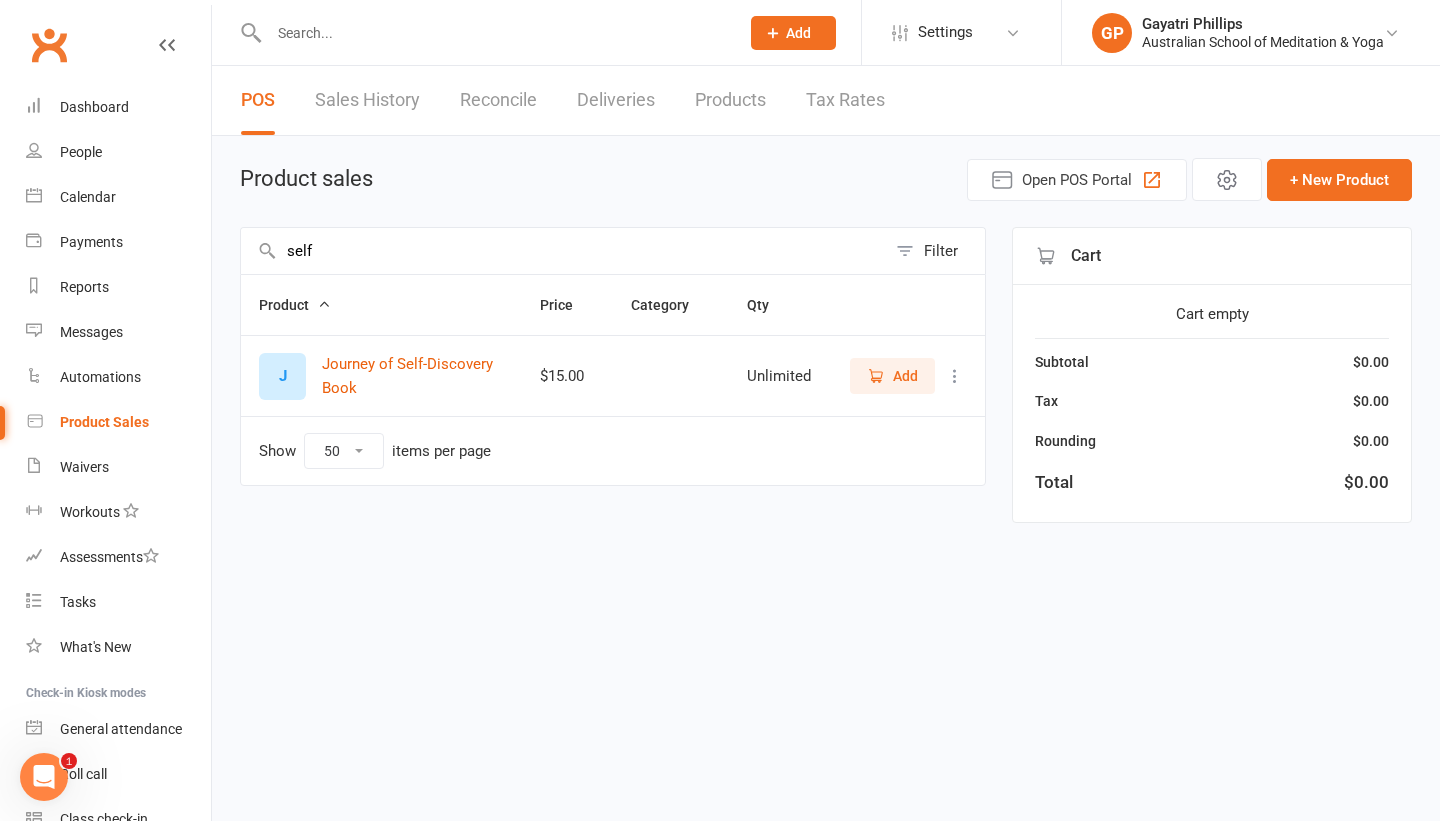 type on "self" 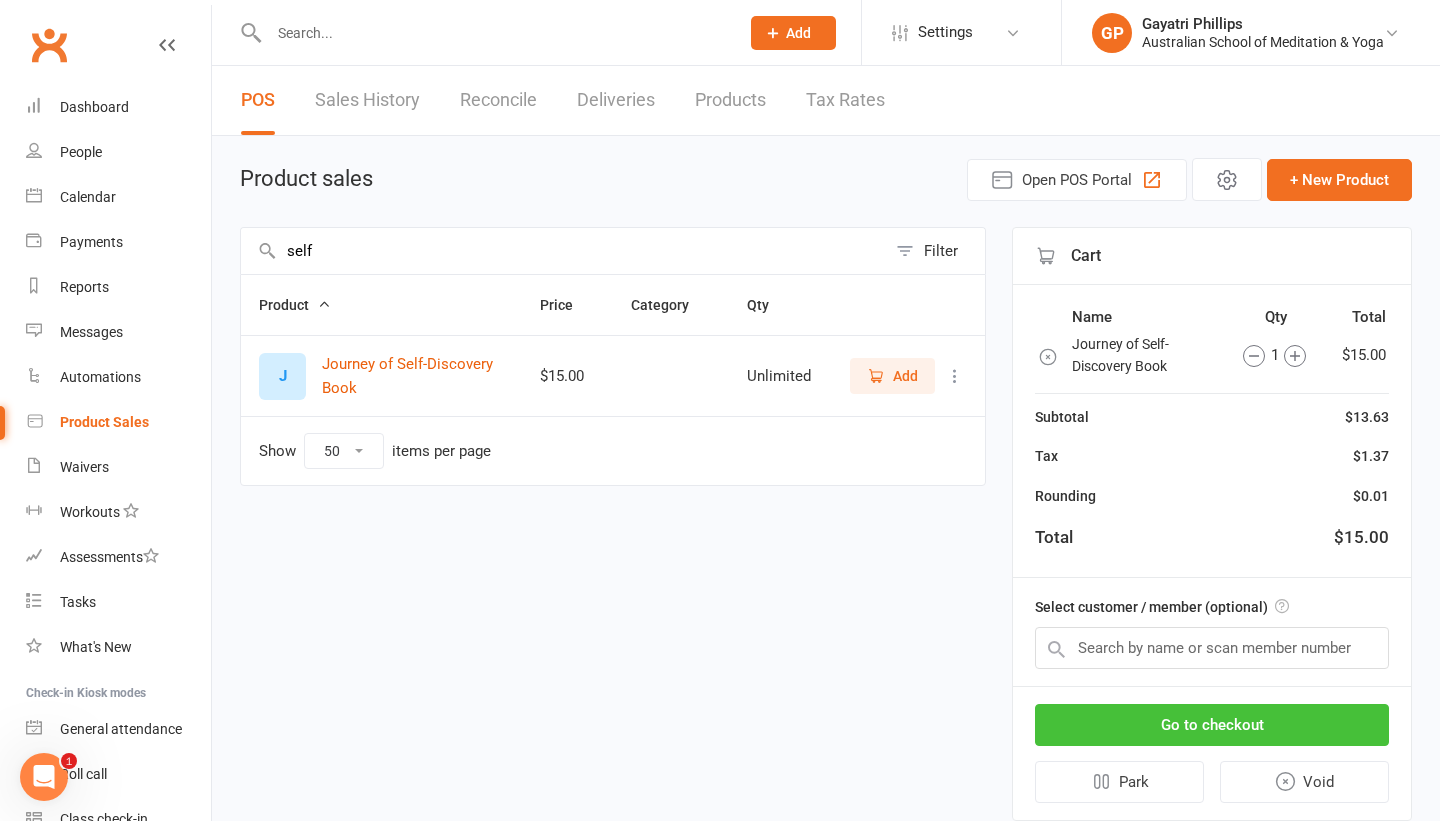 click on "Go to checkout" at bounding box center [1212, 725] 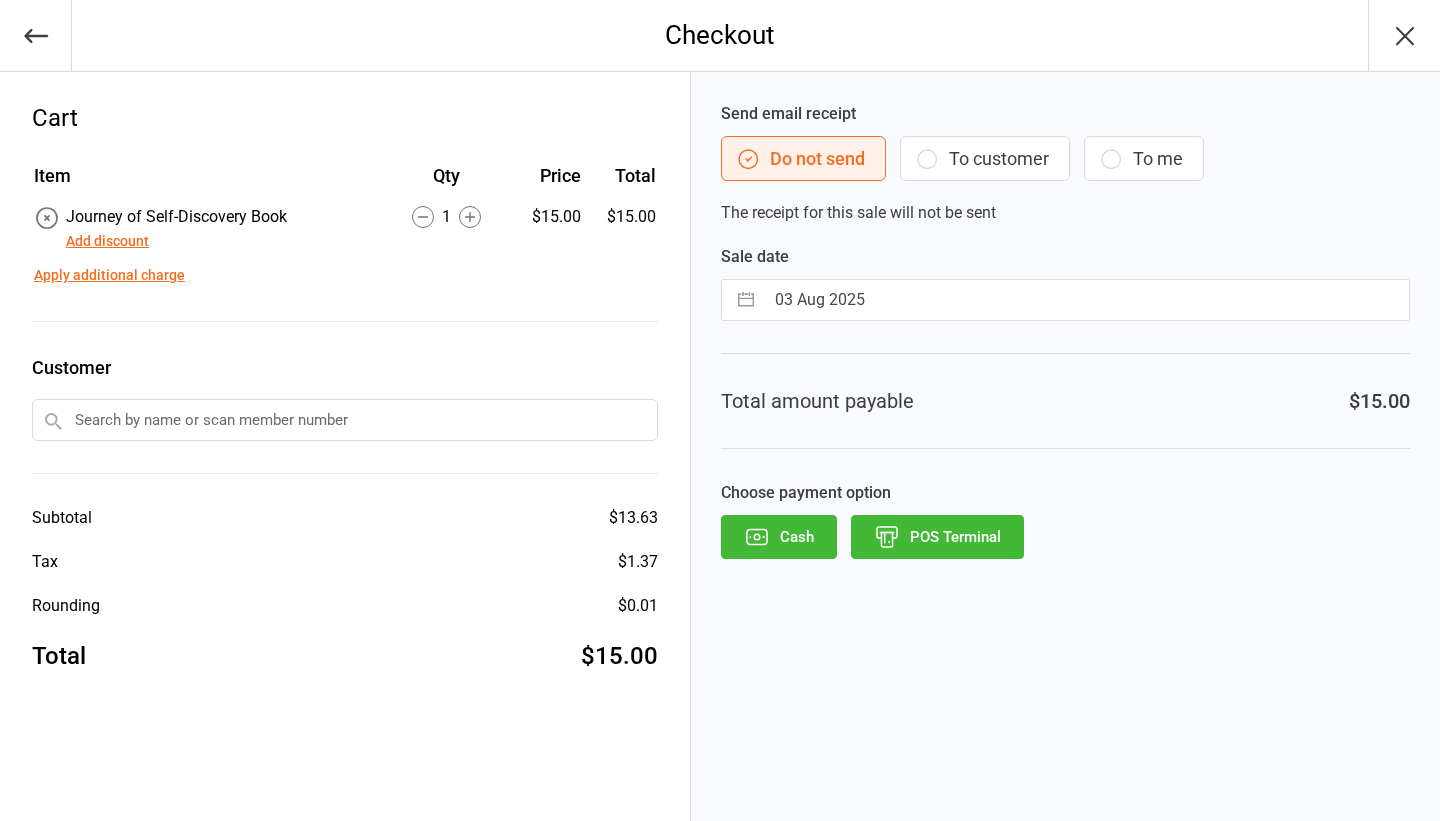 scroll, scrollTop: 0, scrollLeft: 0, axis: both 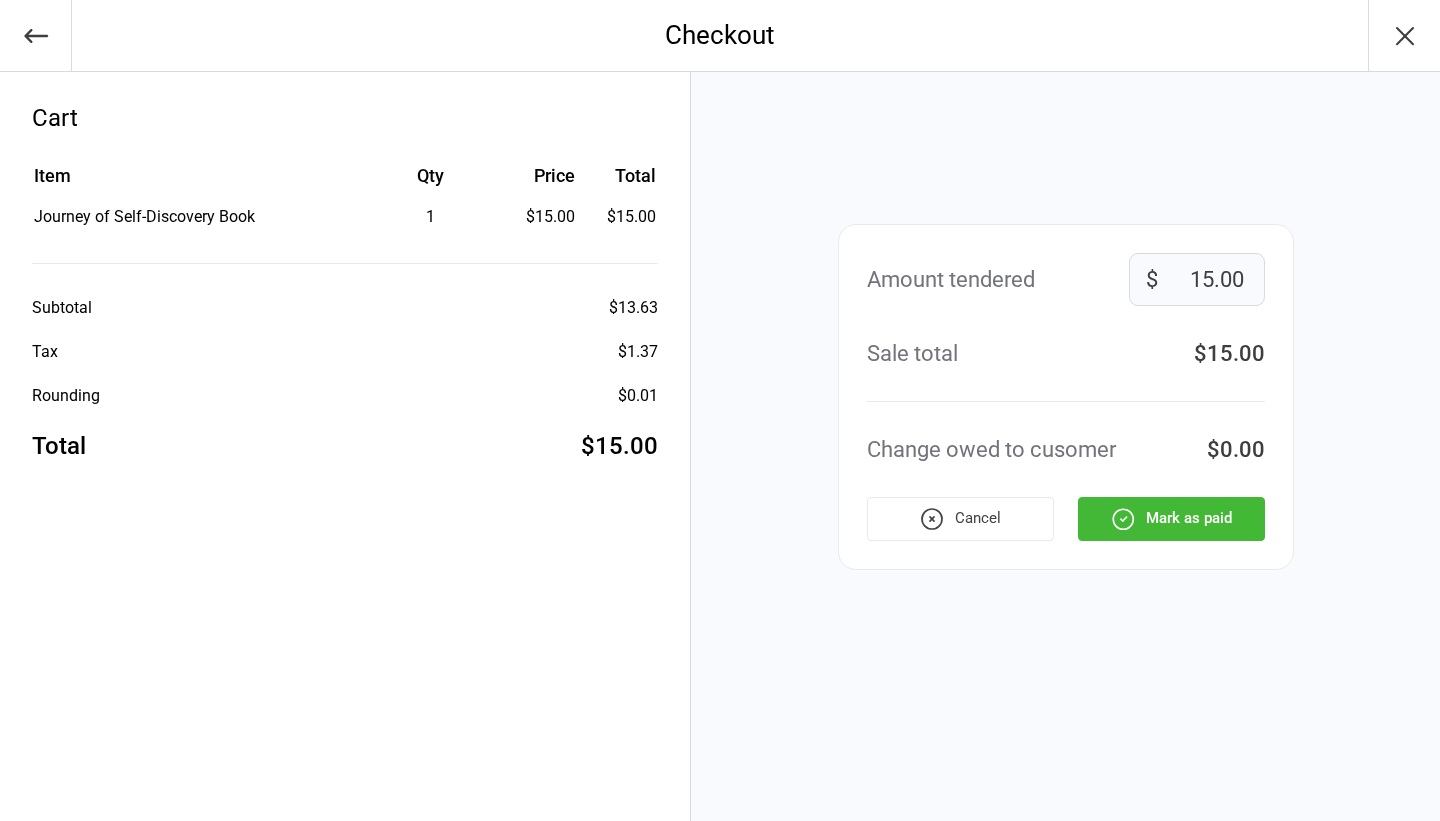 click on "Mark as paid" at bounding box center [1171, 519] 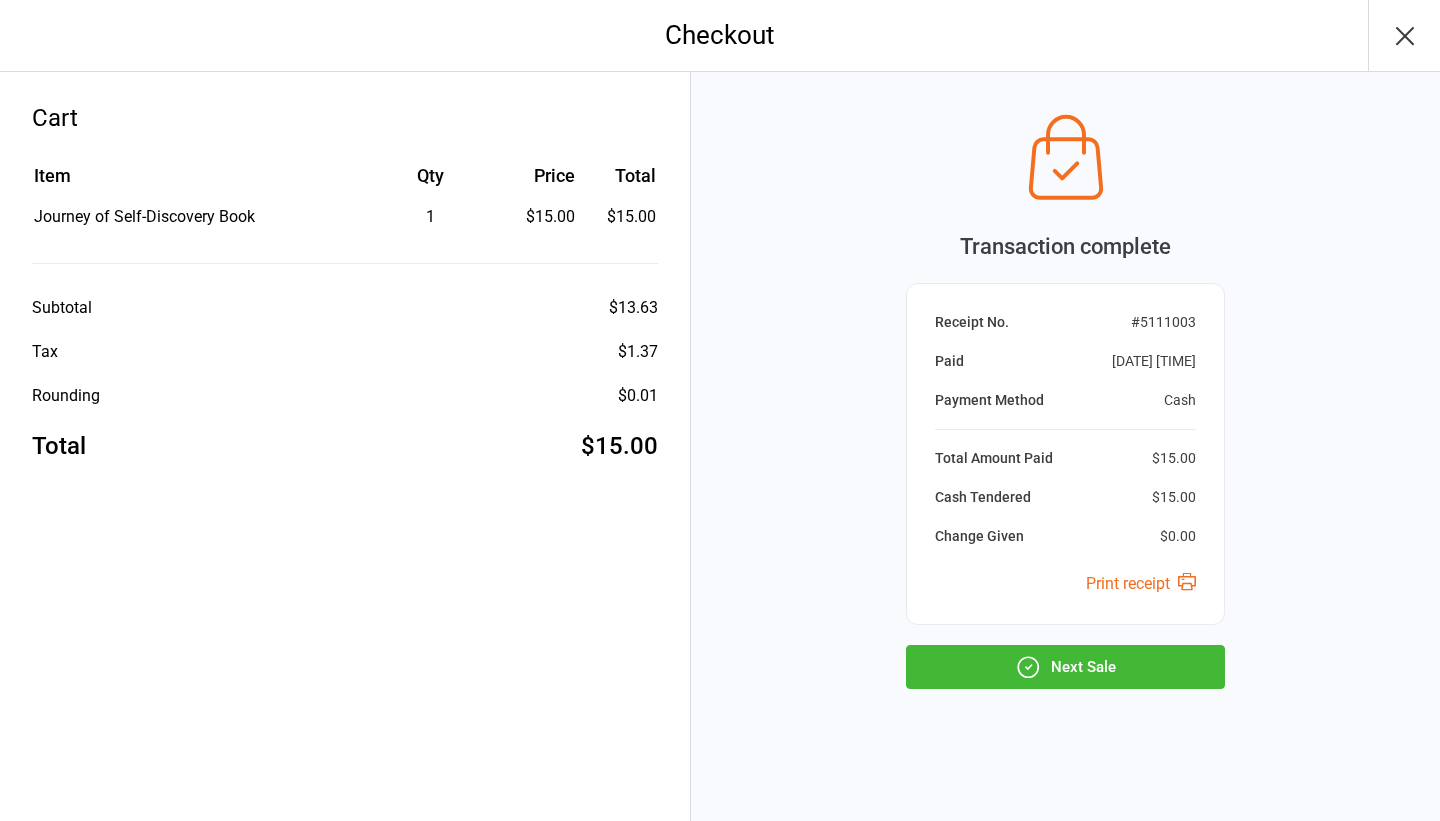 click on "Next Sale" at bounding box center (1065, 667) 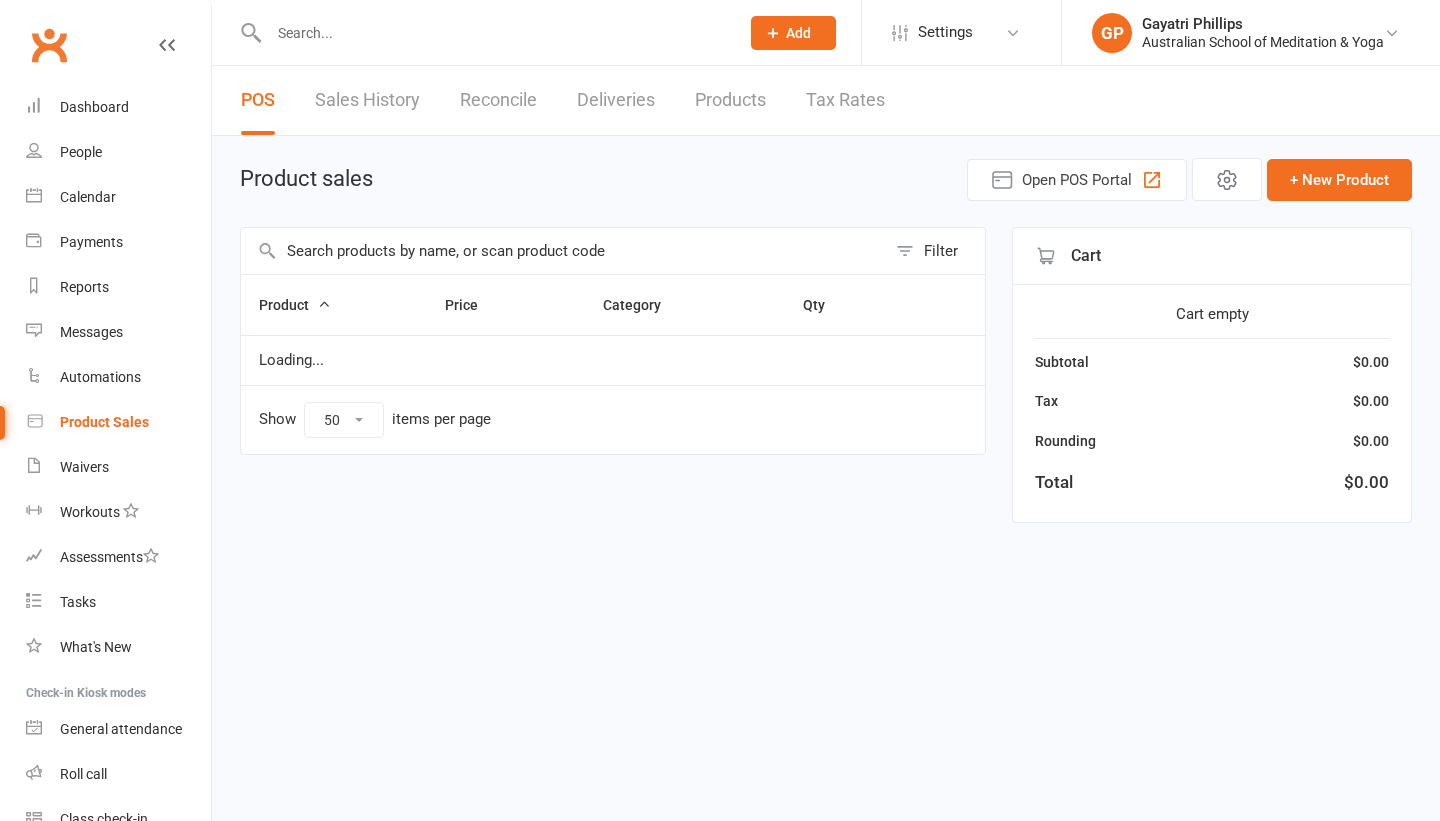 select on "50" 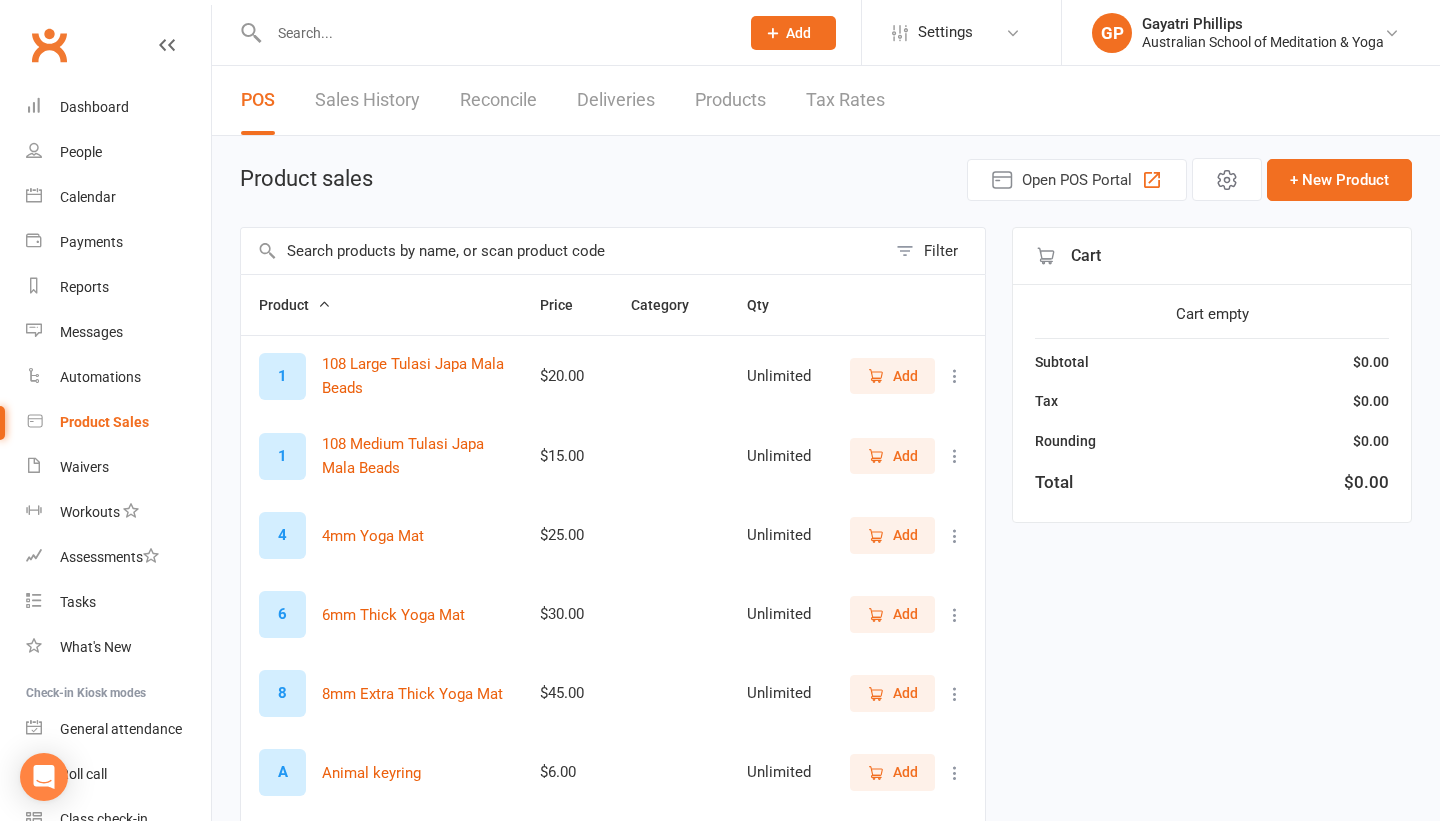 scroll, scrollTop: 0, scrollLeft: 0, axis: both 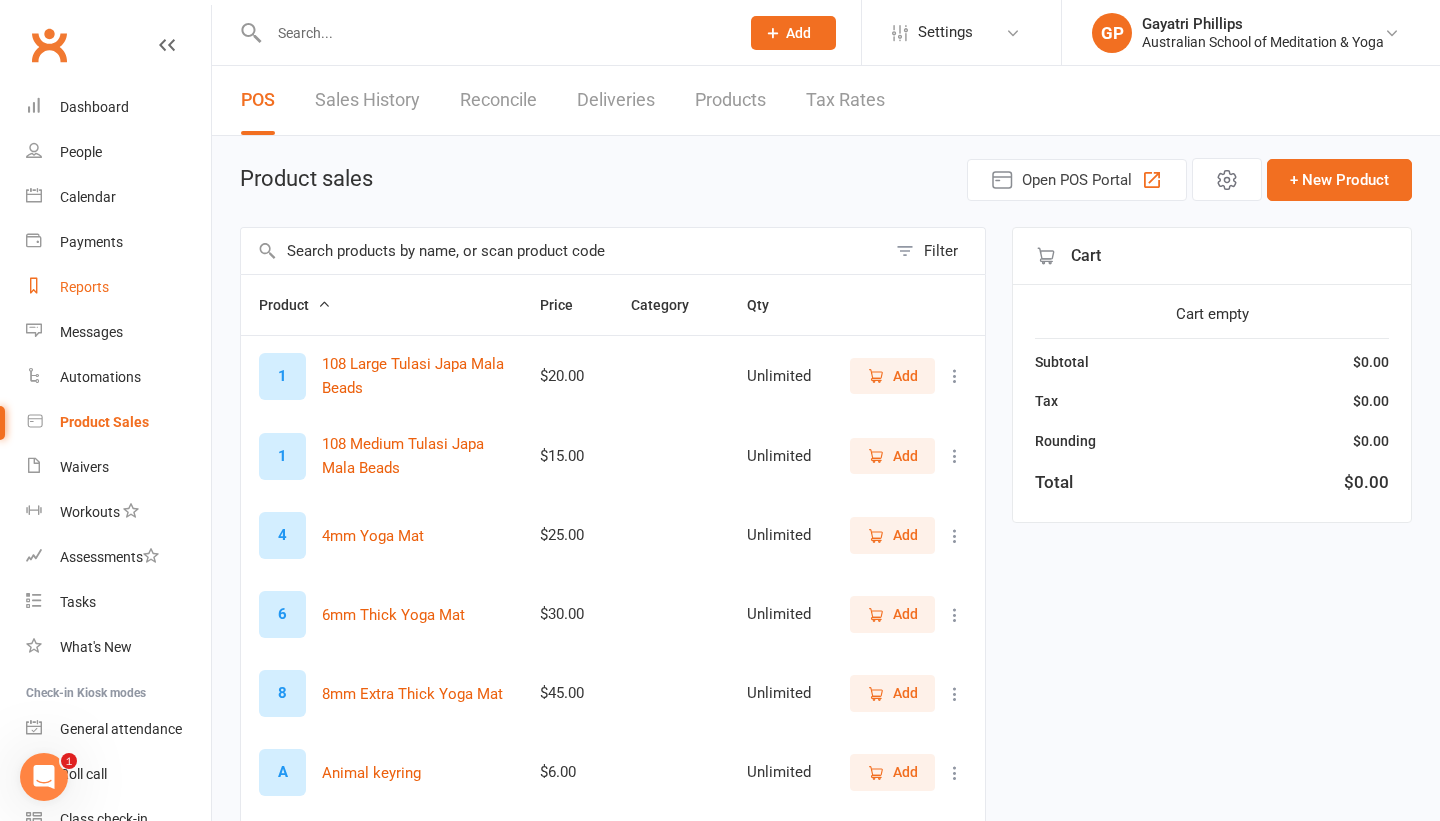 click on "Reports" at bounding box center [84, 287] 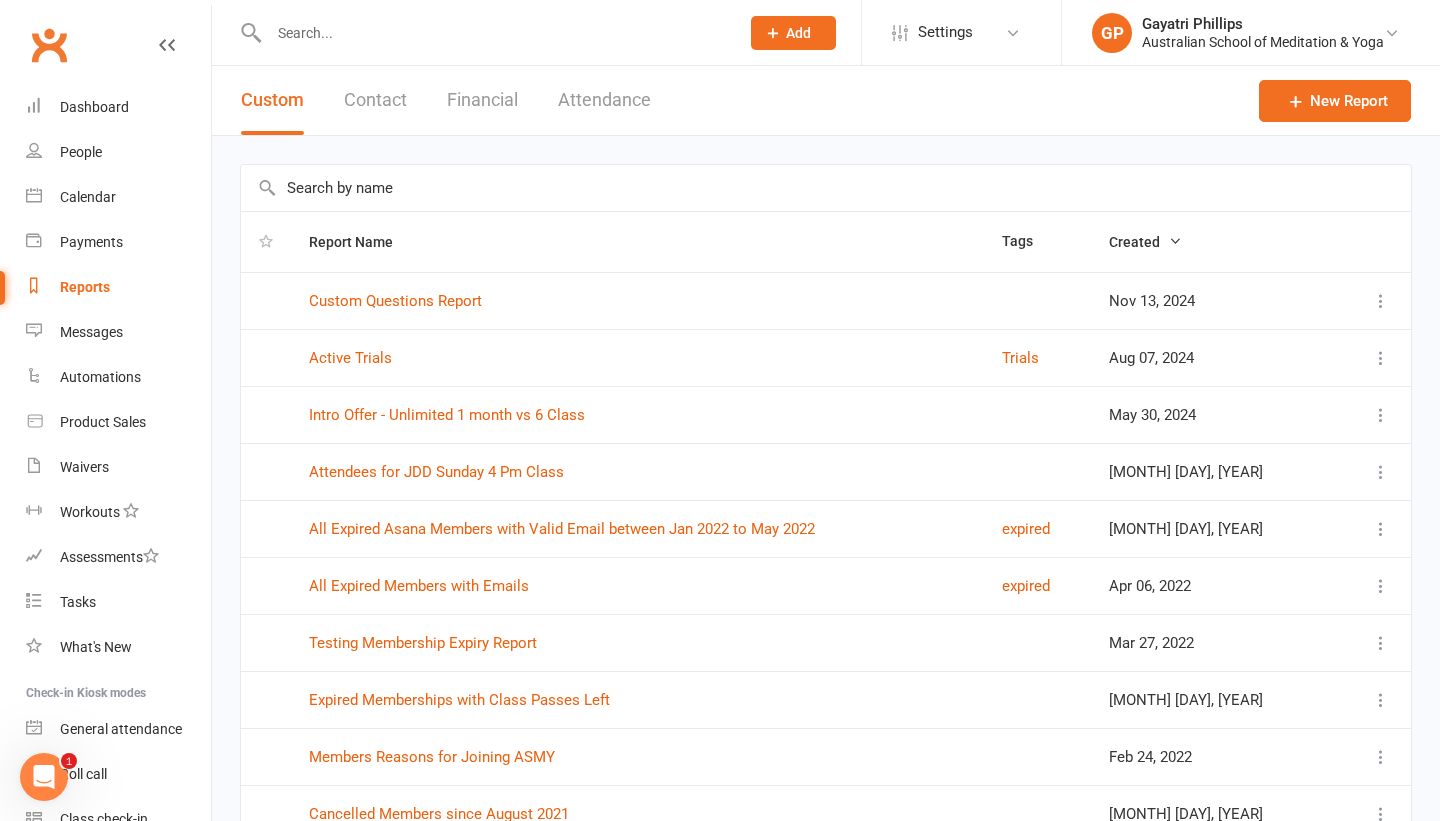 click at bounding box center (826, 188) 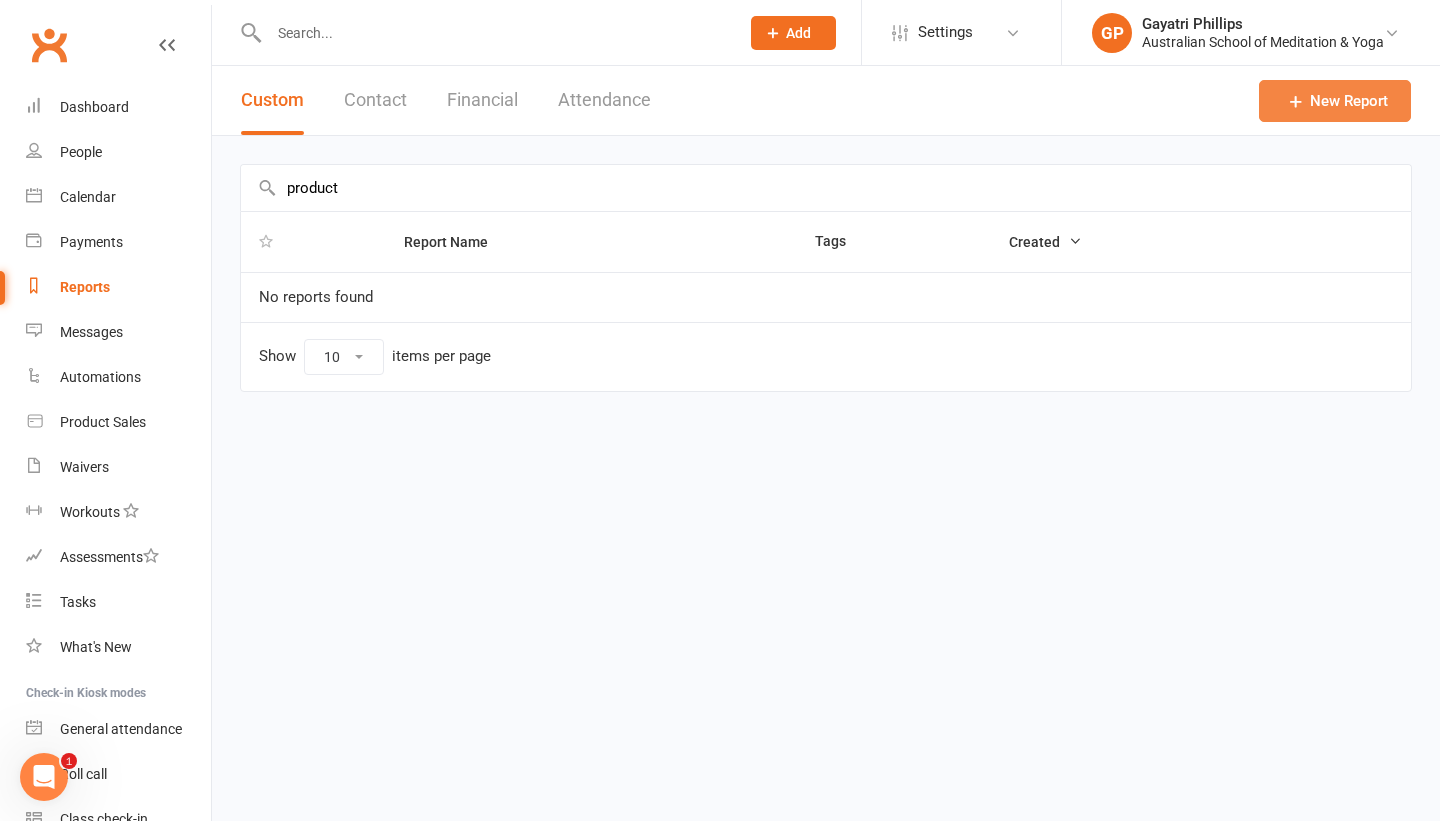 type on "product" 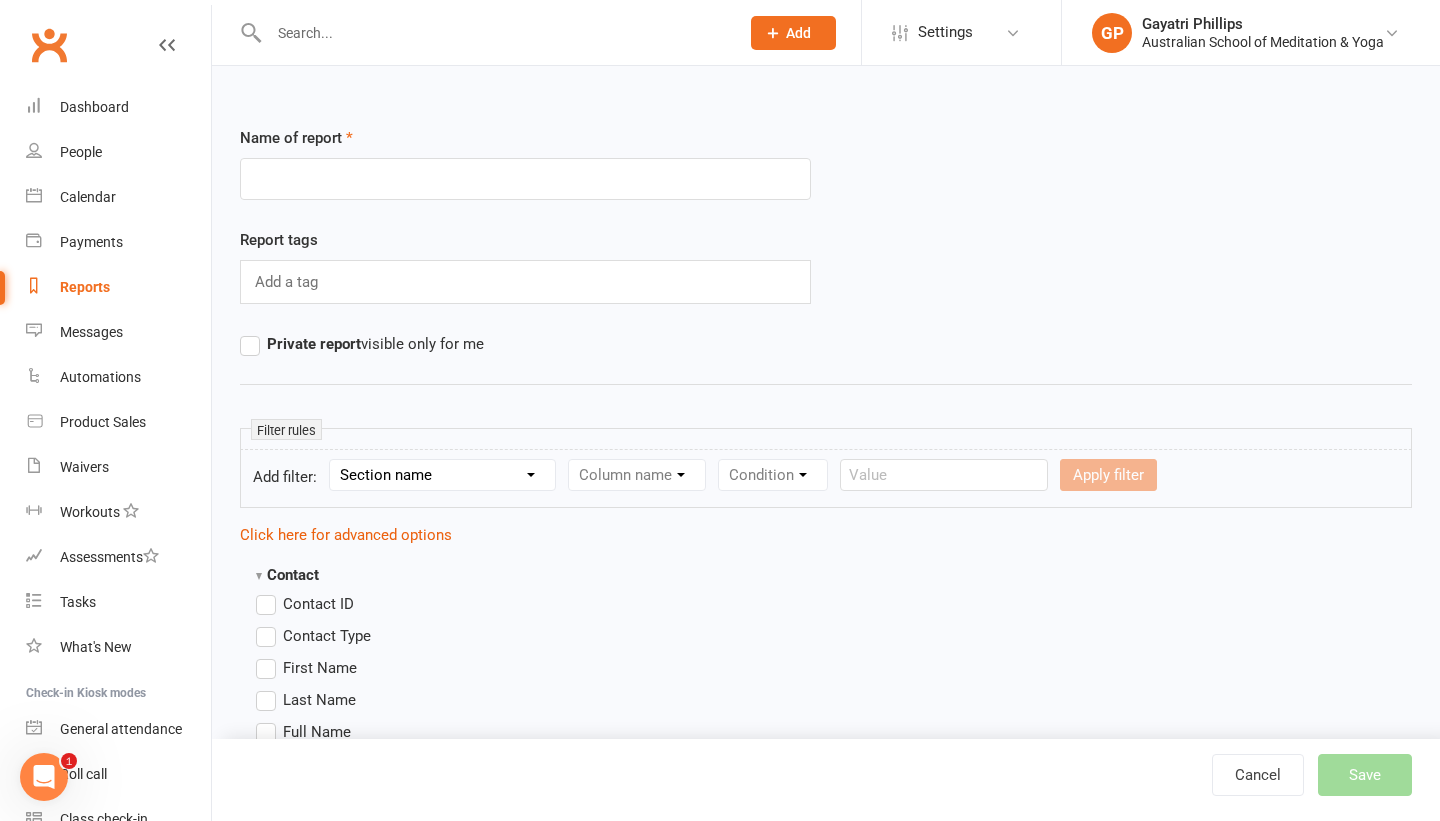 click on "Name of report Report tags Add a tag Private report  visible only for me" at bounding box center [826, 261] 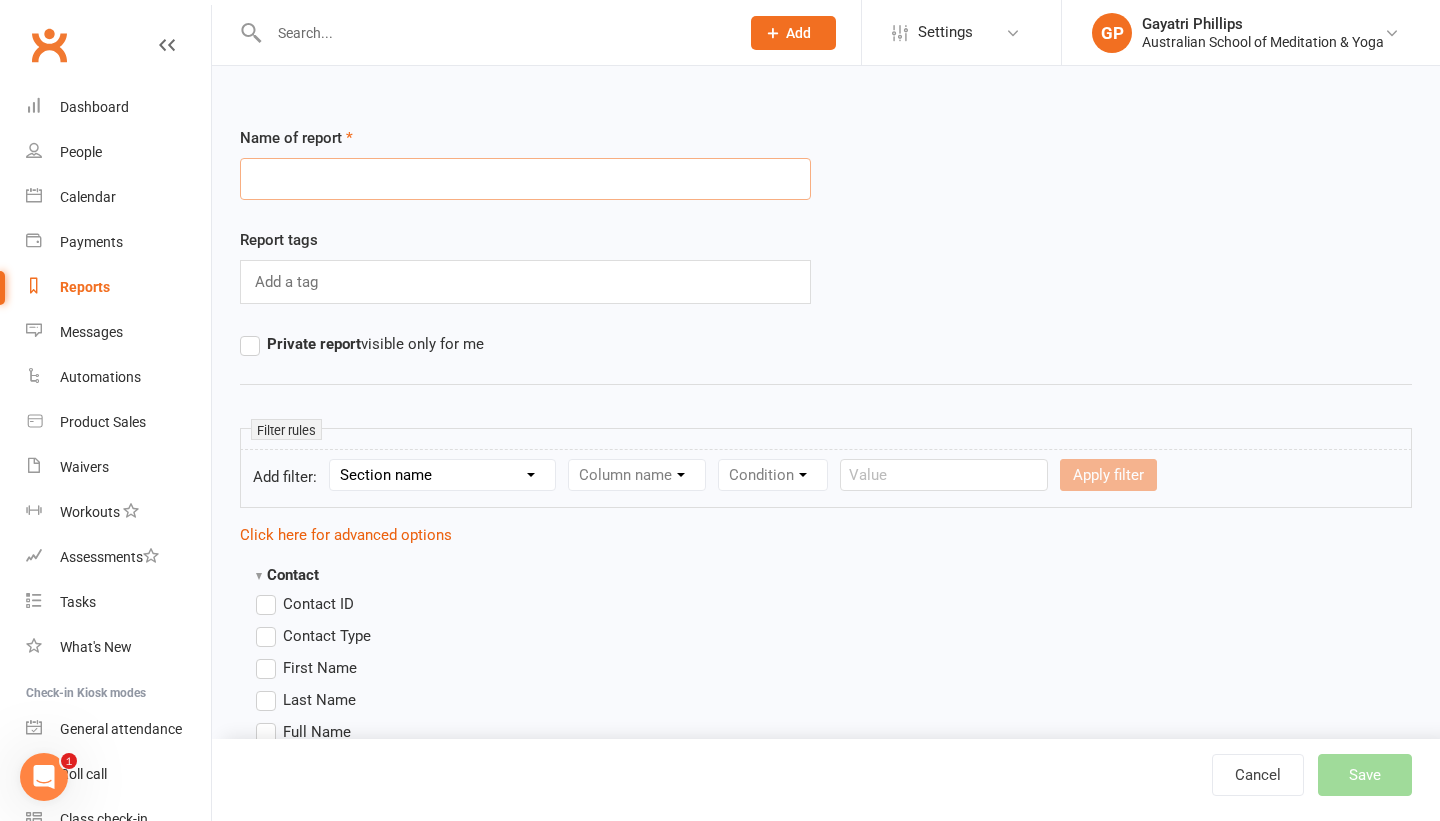 click at bounding box center [525, 179] 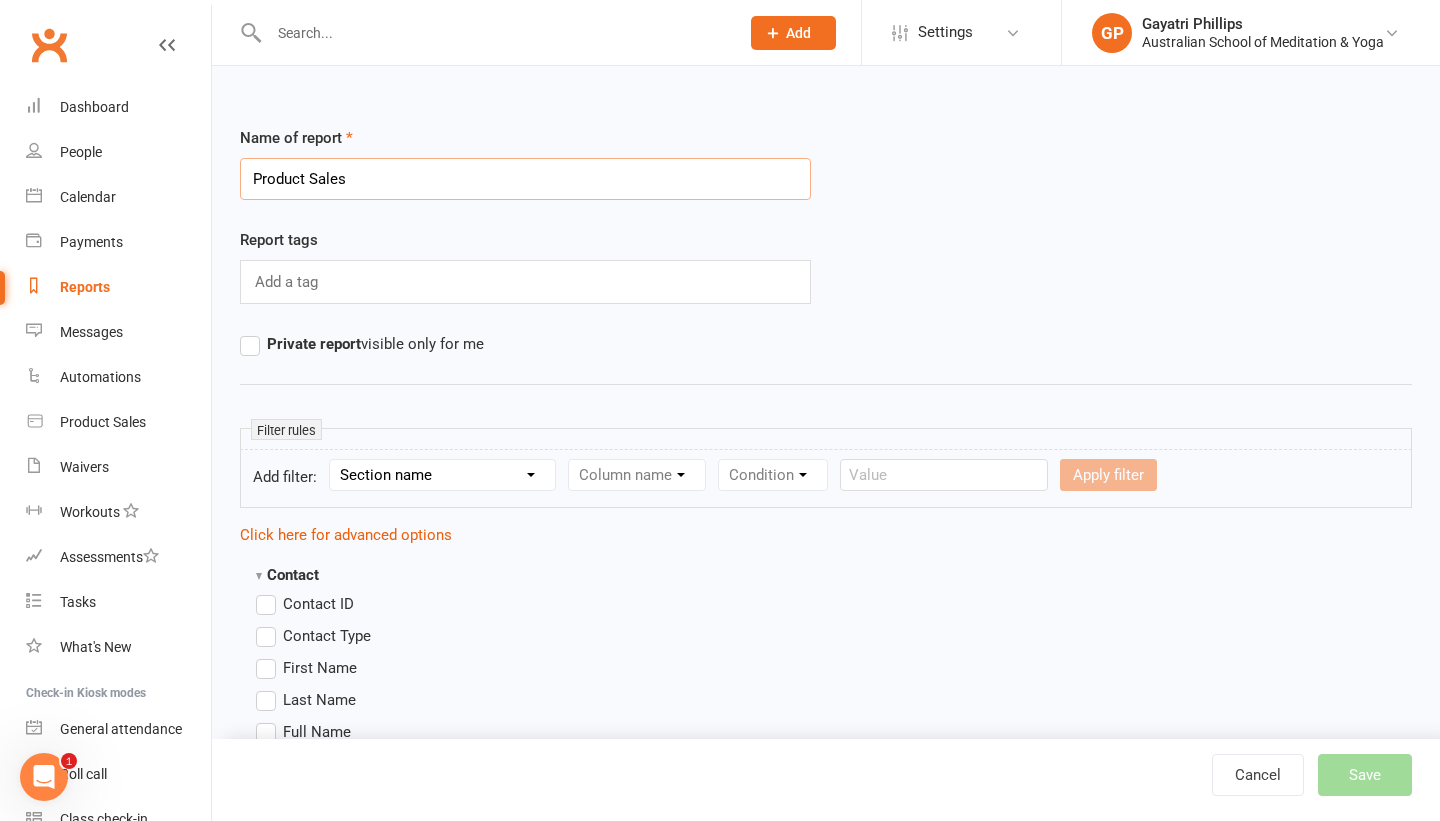 type on "Product Sales" 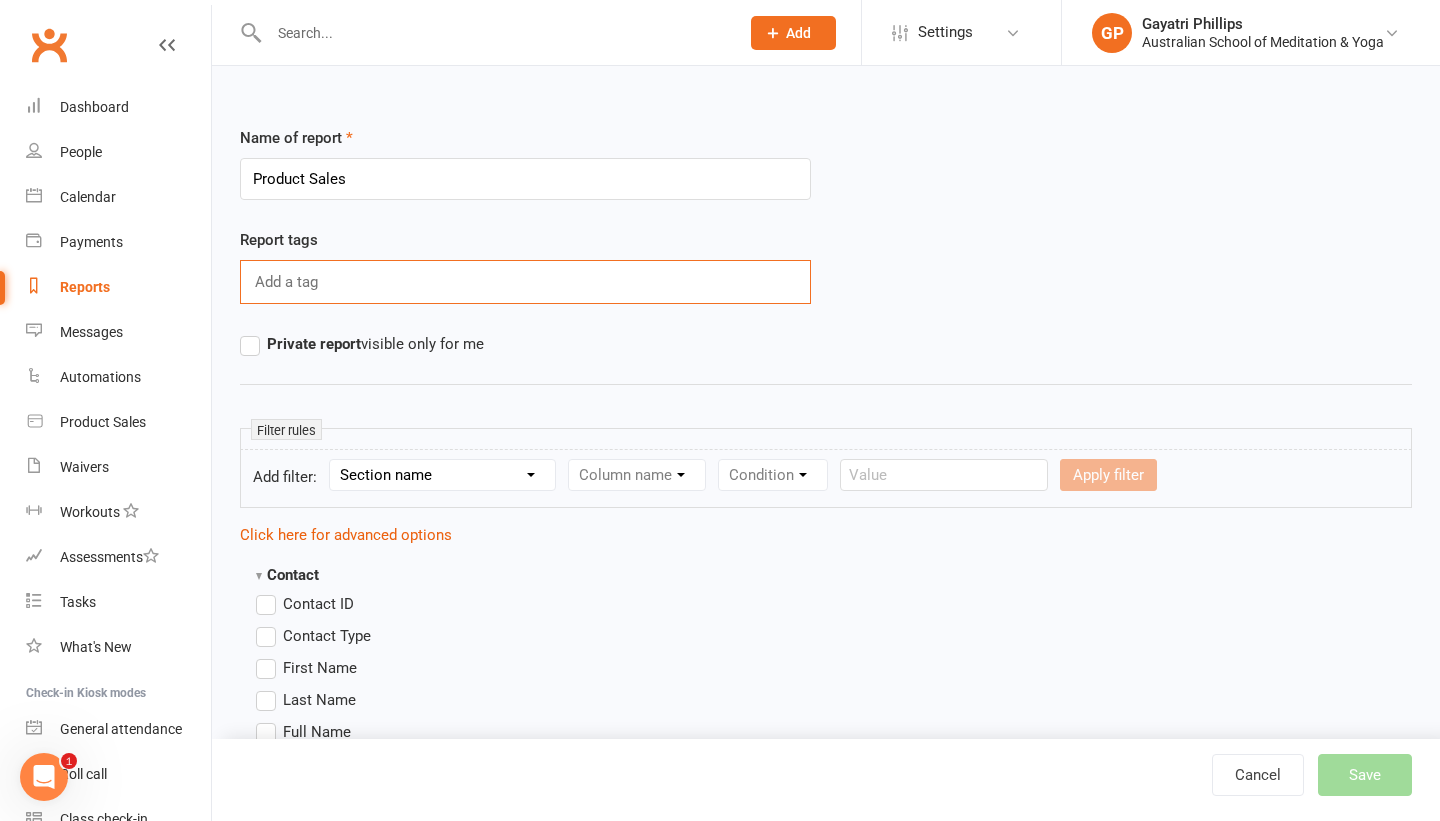 click at bounding box center (288, 282) 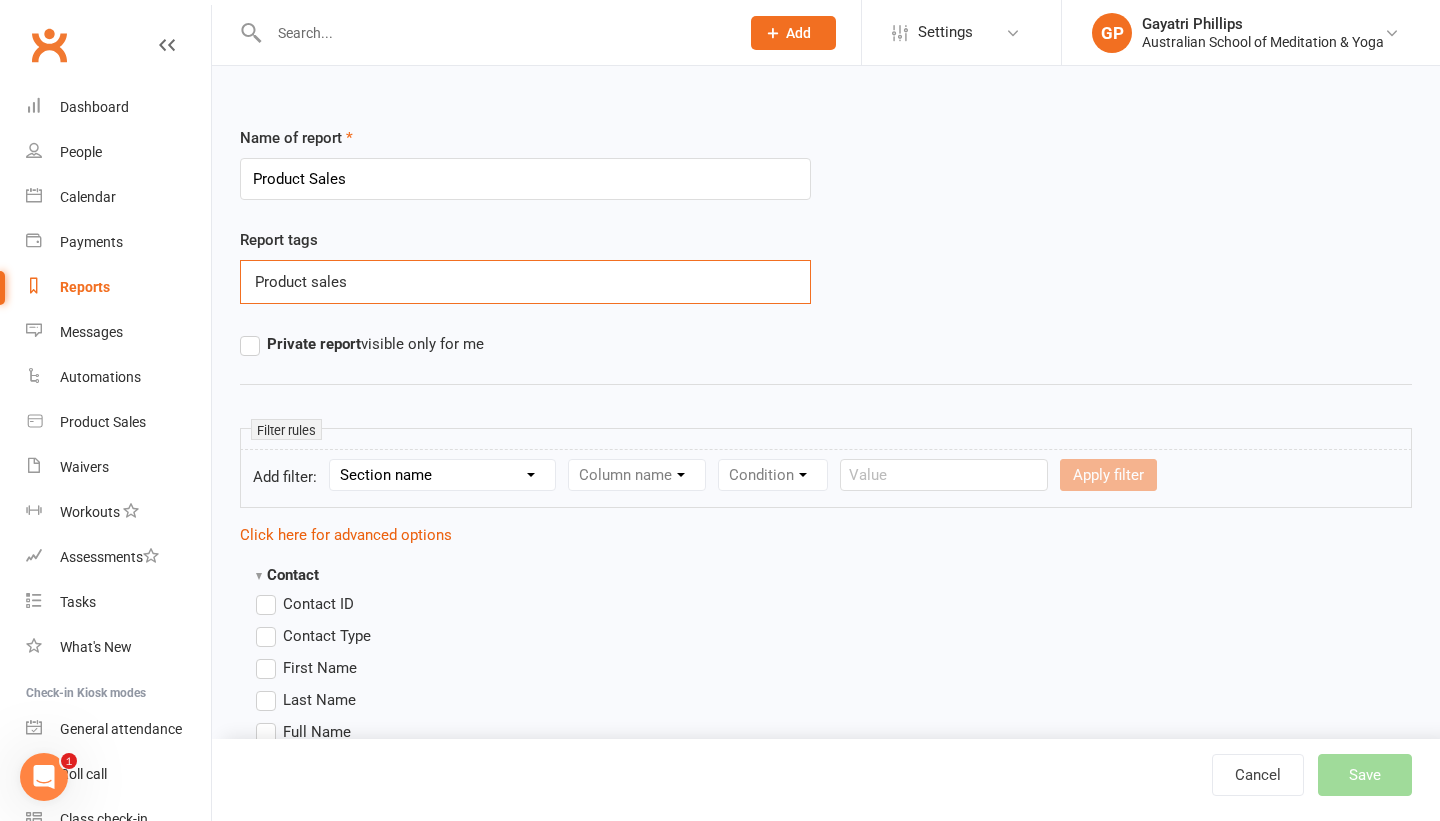 type on "Product sales" 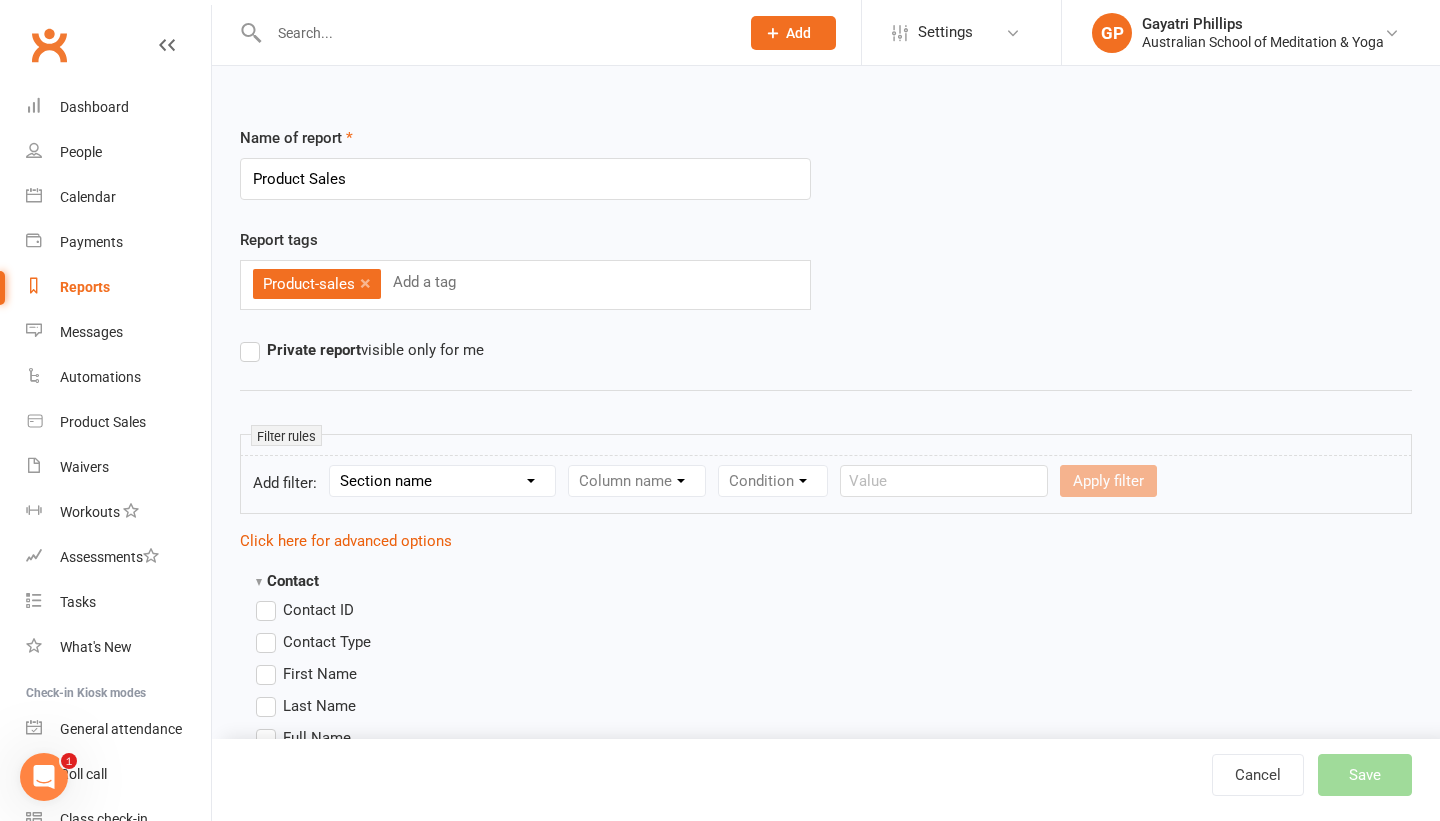 click on "Contact  Contact ID Contact Type First Name Last Name Full Name Email Phone Number Address (Full) Created First Activated Days since added to Clubworx Days since First Activated Days since Last Activated Status Previous Status (Prospects only) Prospect Status Last Changed Trial Status Member Number Date of Birth Age Next Birthday Birth Month Unsubscribed from Email Unsubscribed from SMS Owner Location Converted to Member Converted to NAC Wallet Details Credit Card Expires Source Related contacts exist? Related members exist? Related active members exist? Related prospects exist? Related non-attending contacts exist? Related non-attending contacts (with active memberships) exist? Parent(s) exist in Clubworx? Children exist in Clubworx? Profile picture attached? Credit balance Flagged? Flag Titles Has signed in to Member Portal? Last Member Portal sign-in Ezidebit Payer Reference Select all Attendance  Attendance Last Marked Attendance First Marked Last Attended First Attended Attendances (Last 7 days) Booking" at bounding box center [826, 1658] 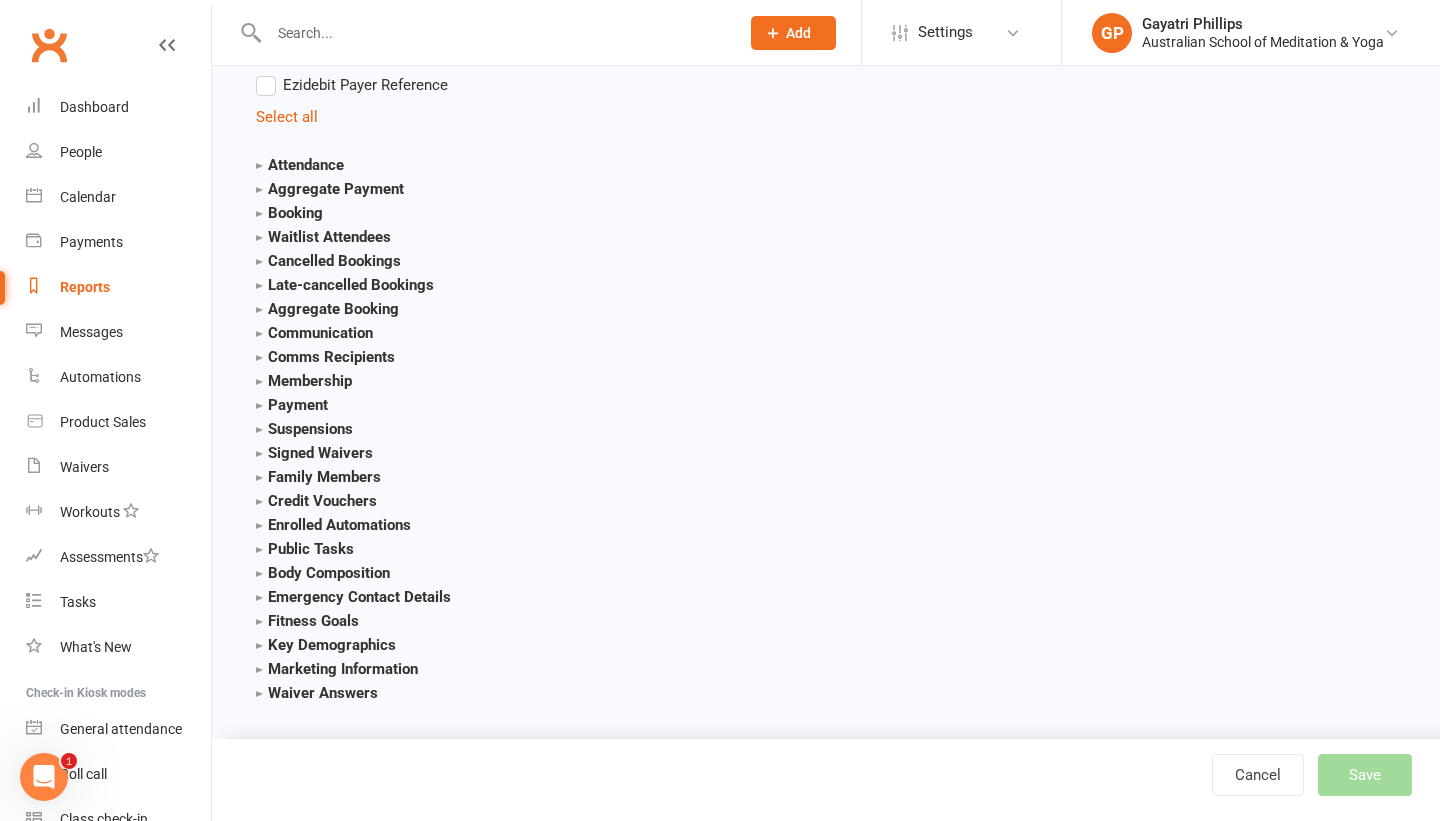scroll, scrollTop: 2052, scrollLeft: 0, axis: vertical 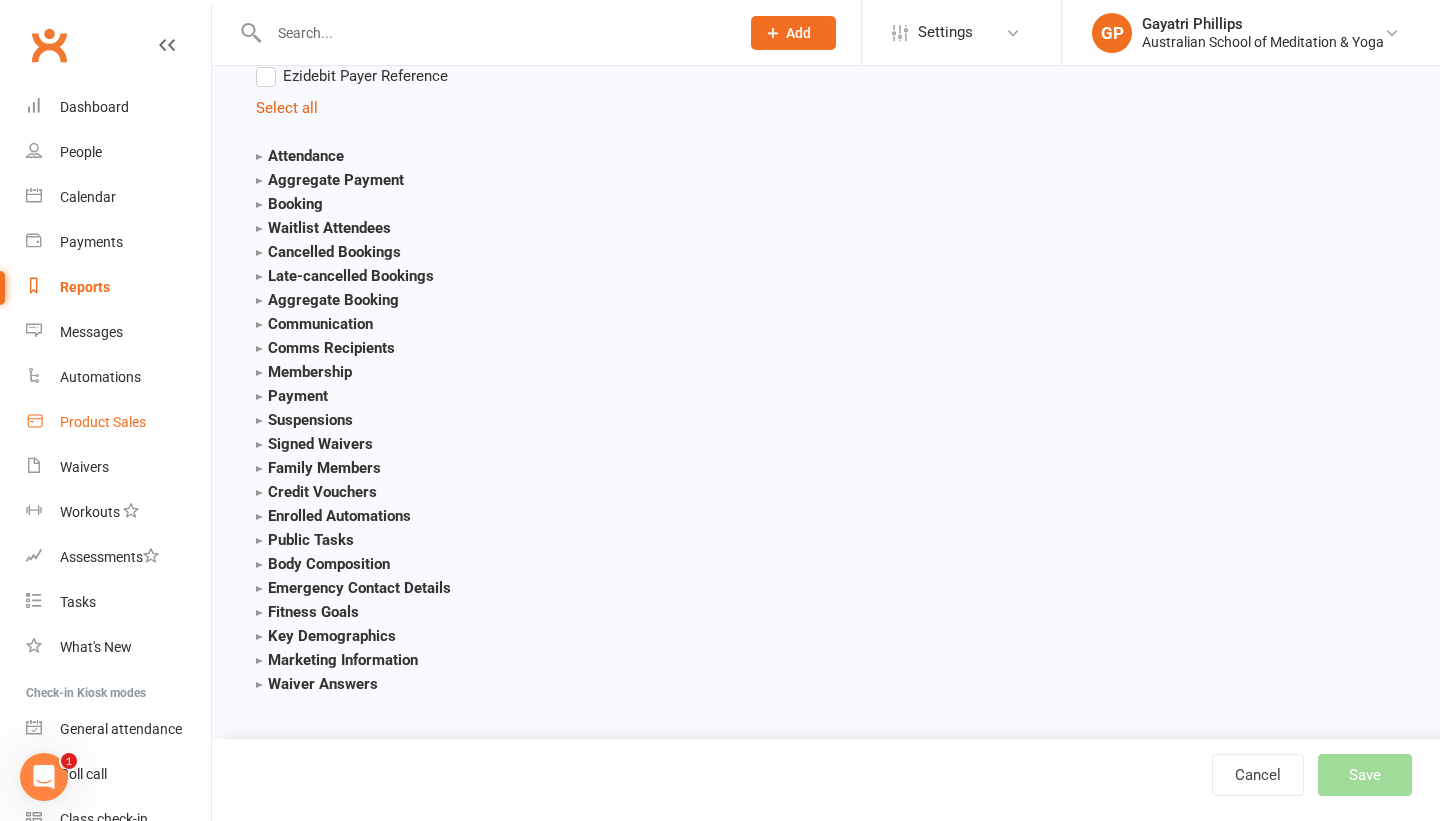 click on "Product Sales" at bounding box center (103, 422) 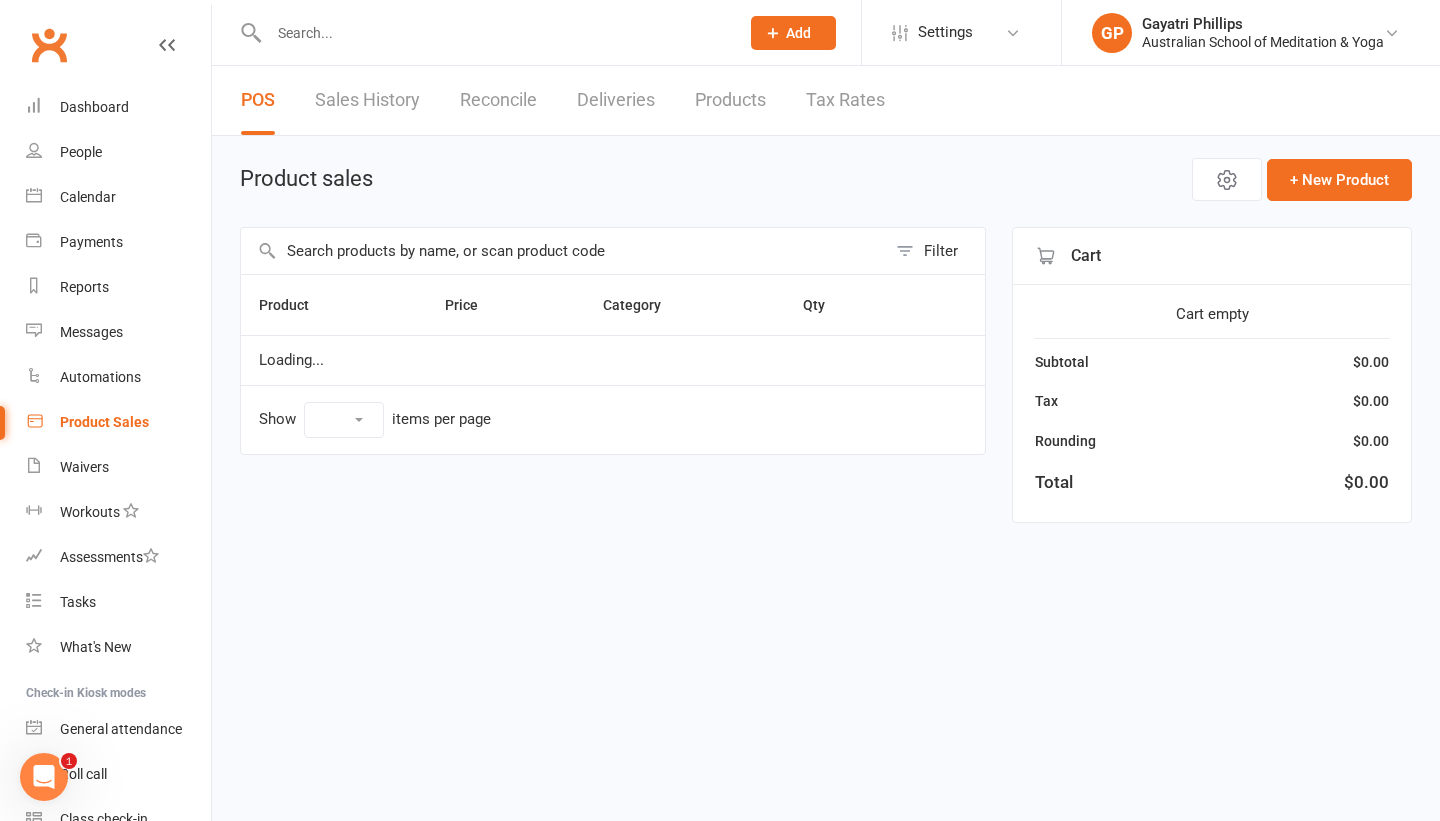 scroll, scrollTop: 0, scrollLeft: 0, axis: both 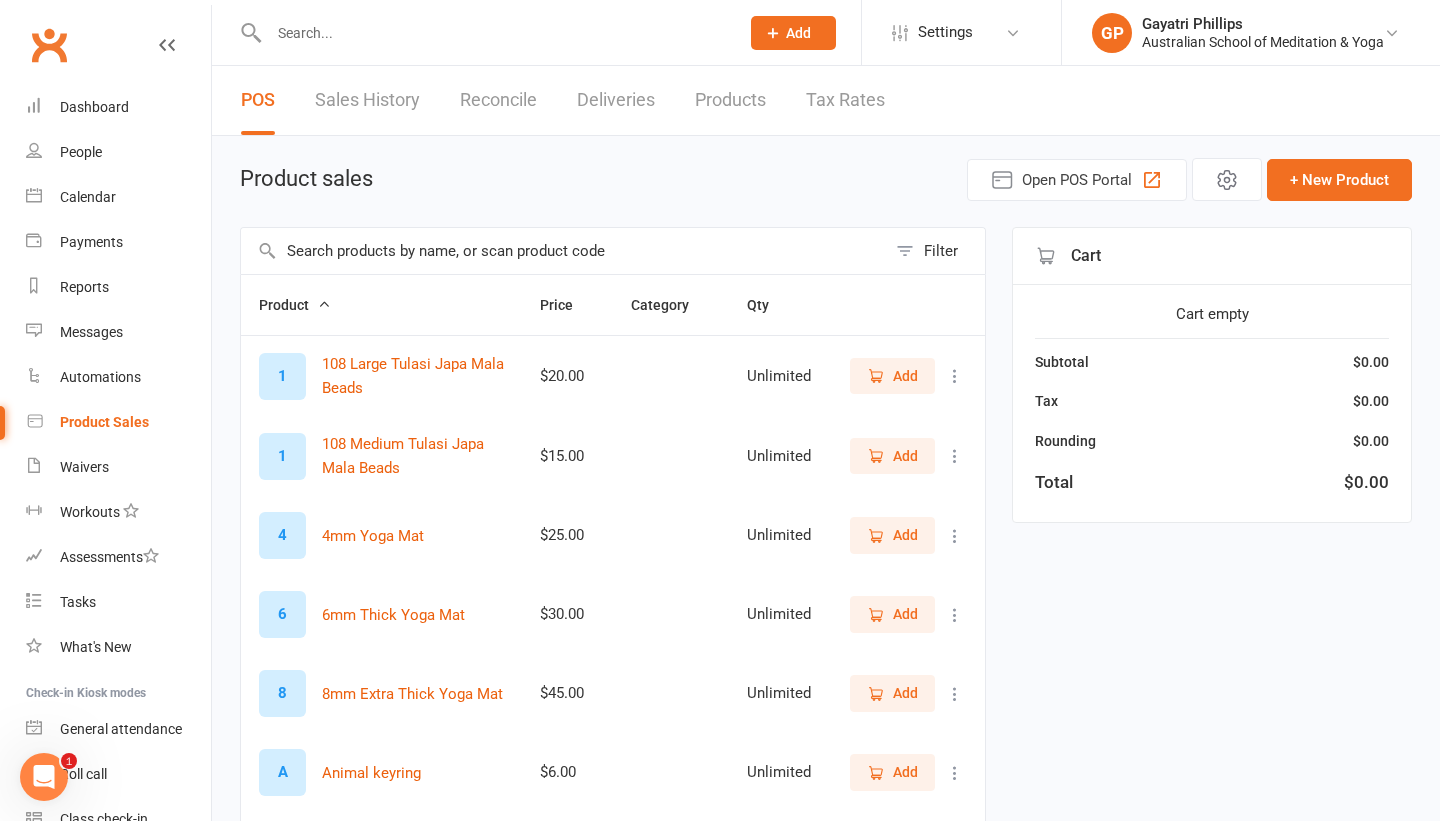 click on "Filter" at bounding box center [935, 251] 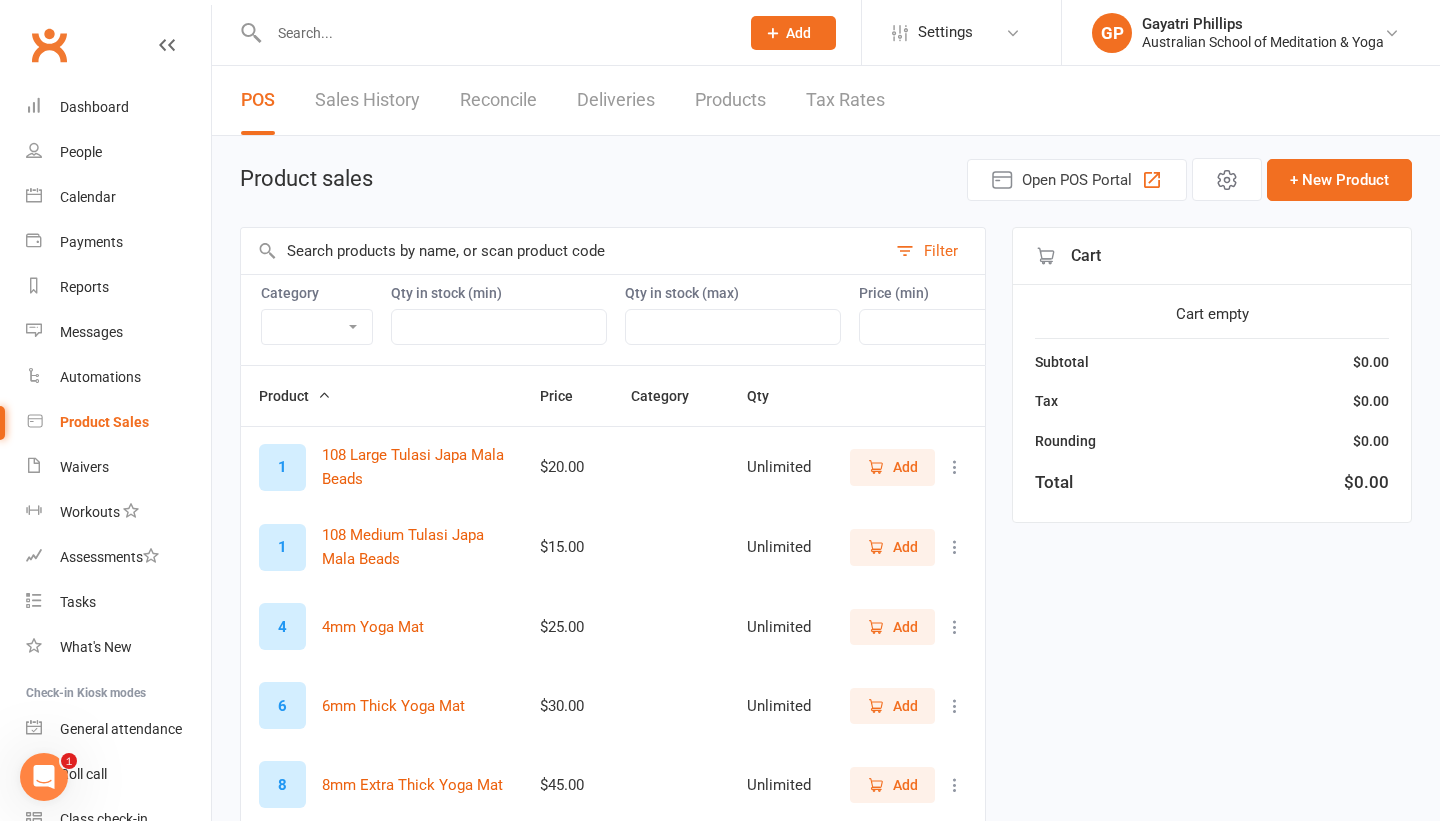 click on "Donations Gift Cards sale" at bounding box center (317, 327) 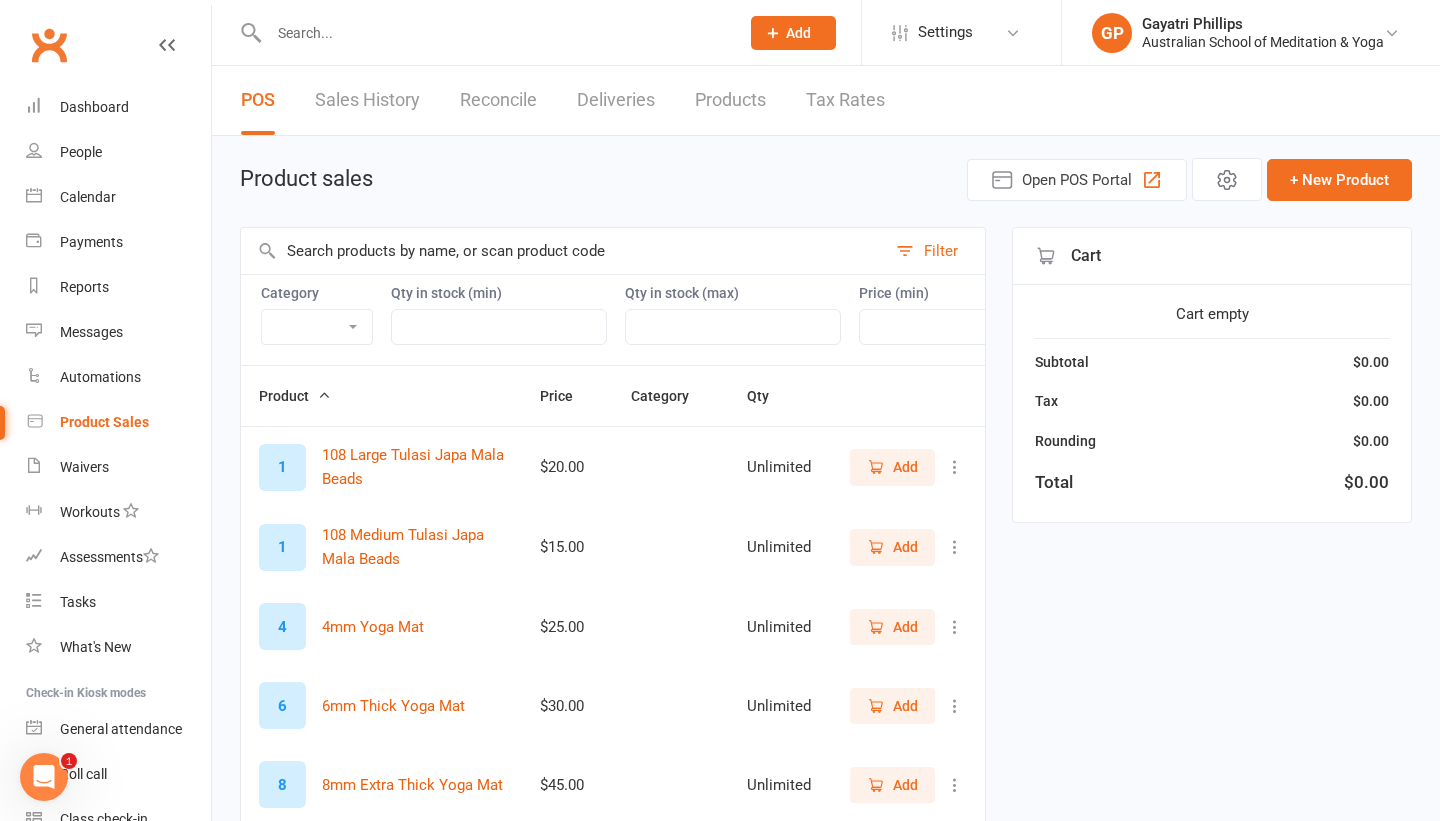 select on "3580" 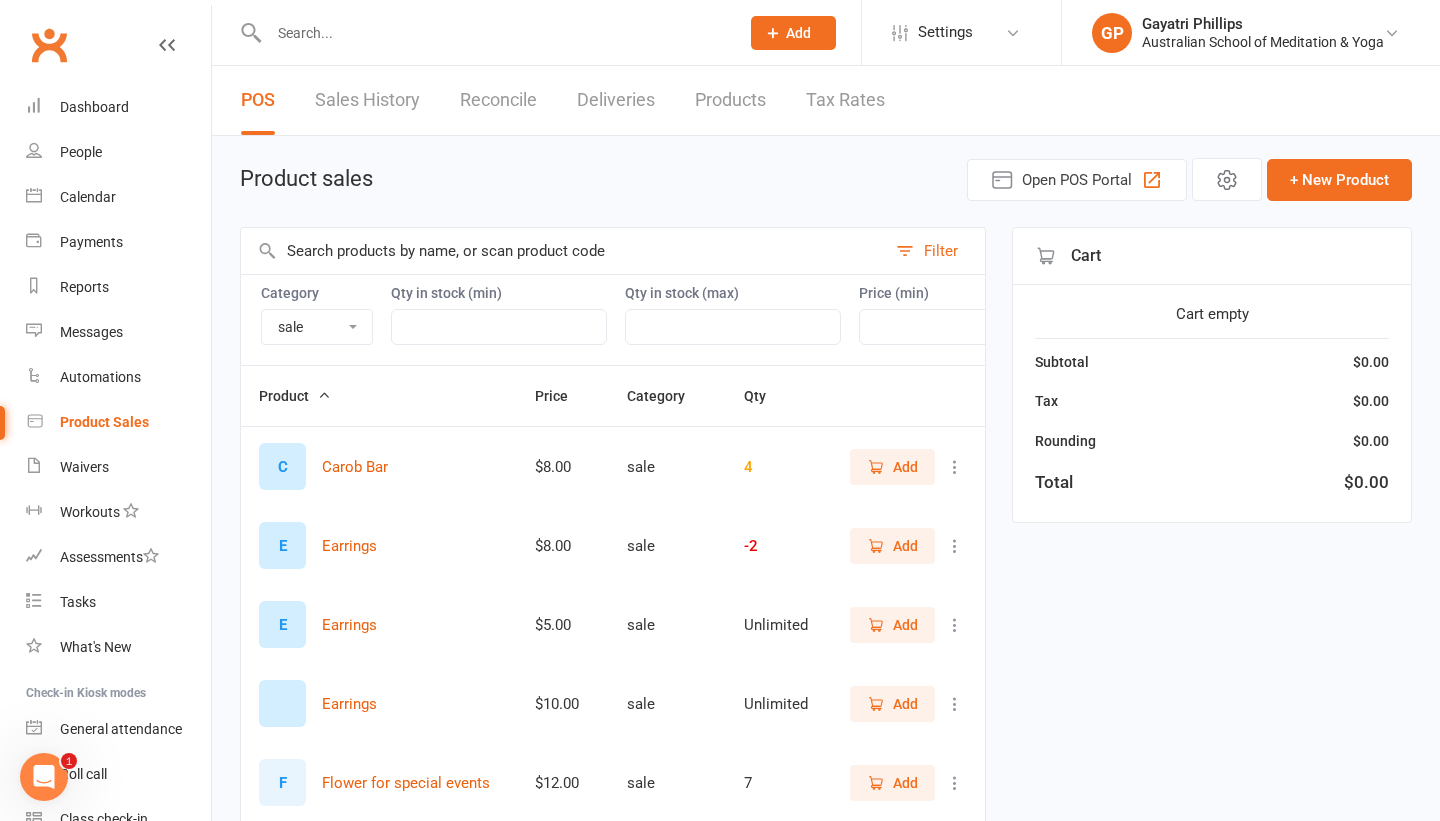 click at bounding box center (563, 251) 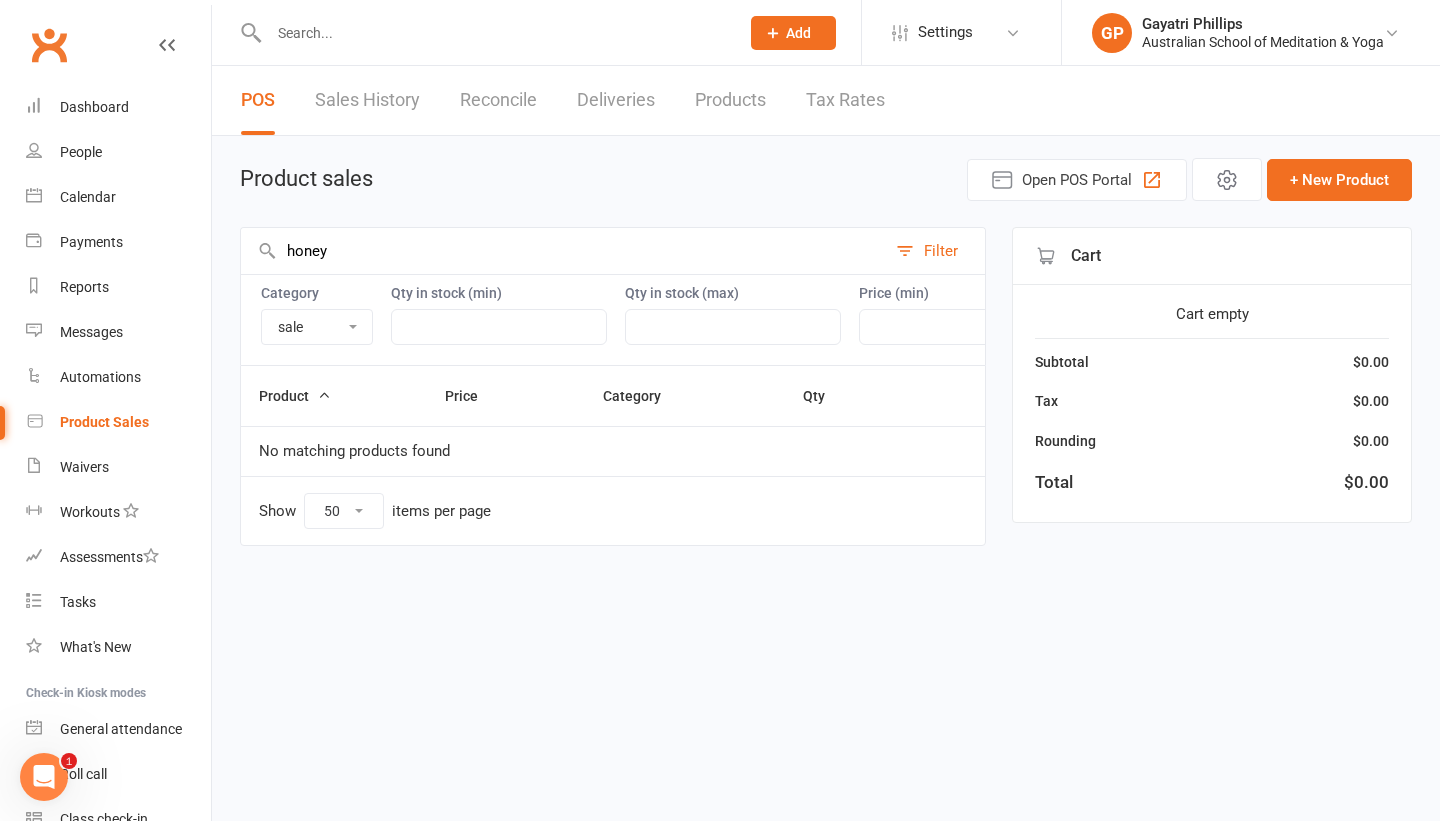 type on "honey" 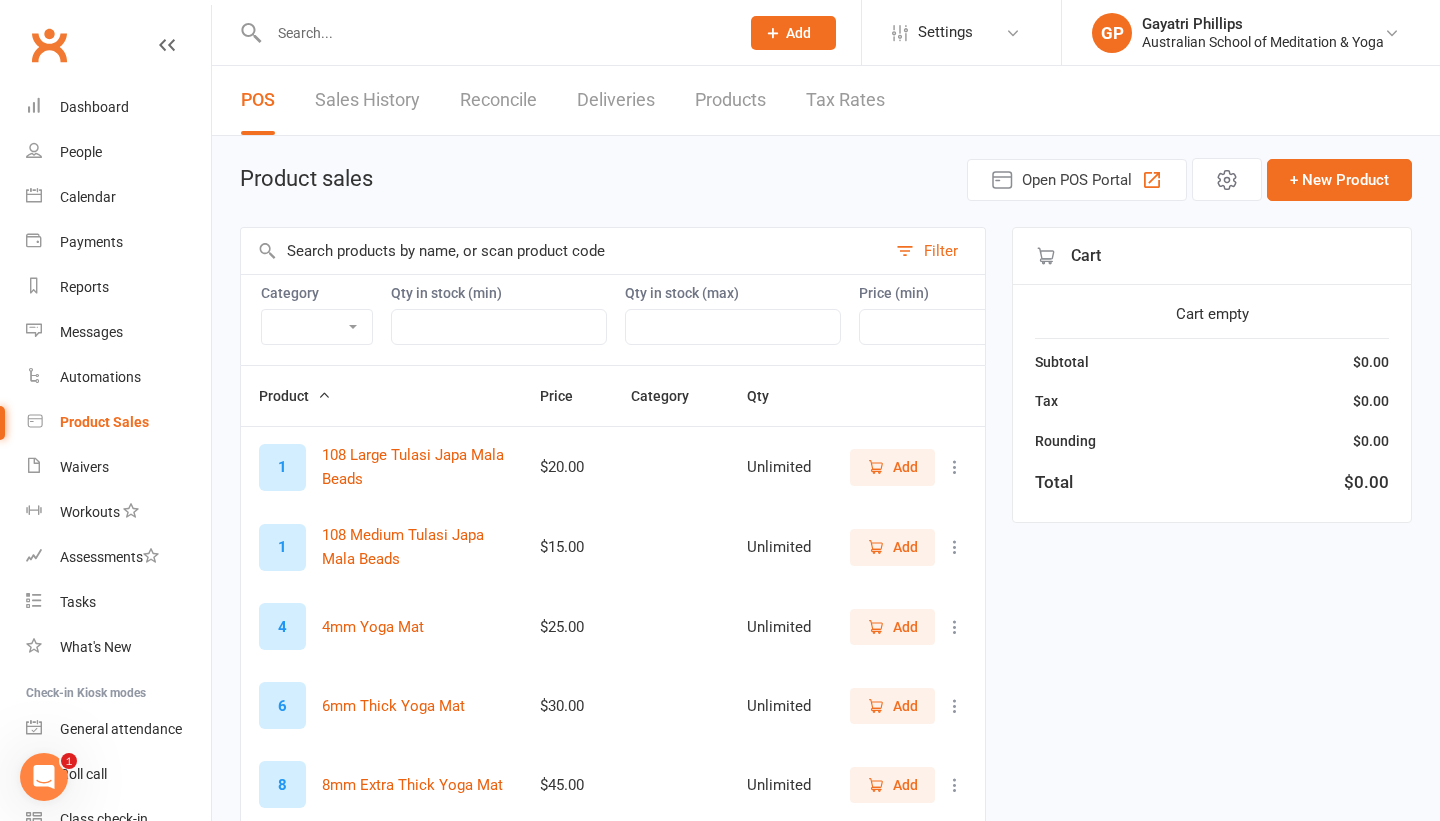 click at bounding box center [563, 251] 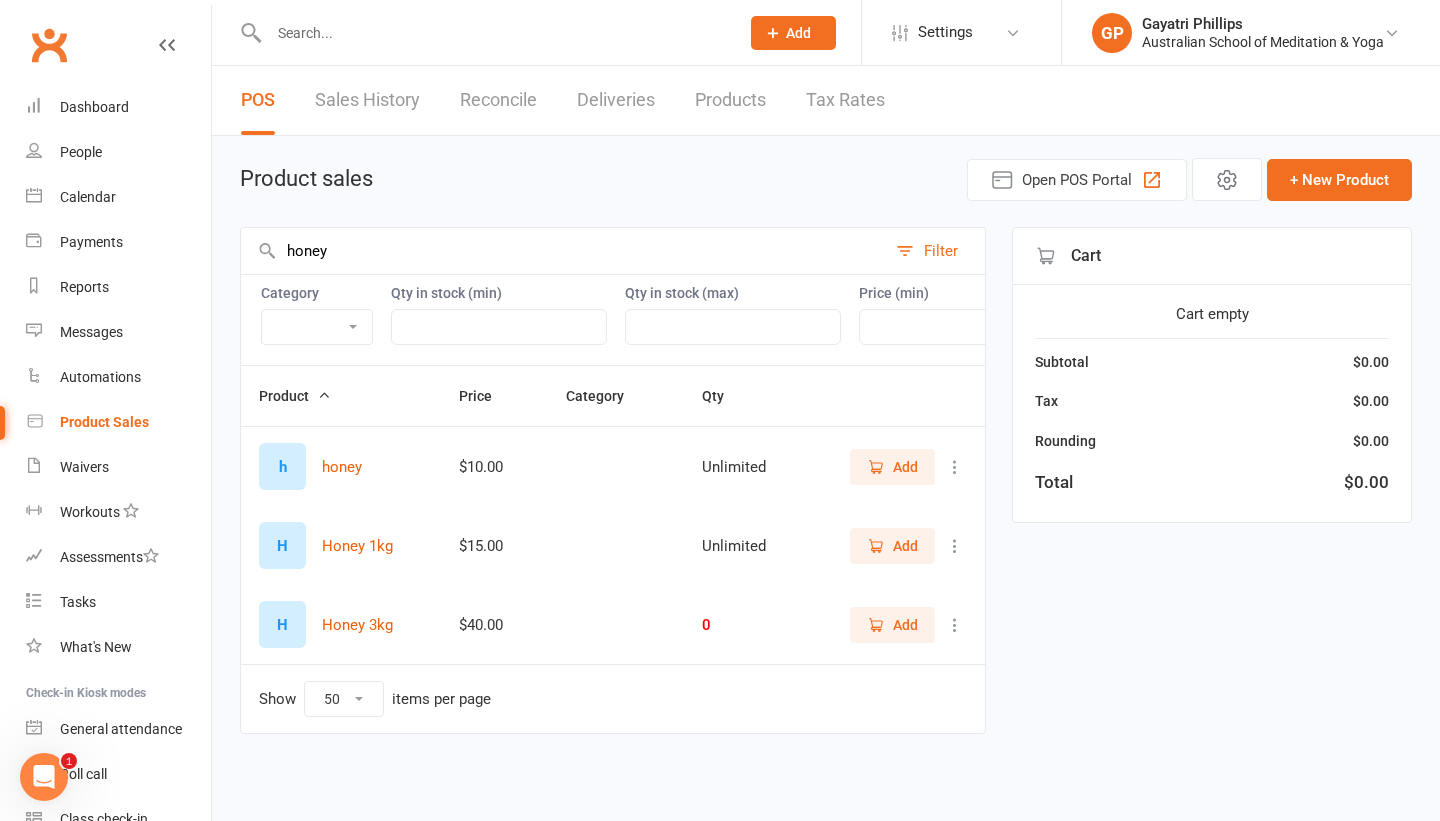 type on "honey" 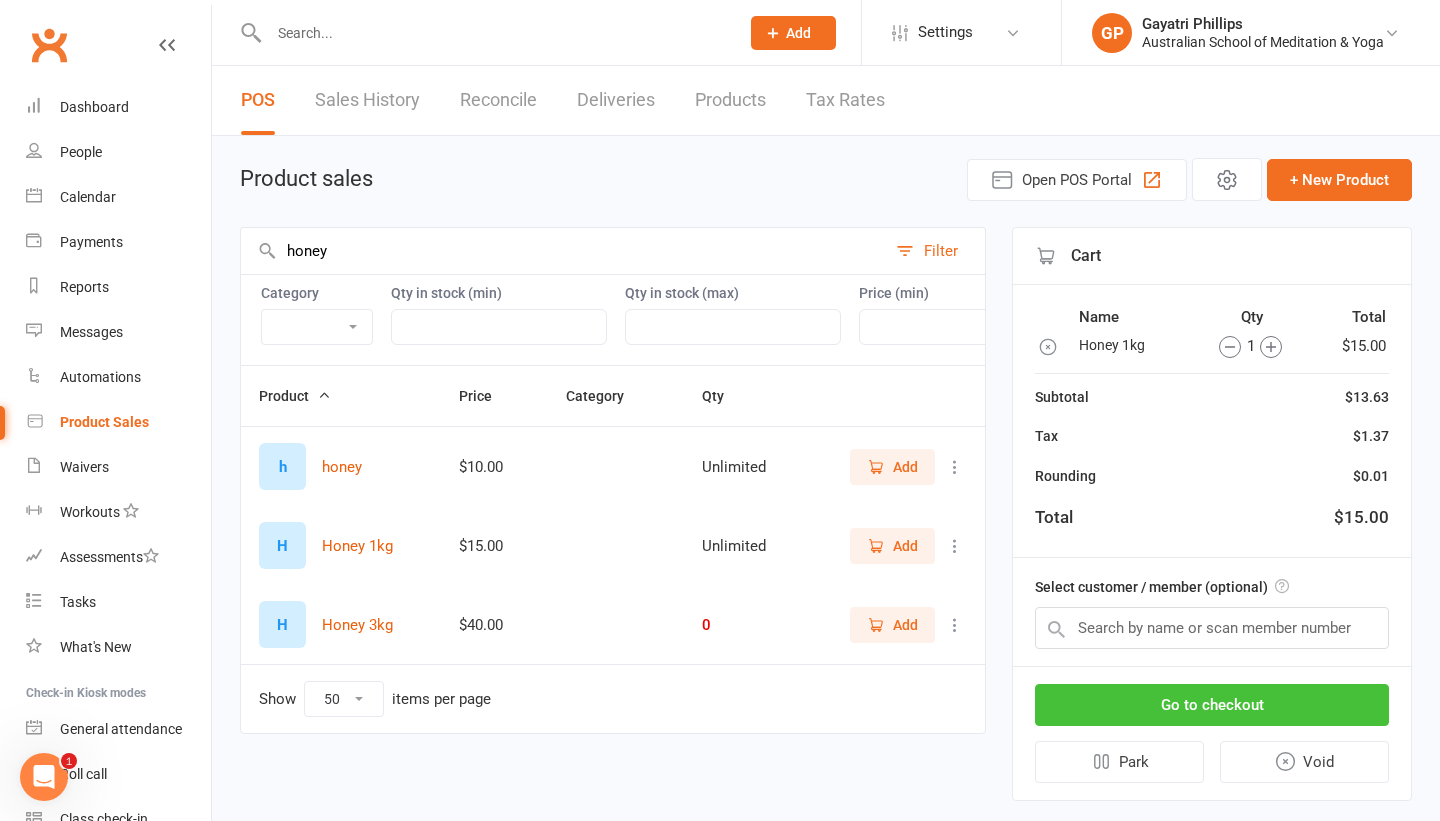 click on "Go to checkout" at bounding box center (1212, 705) 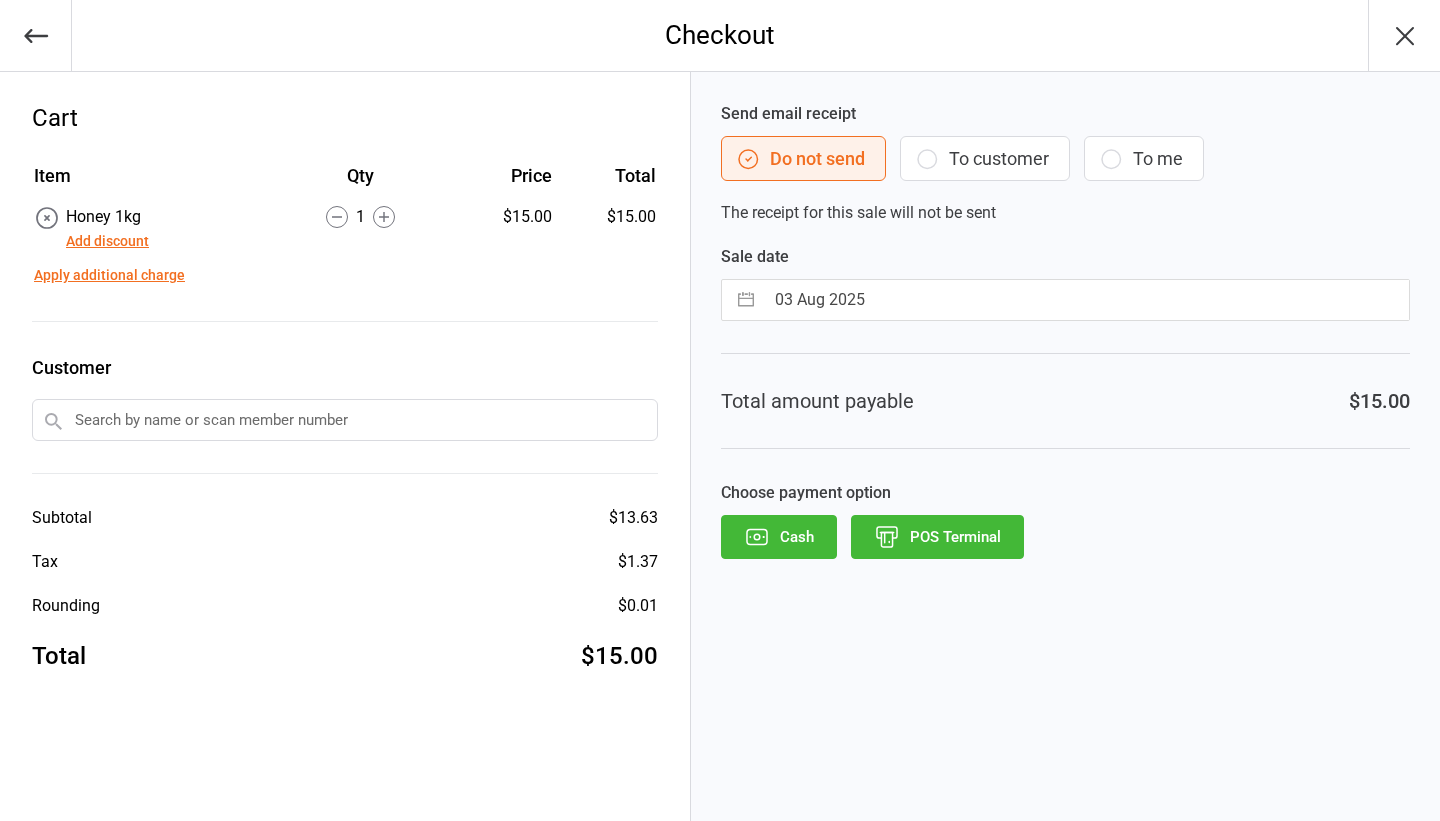 scroll, scrollTop: 0, scrollLeft: 0, axis: both 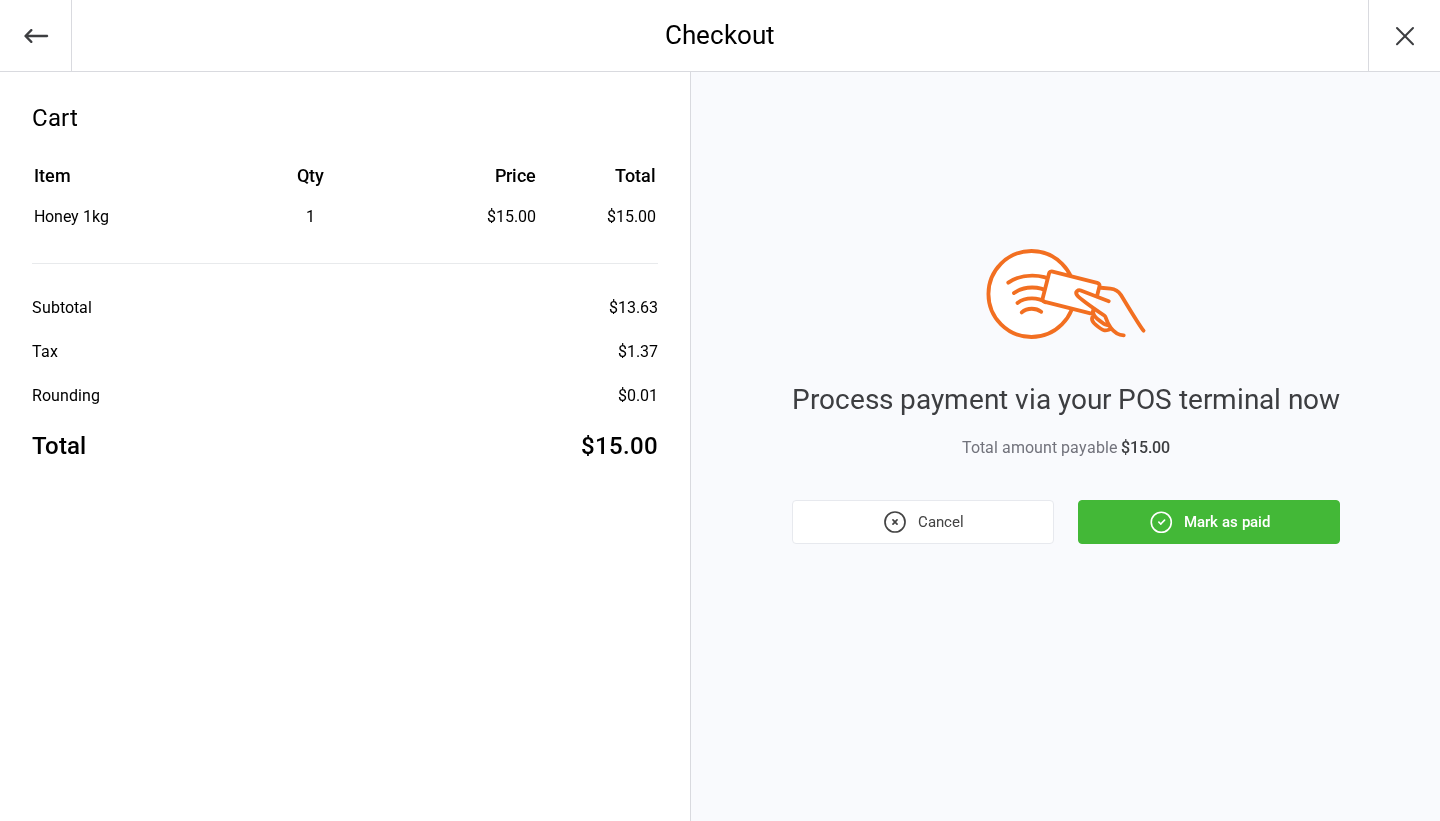 click on "Mark as paid" at bounding box center (1209, 522) 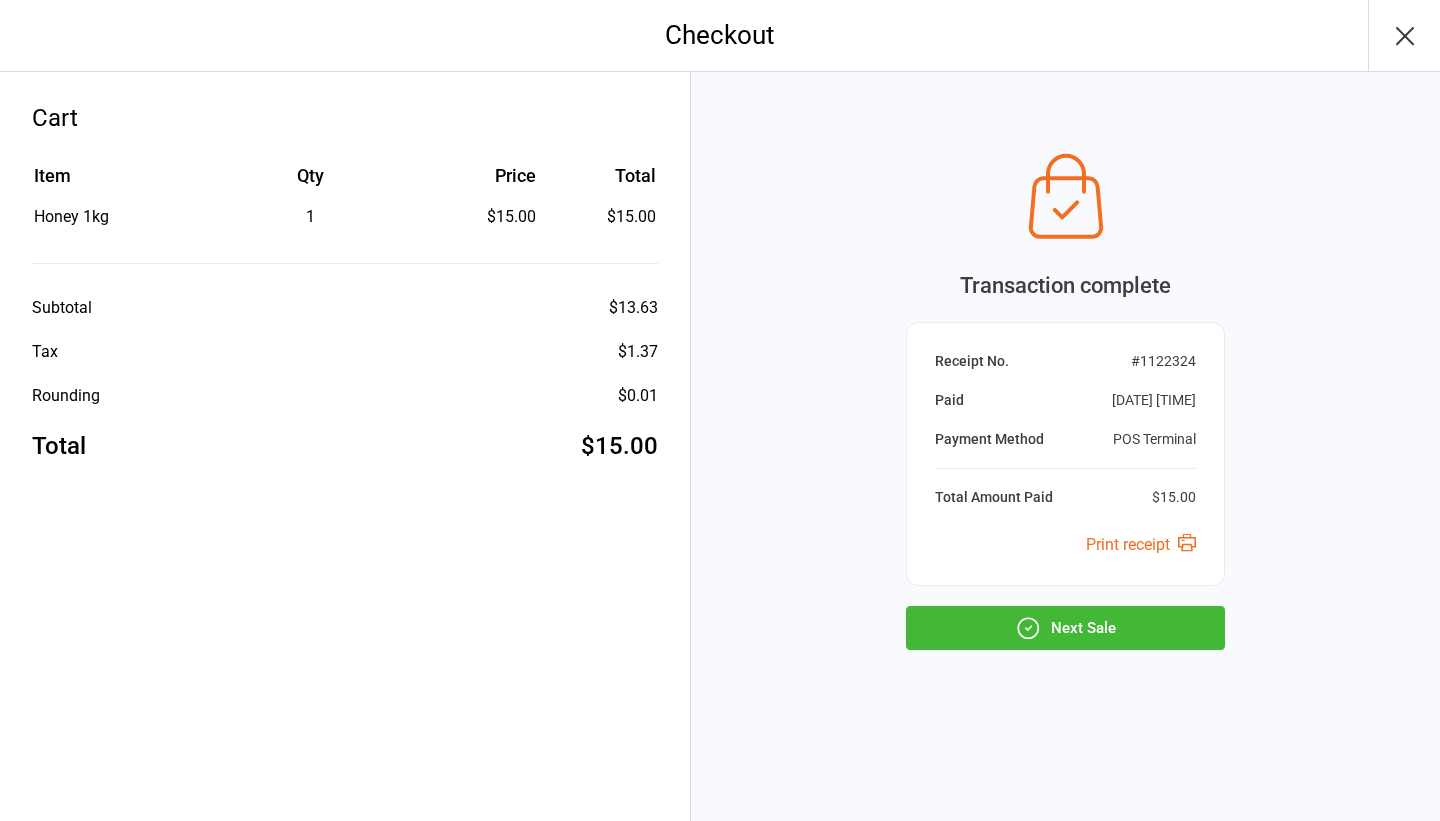 click on "Next Sale" at bounding box center [1065, 628] 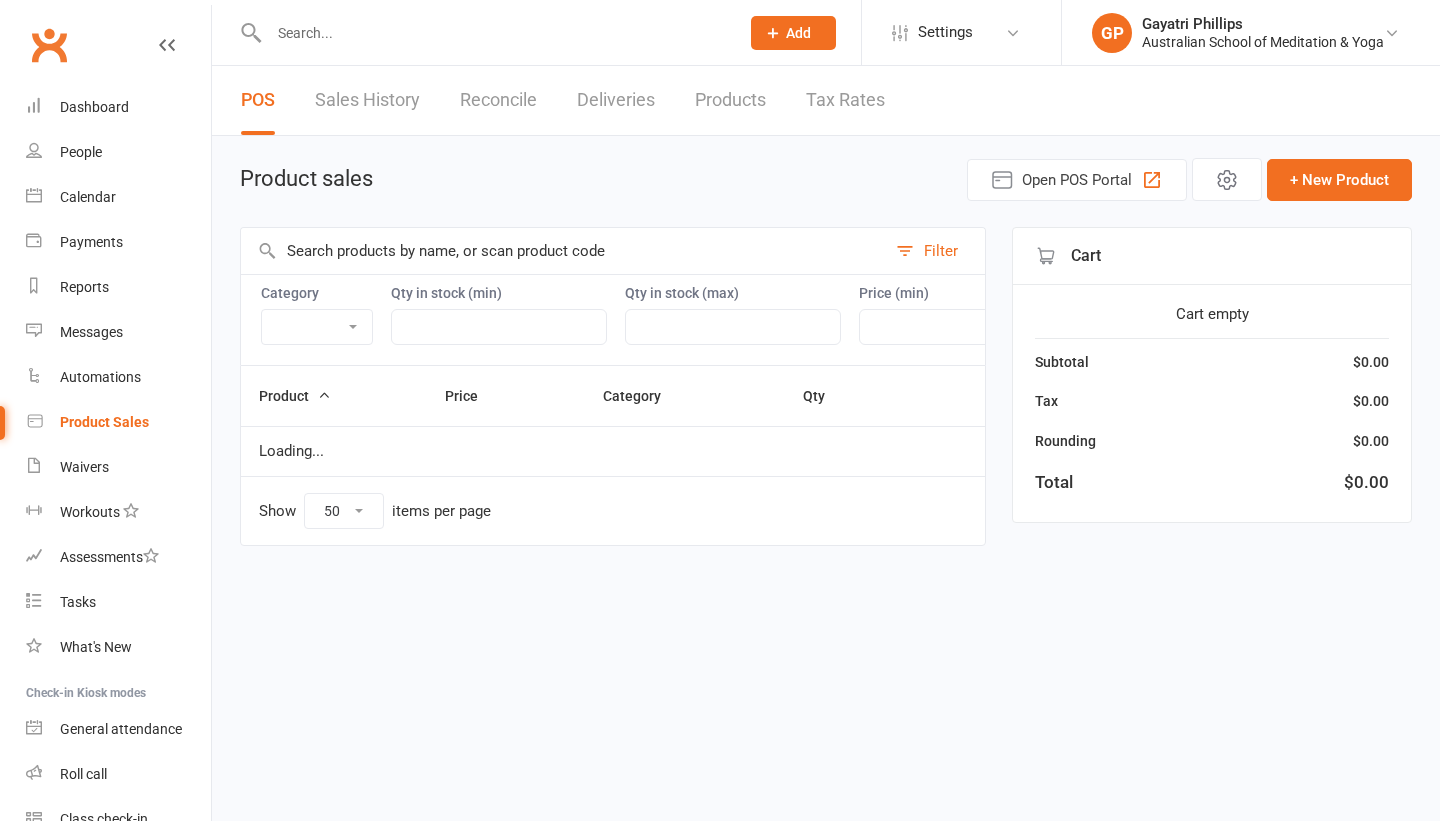 select on "50" 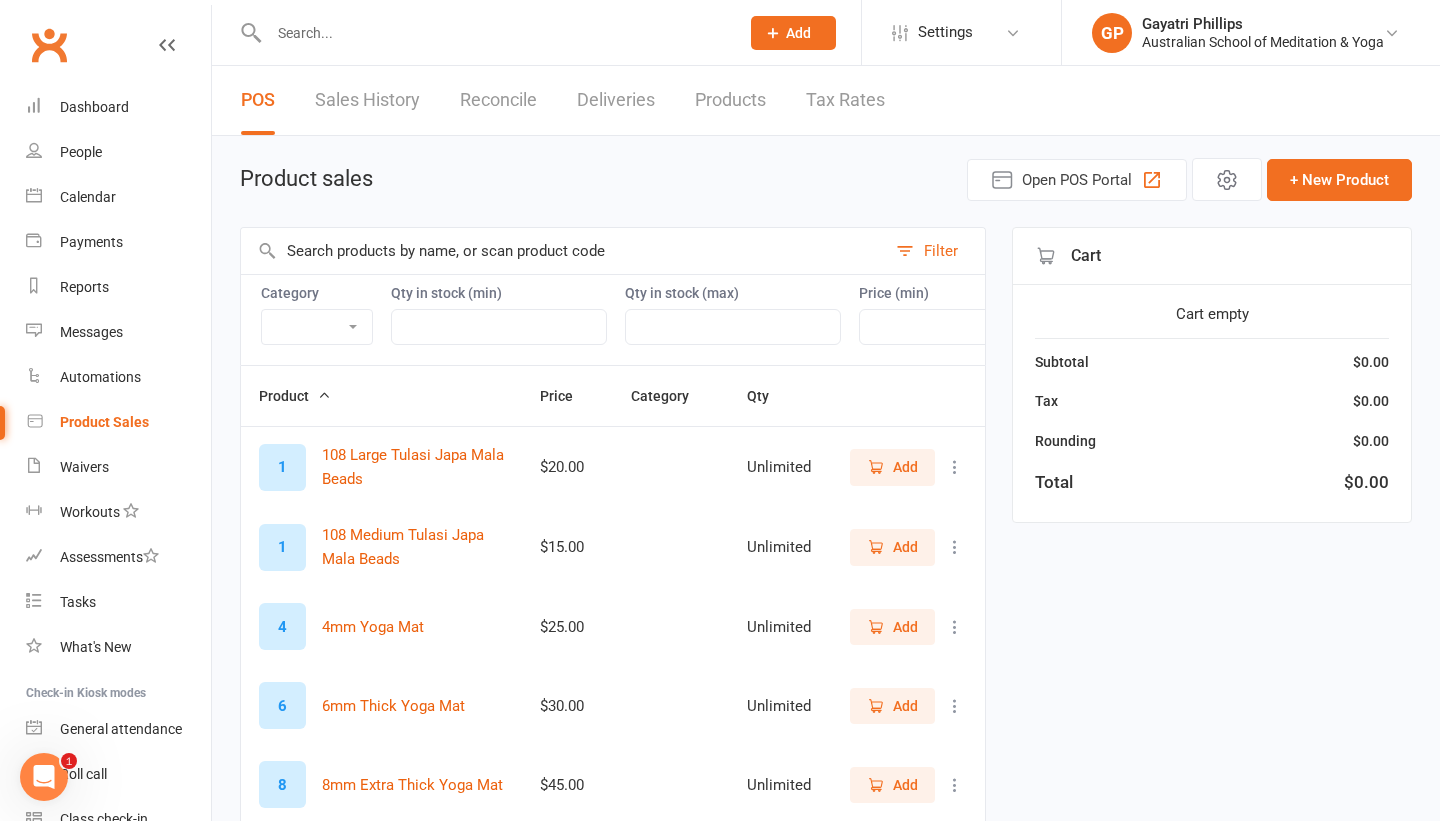 scroll, scrollTop: 0, scrollLeft: 0, axis: both 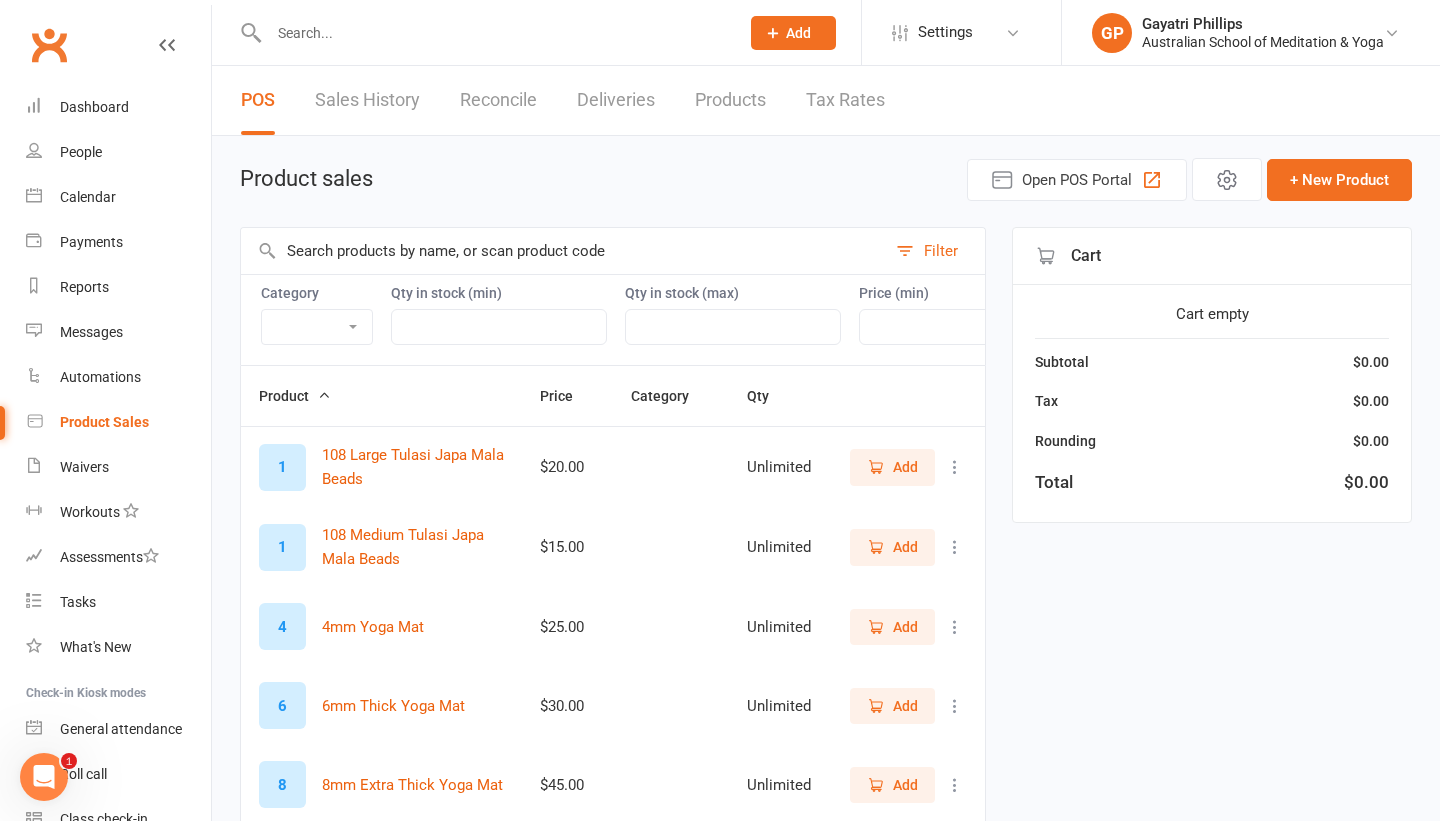 click at bounding box center (563, 251) 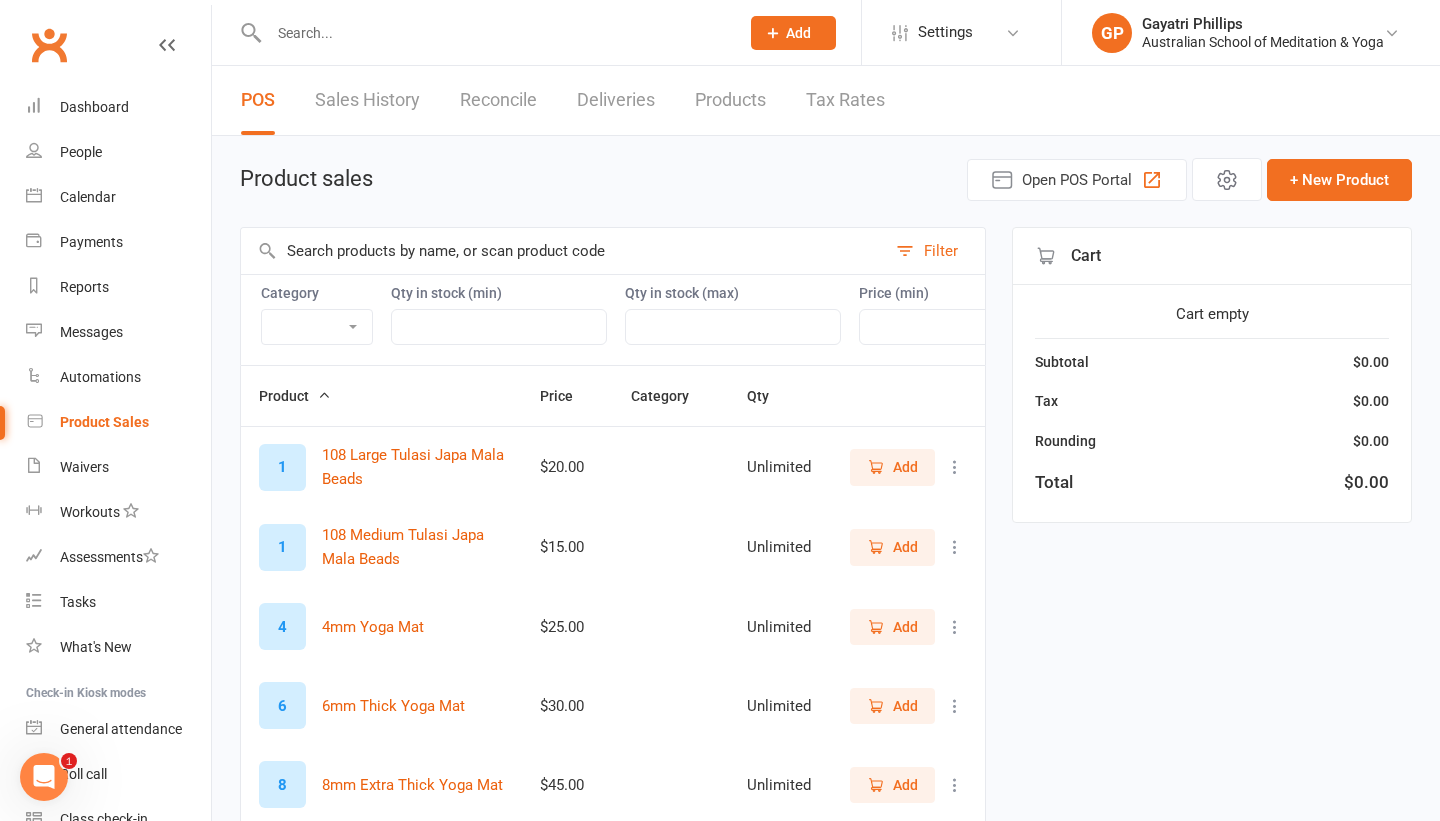 click on "Sales History" at bounding box center [367, 100] 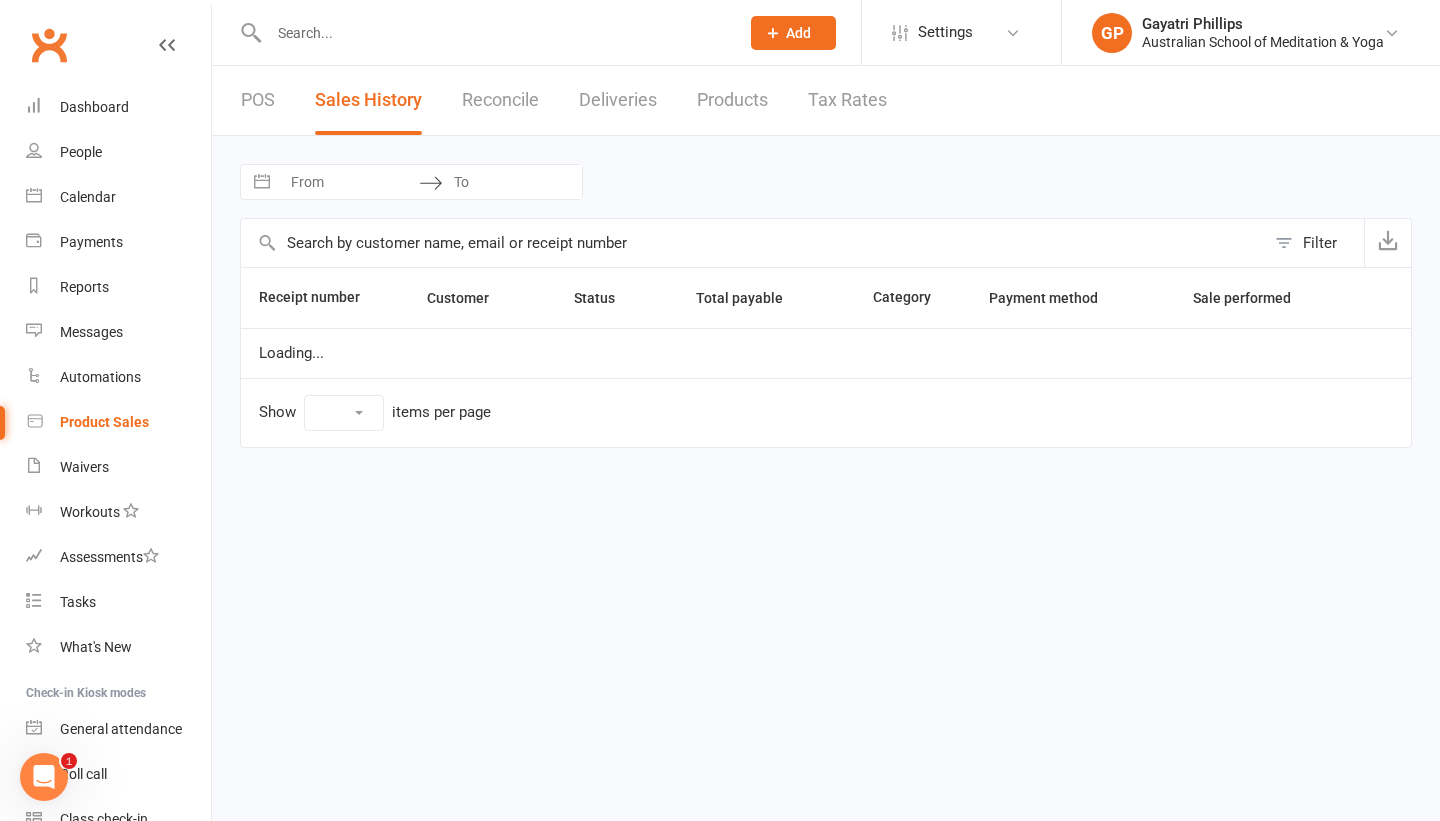 select on "100" 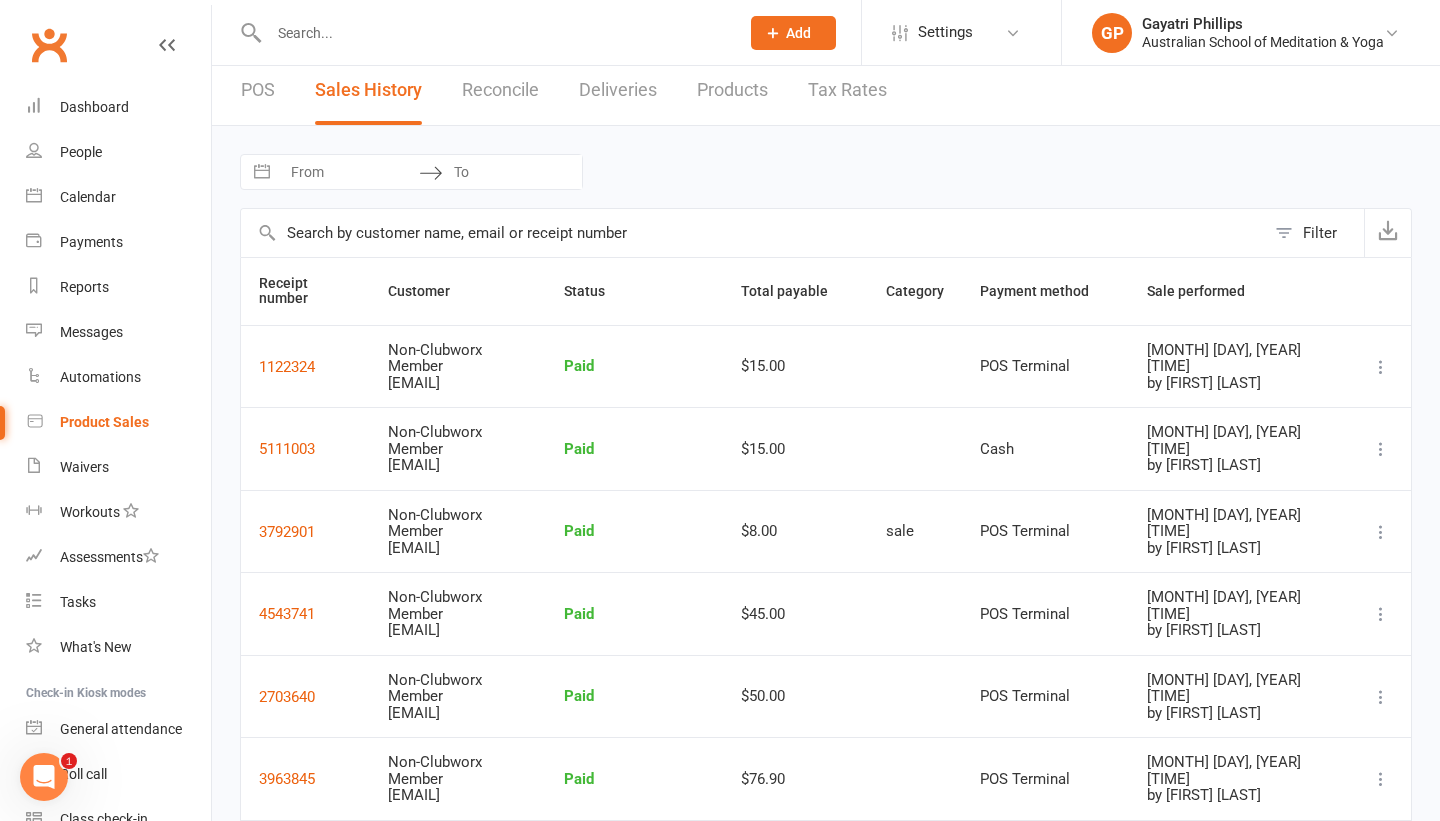 scroll, scrollTop: 0, scrollLeft: 0, axis: both 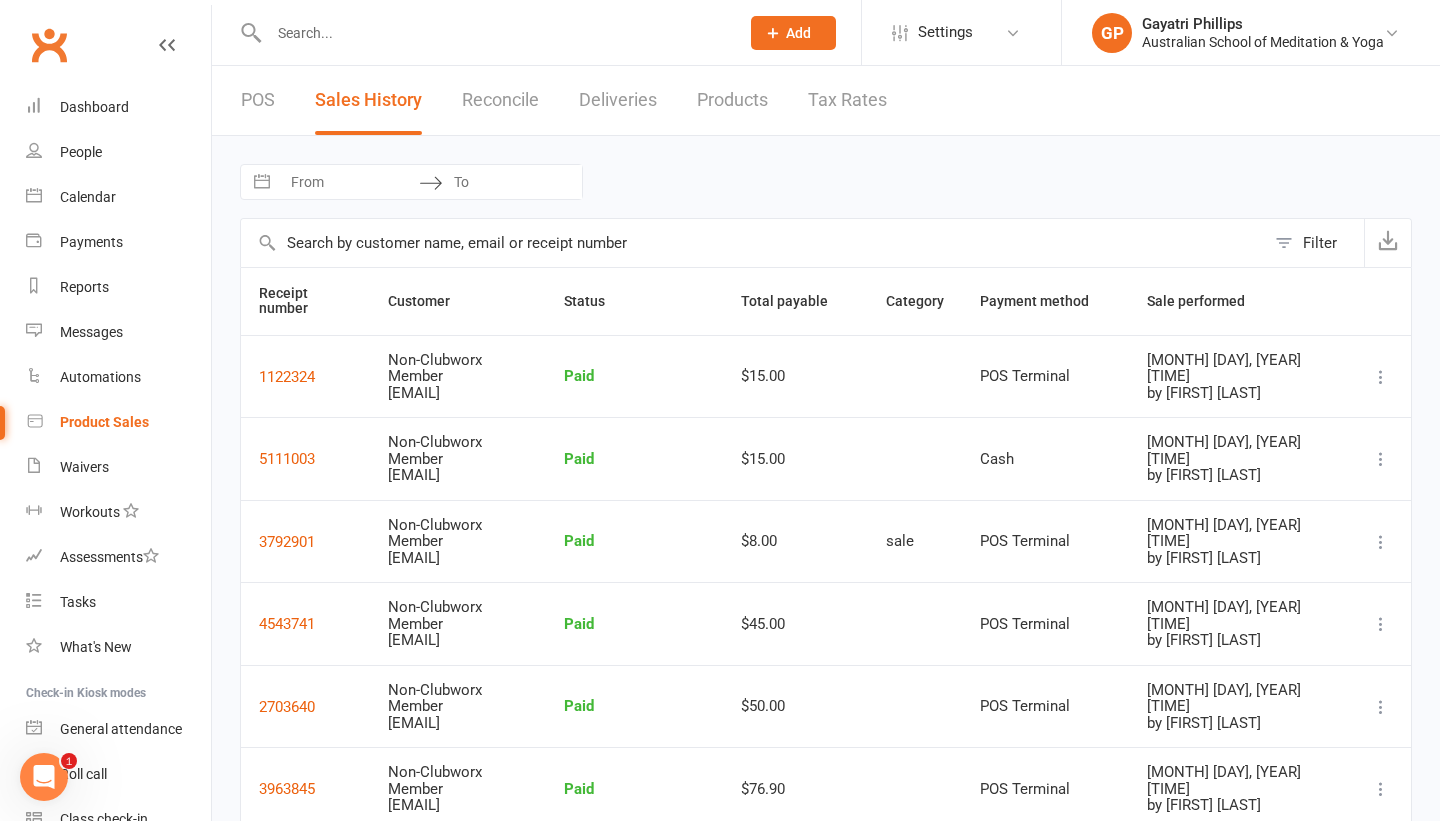 click on "Products" at bounding box center (732, 100) 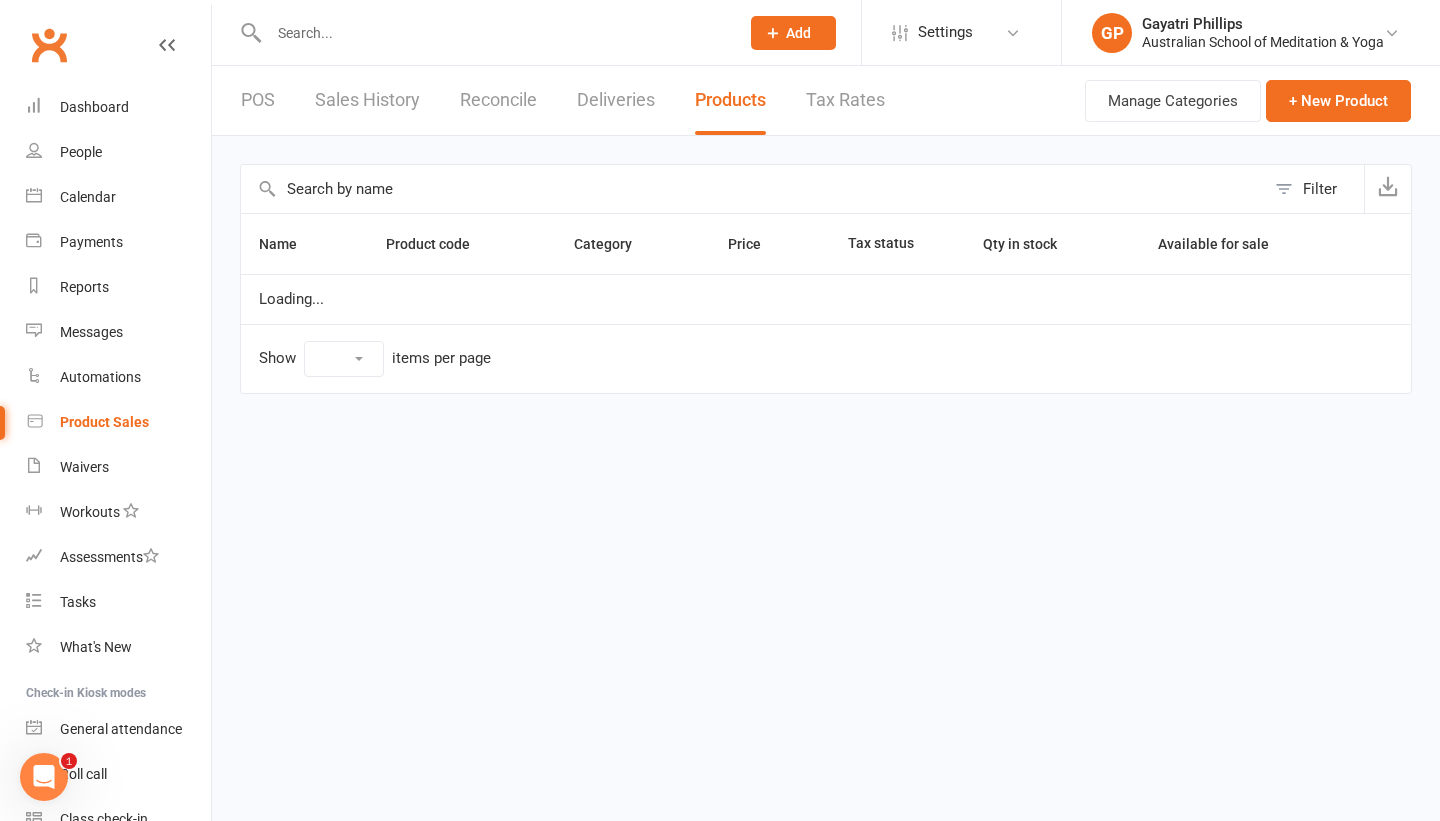 select on "10" 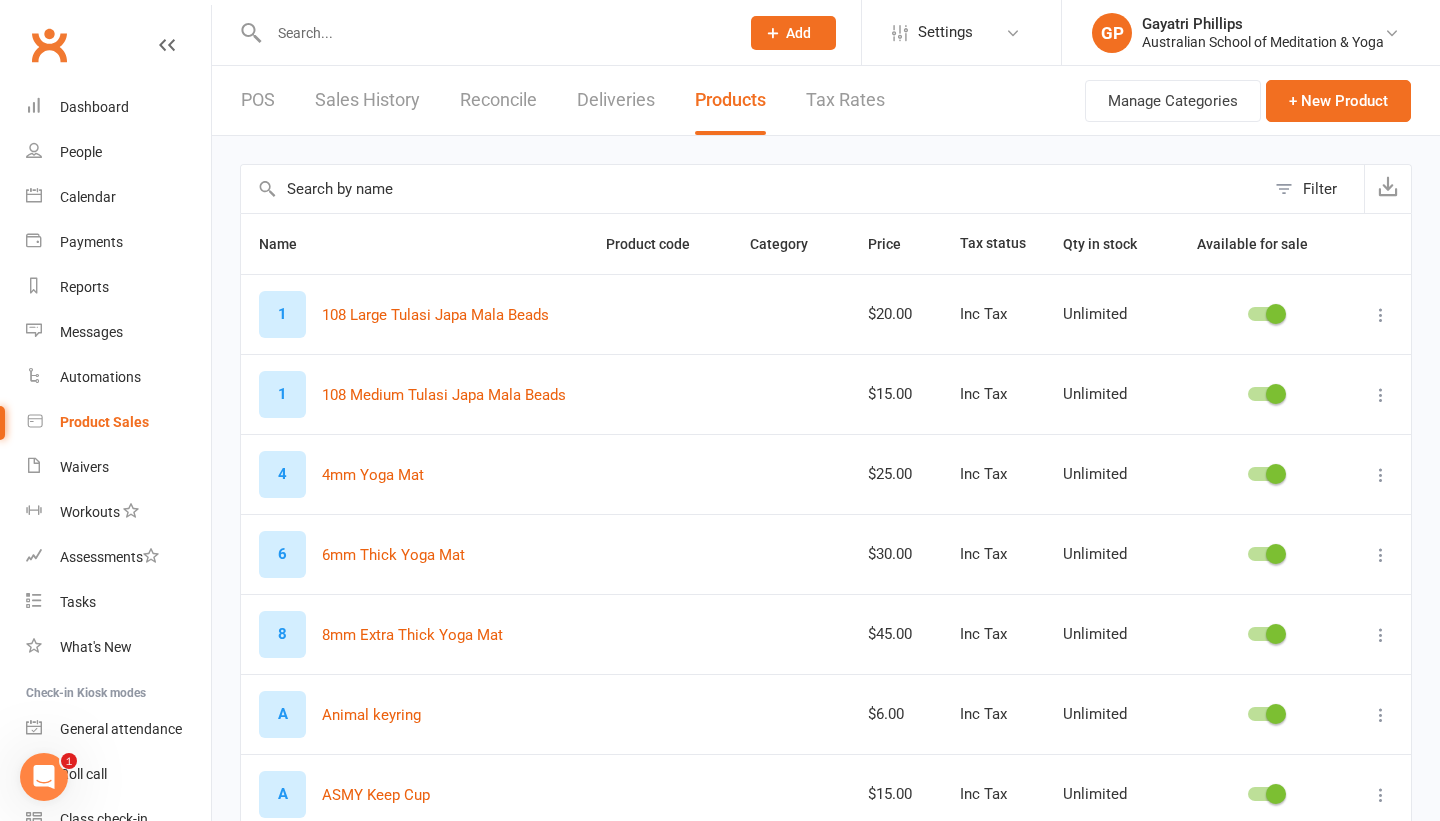 click on "Reconcile" at bounding box center (498, 100) 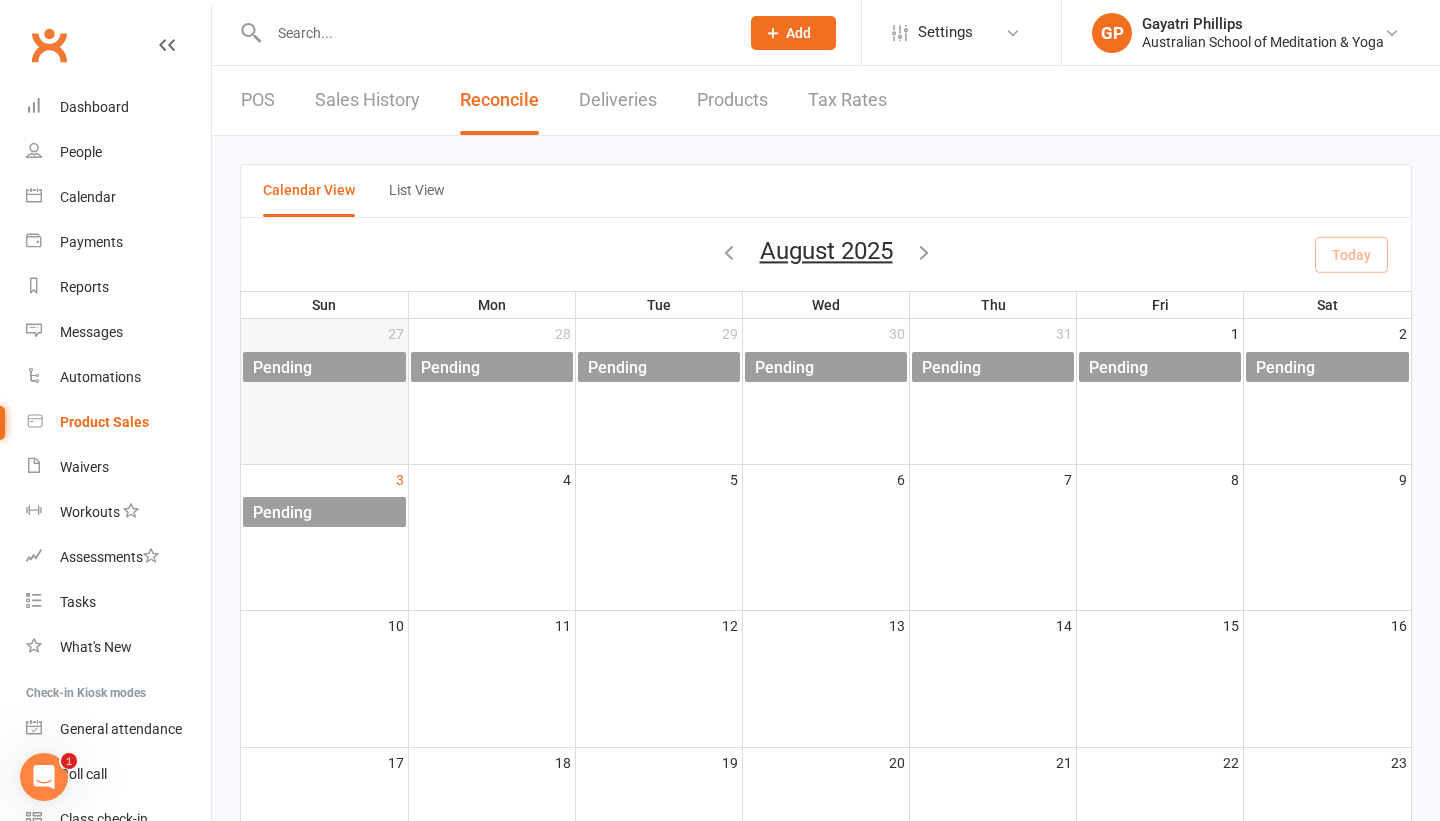 click on "Pending" 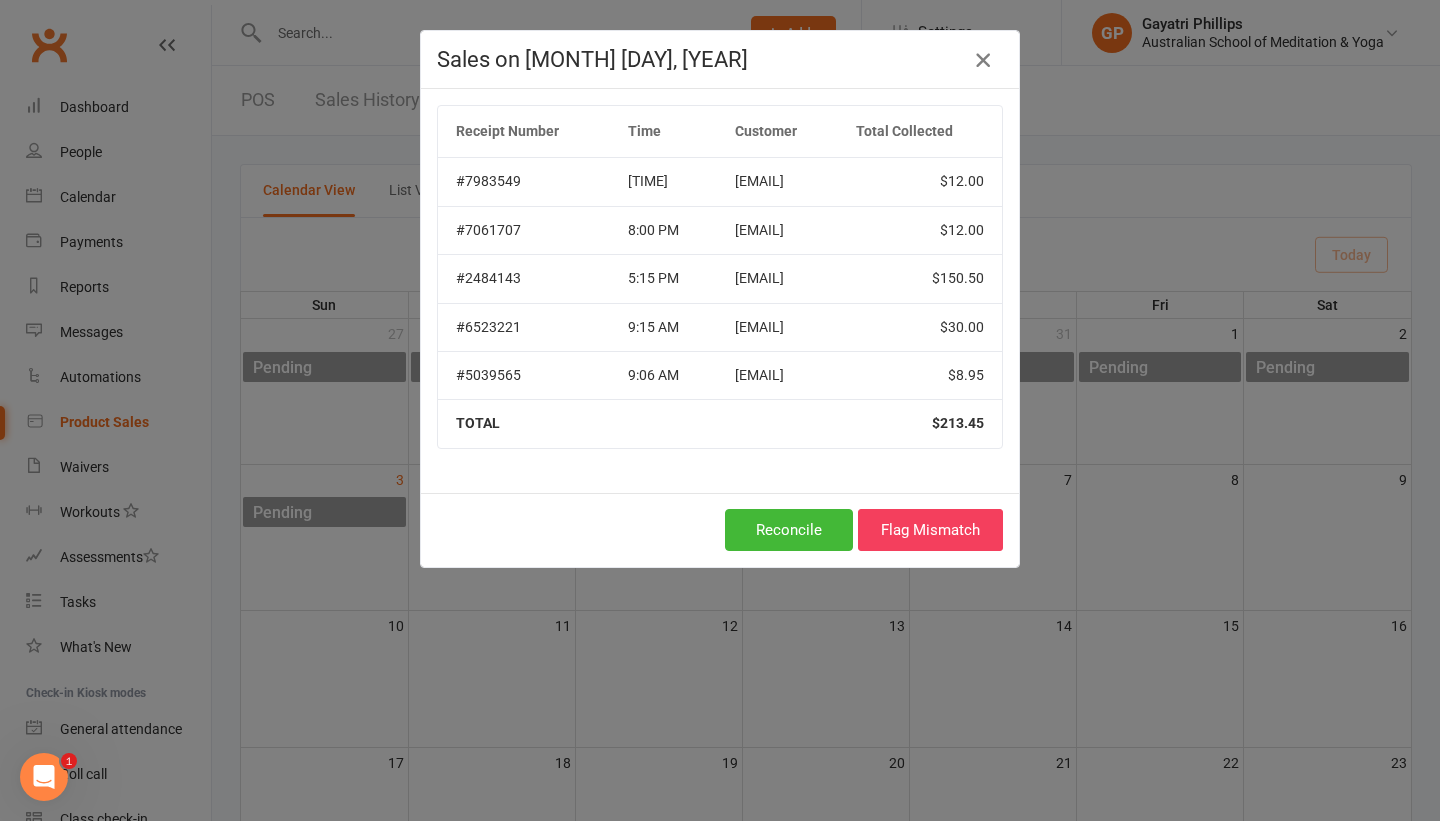 click at bounding box center (983, 60) 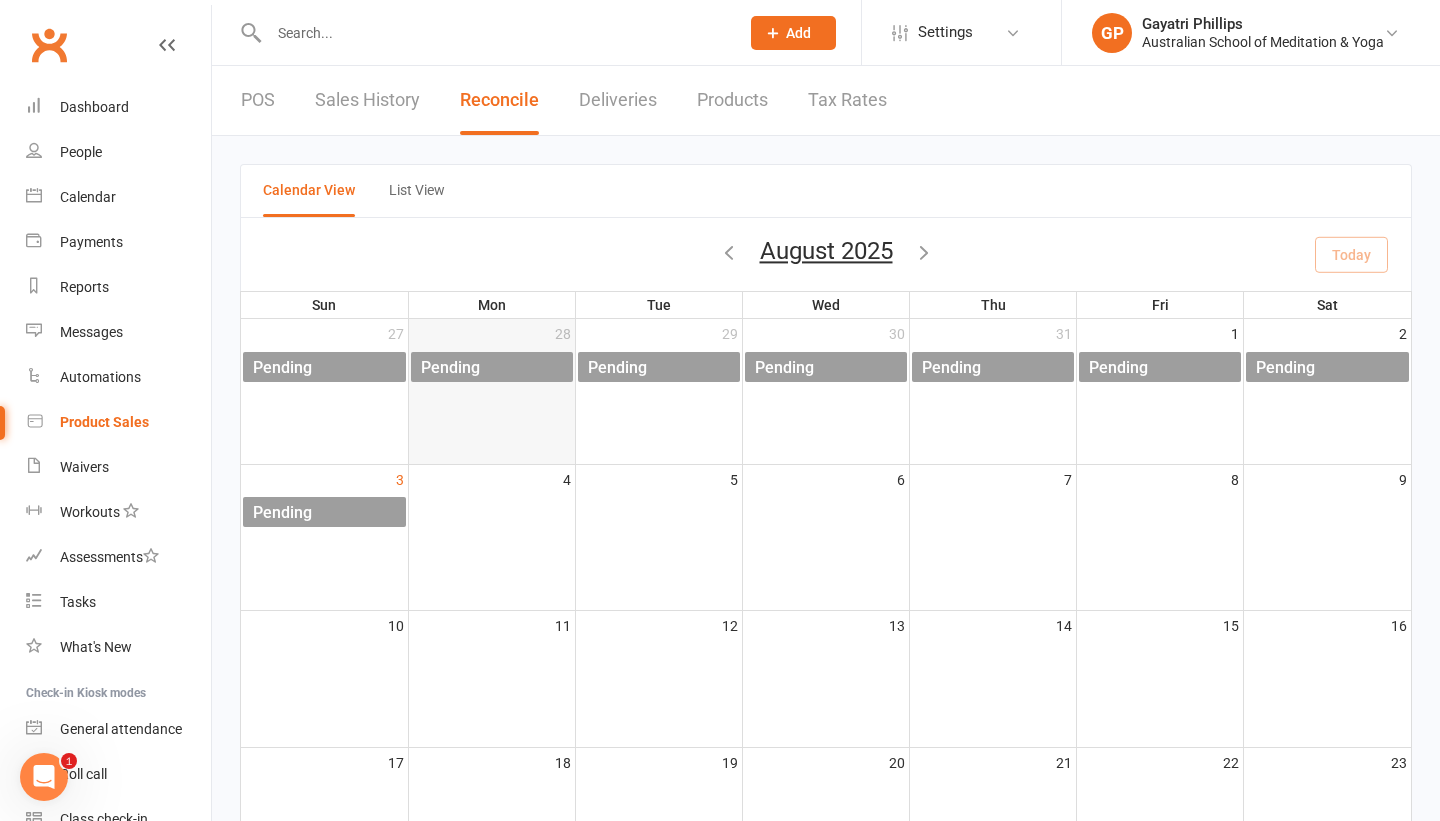 click on "Pending" 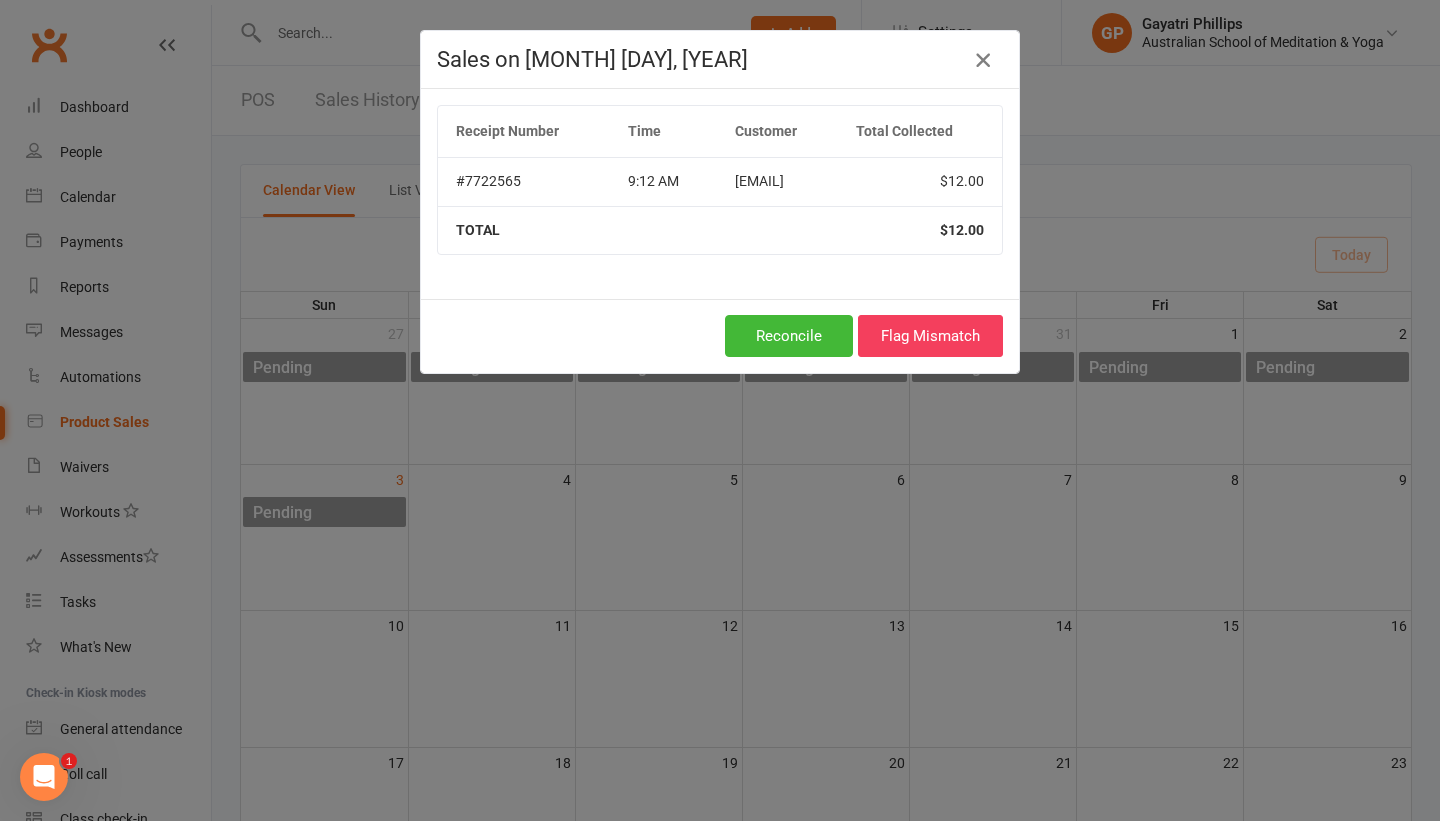 click at bounding box center [983, 60] 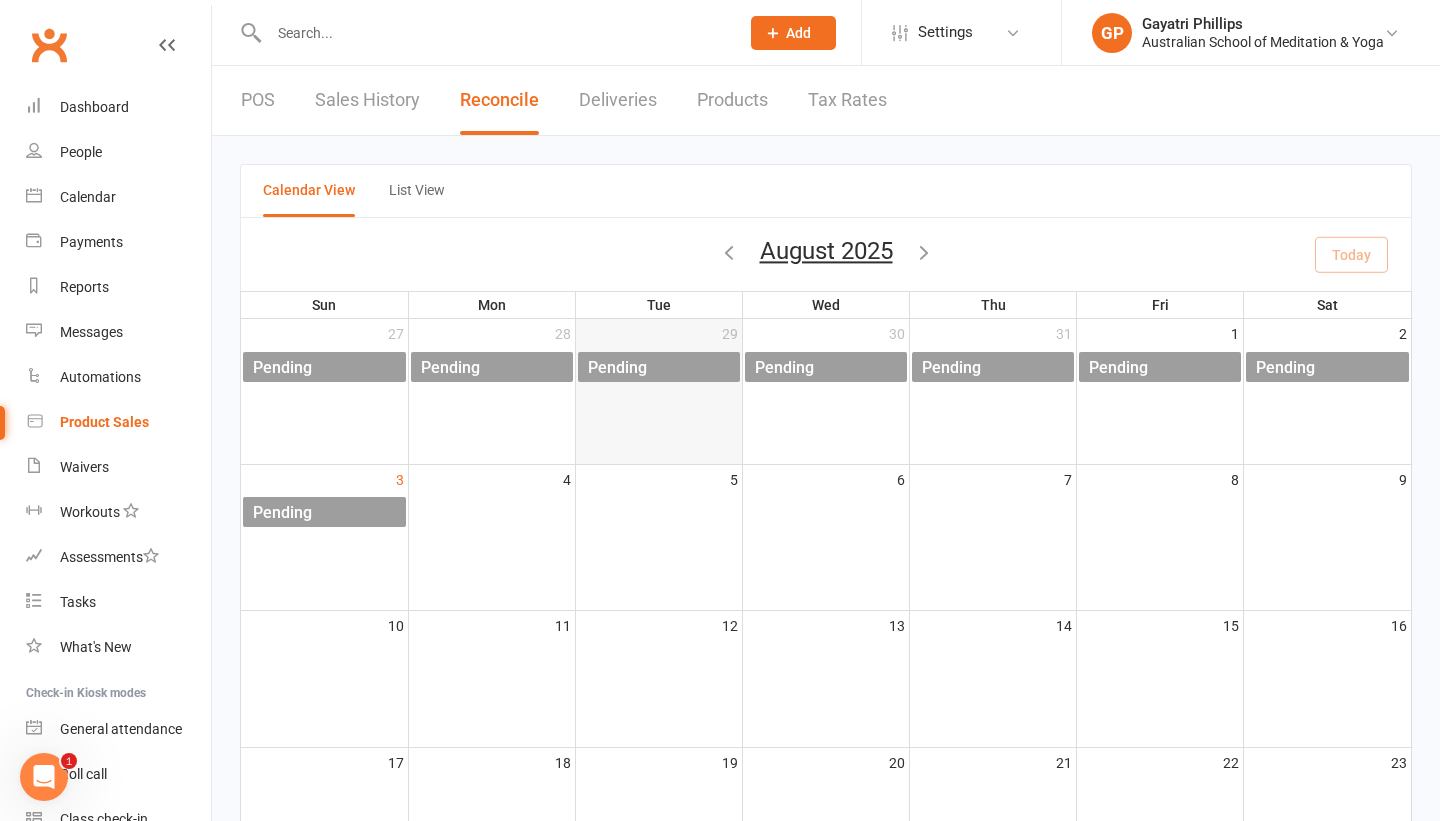 click on "Pending" 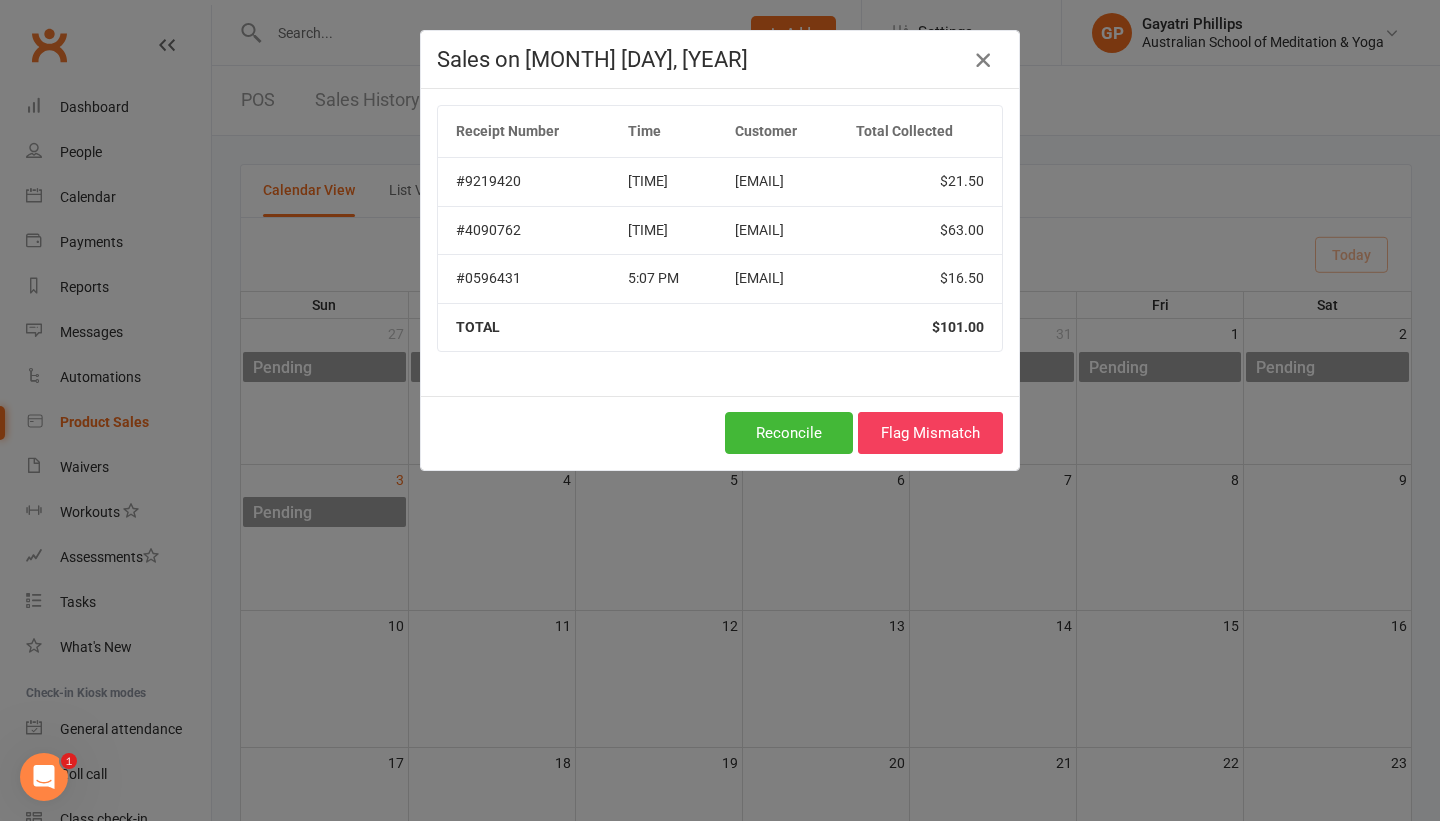 click at bounding box center (983, 60) 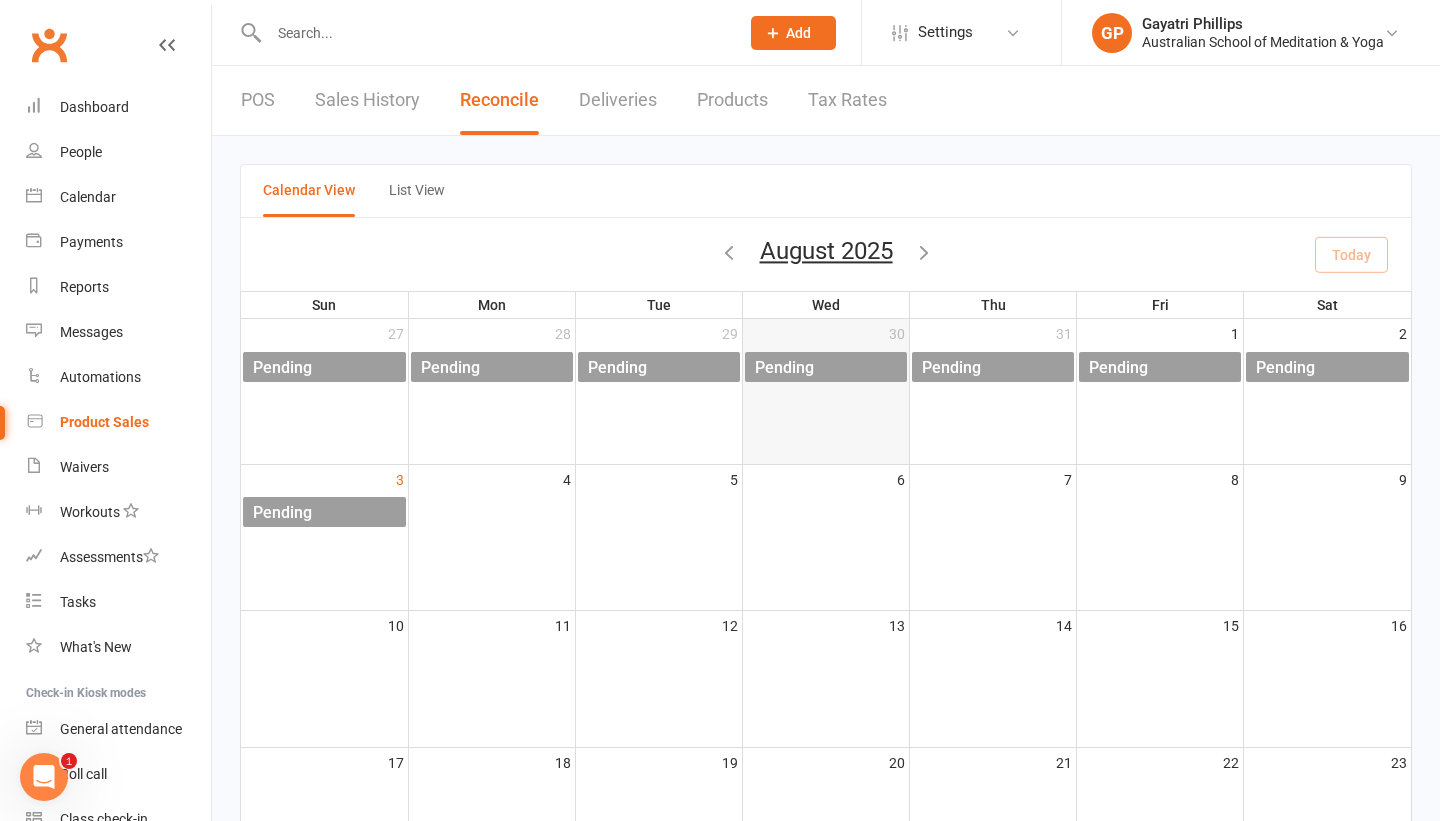 click on "Pending" 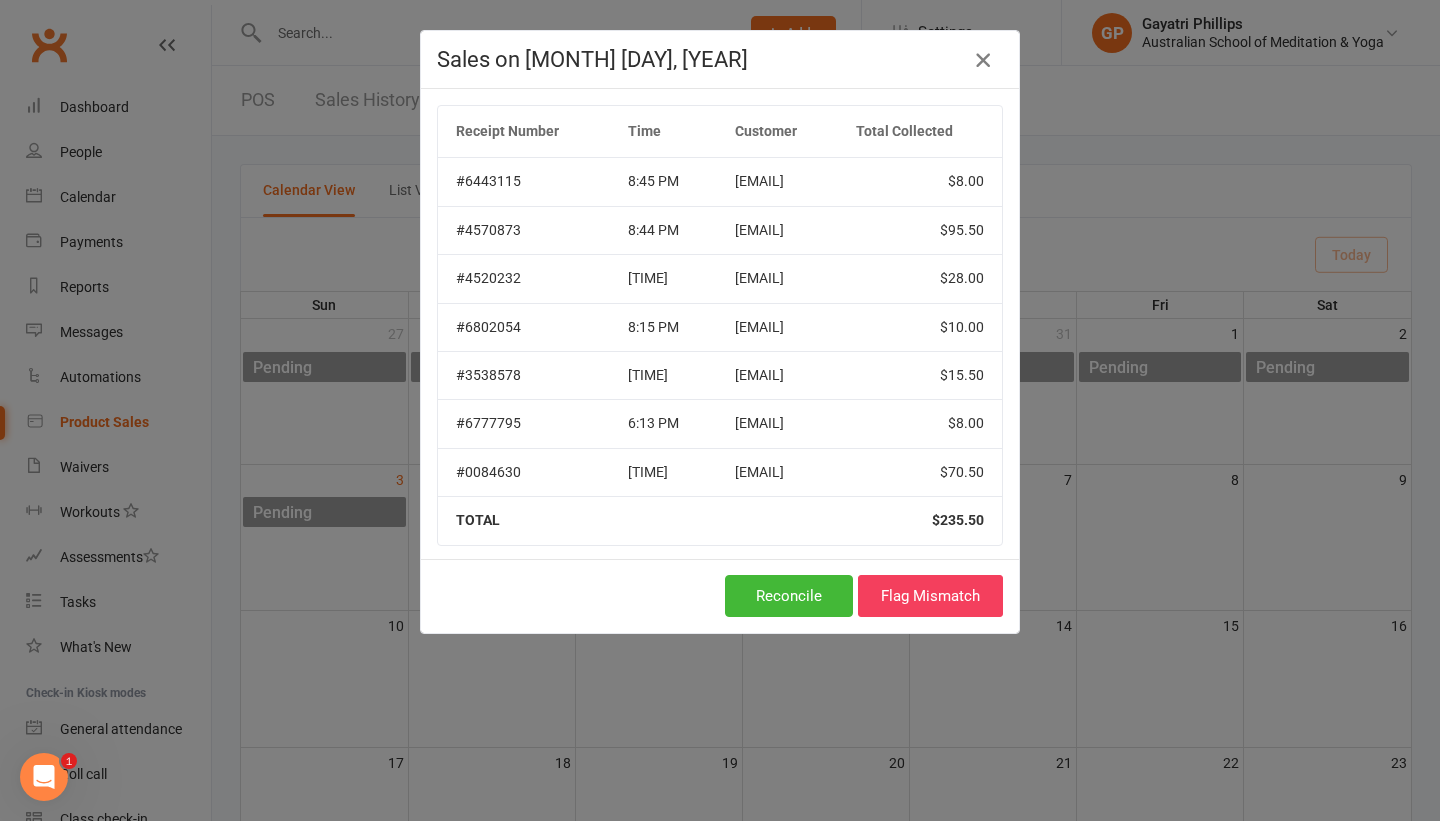 click at bounding box center [983, 60] 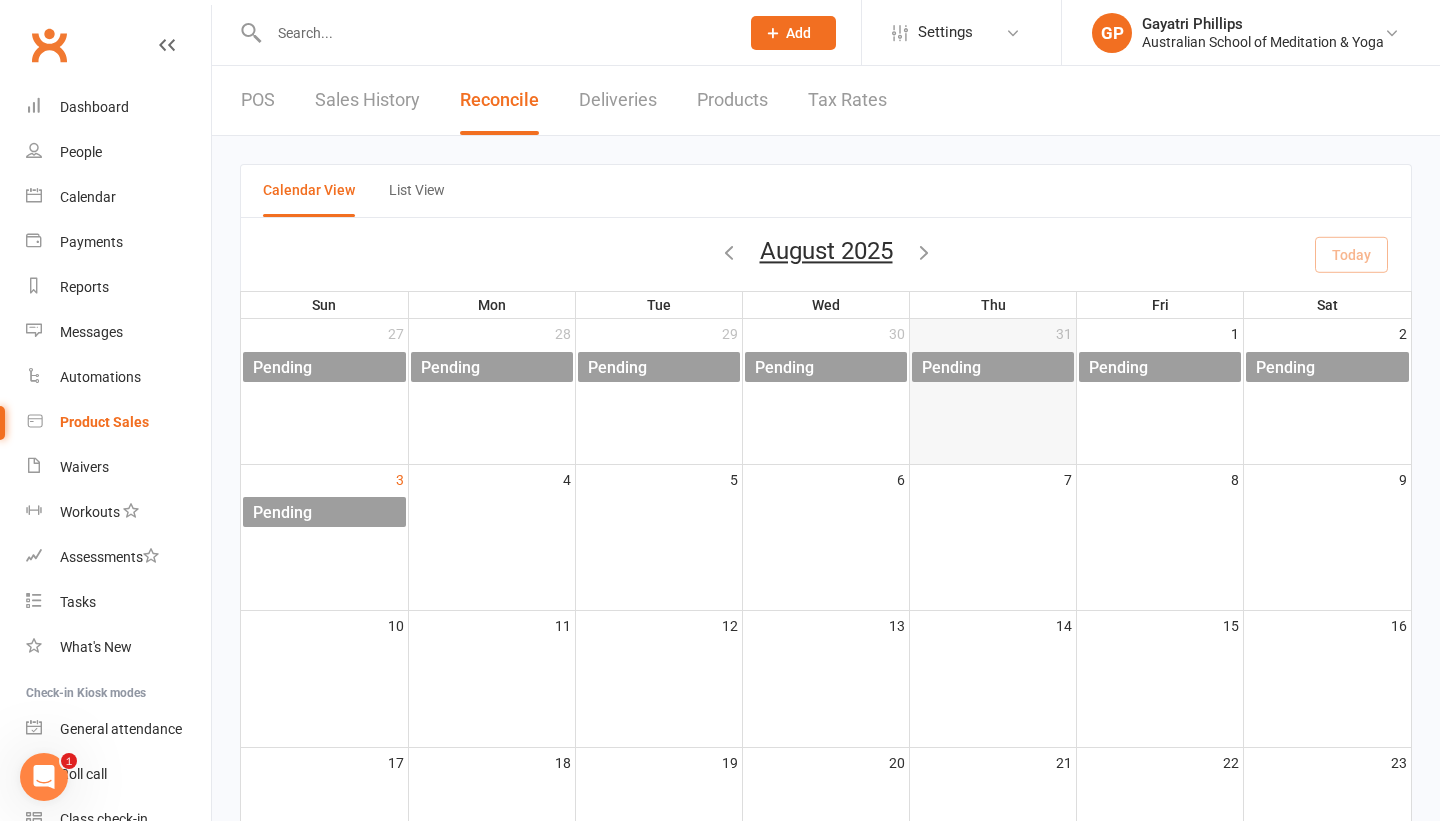 click on "Pending" 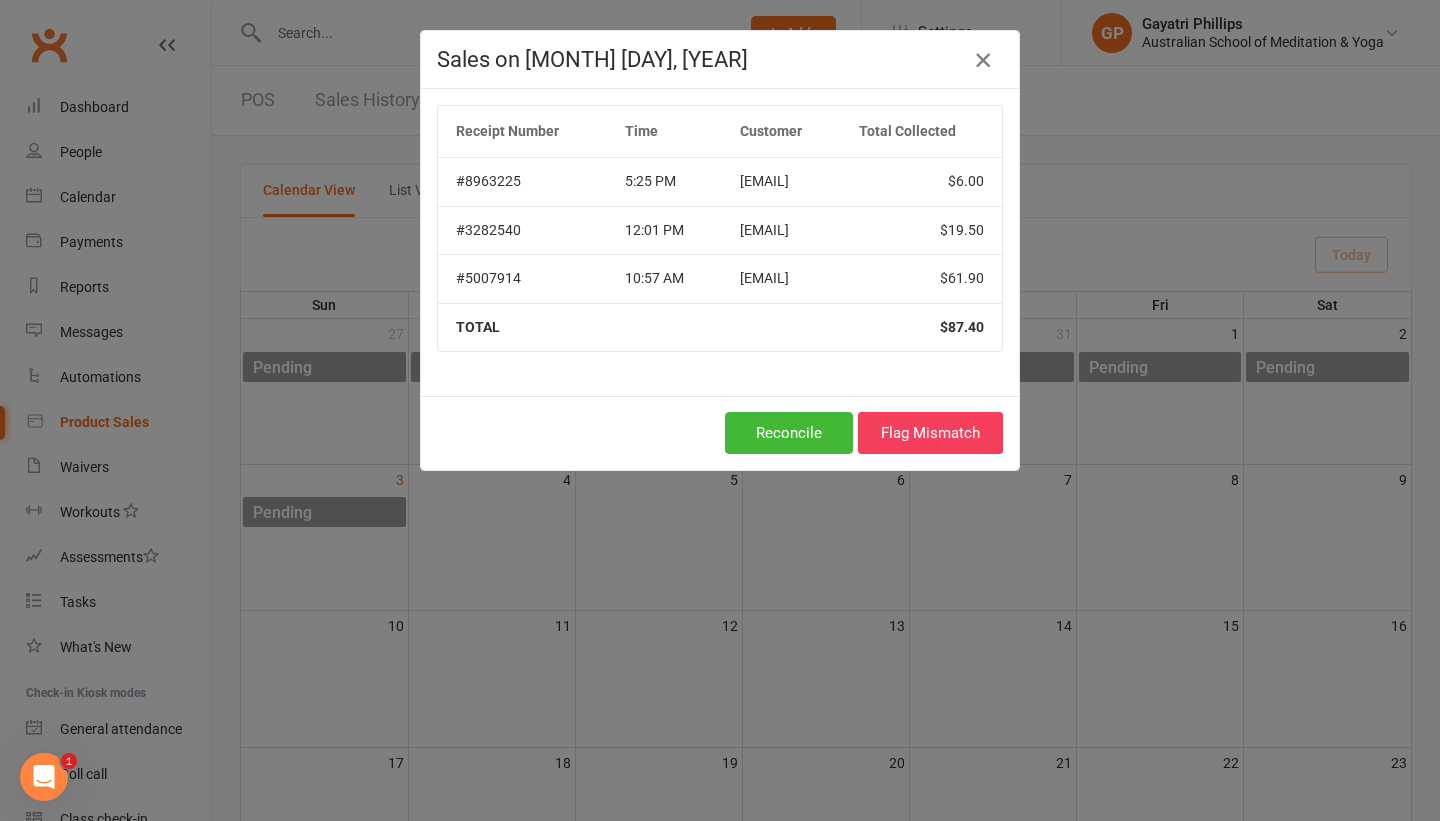 click at bounding box center [983, 60] 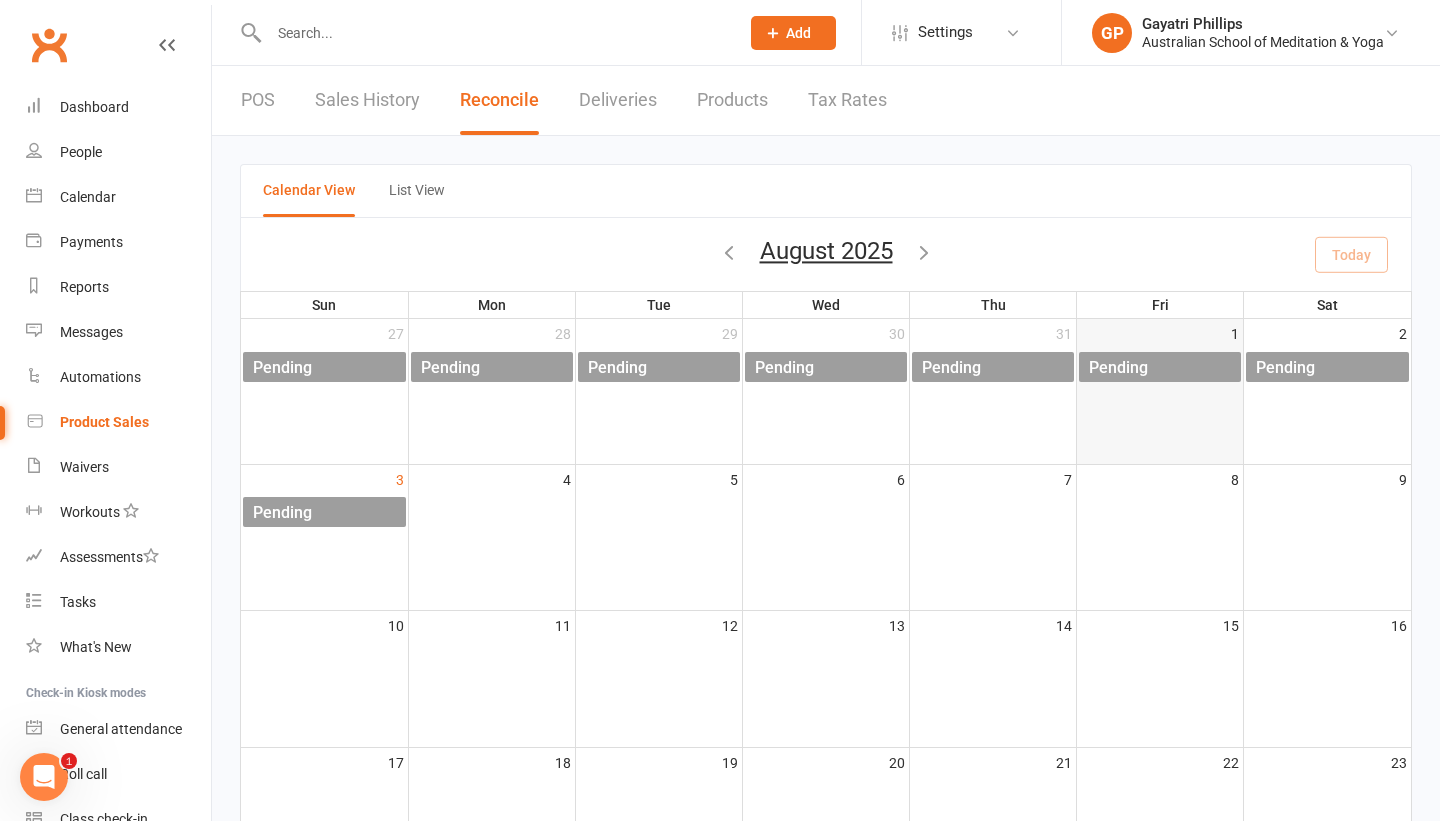 click on "Pending" 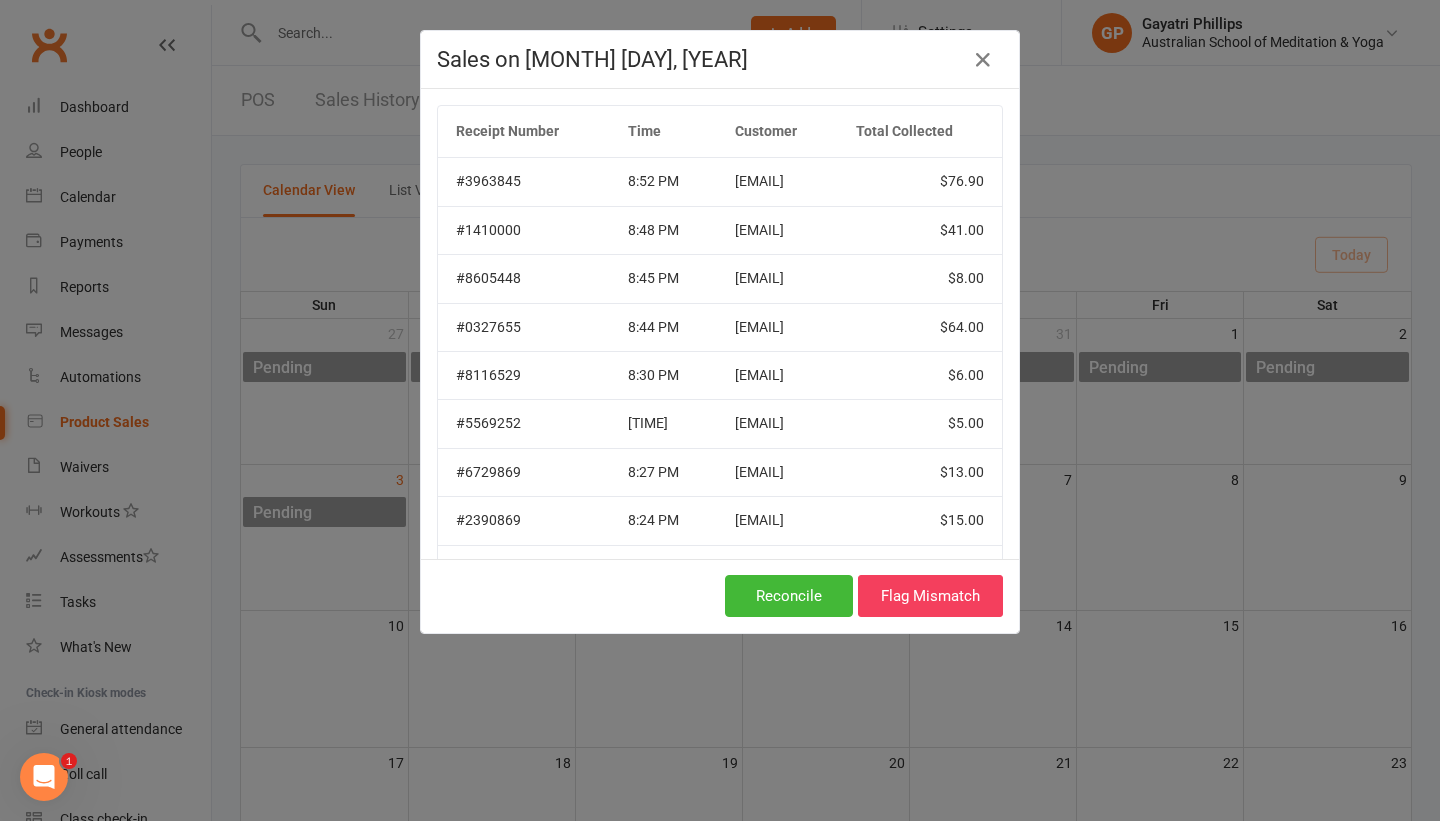 drag, startPoint x: 1012, startPoint y: 356, endPoint x: 1016, endPoint y: 470, distance: 114.07015 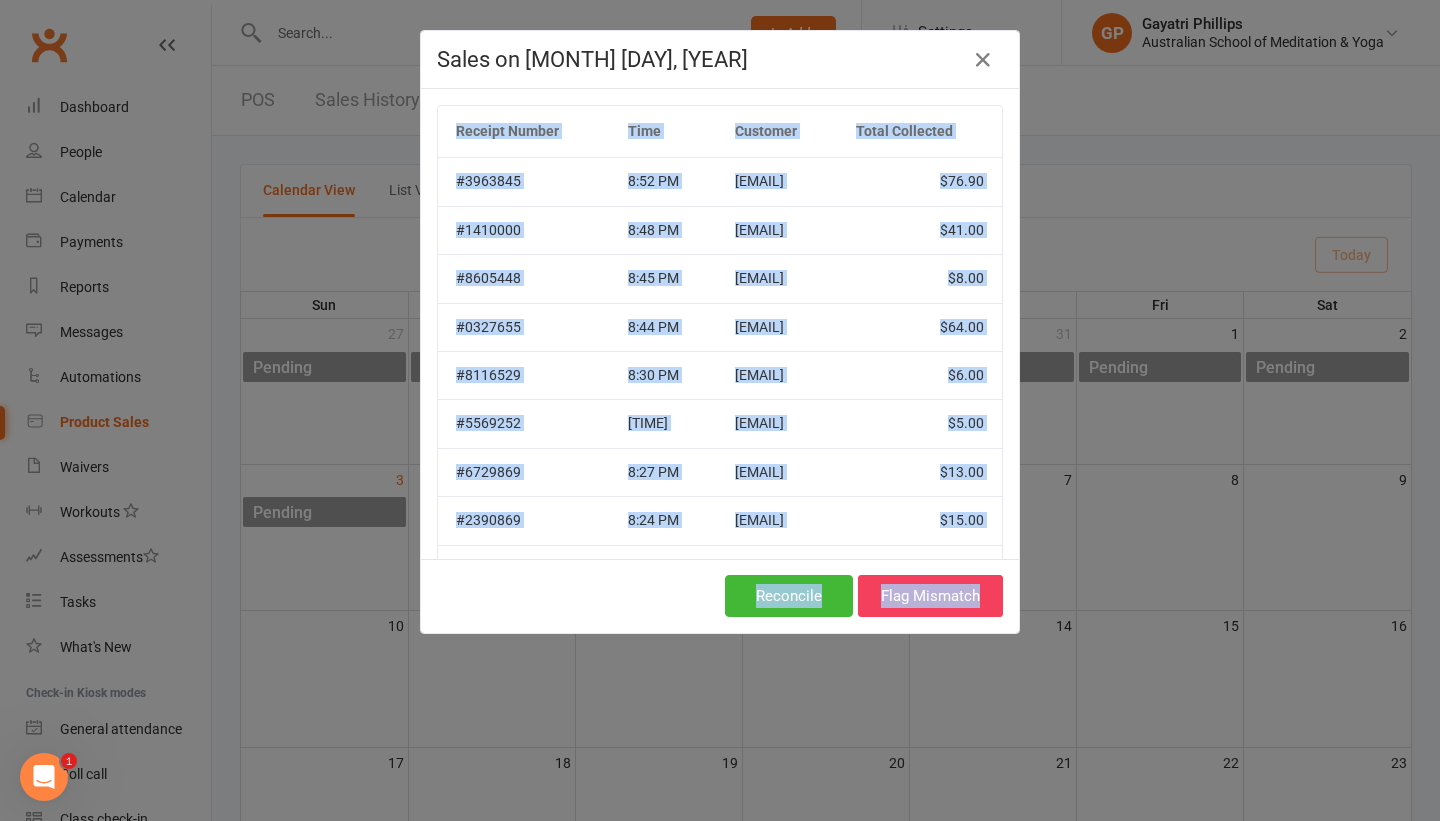 drag, startPoint x: 1014, startPoint y: 453, endPoint x: 1026, endPoint y: 584, distance: 131.54848 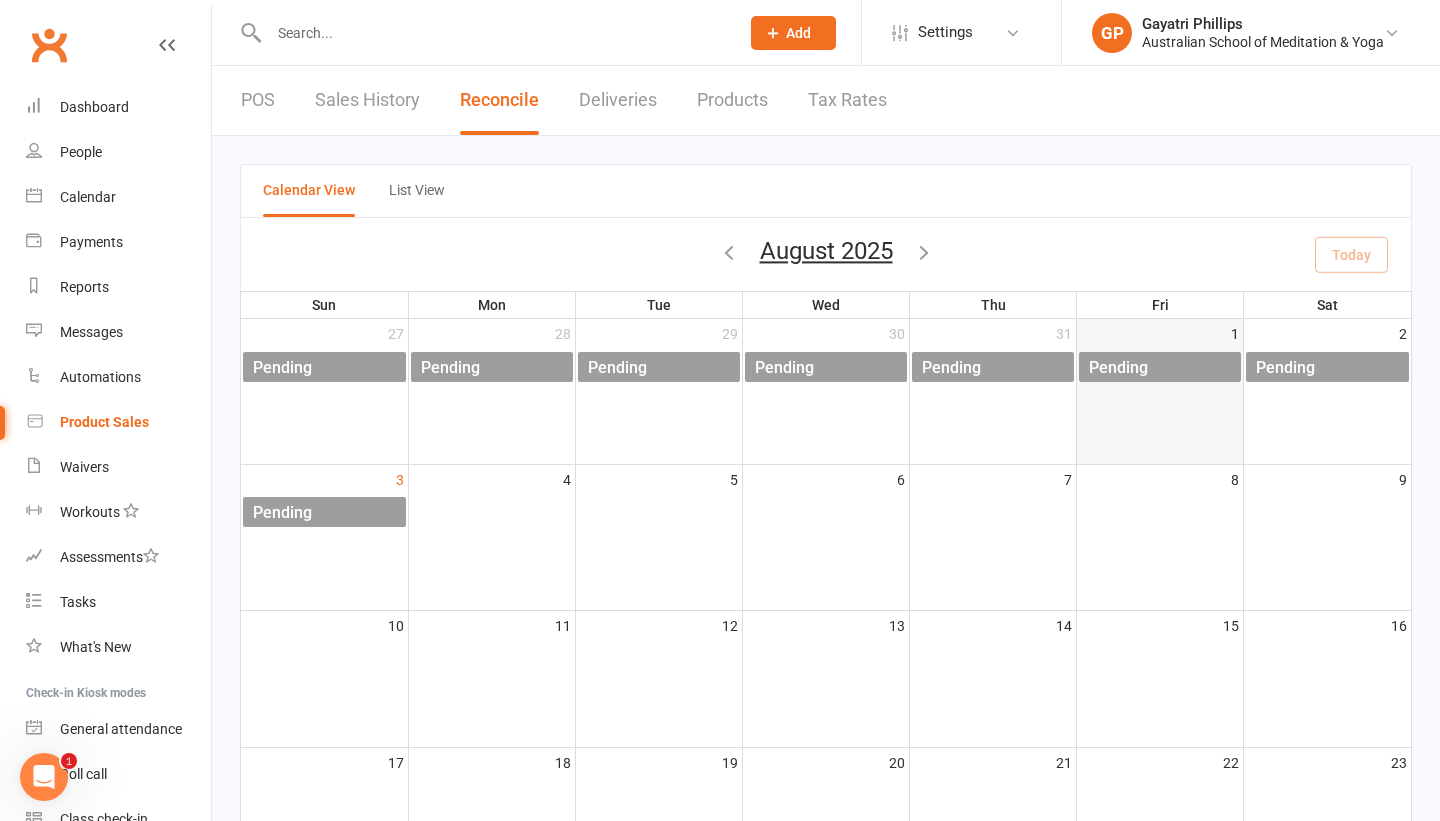 click on "1 Pending" at bounding box center [1160, 391] 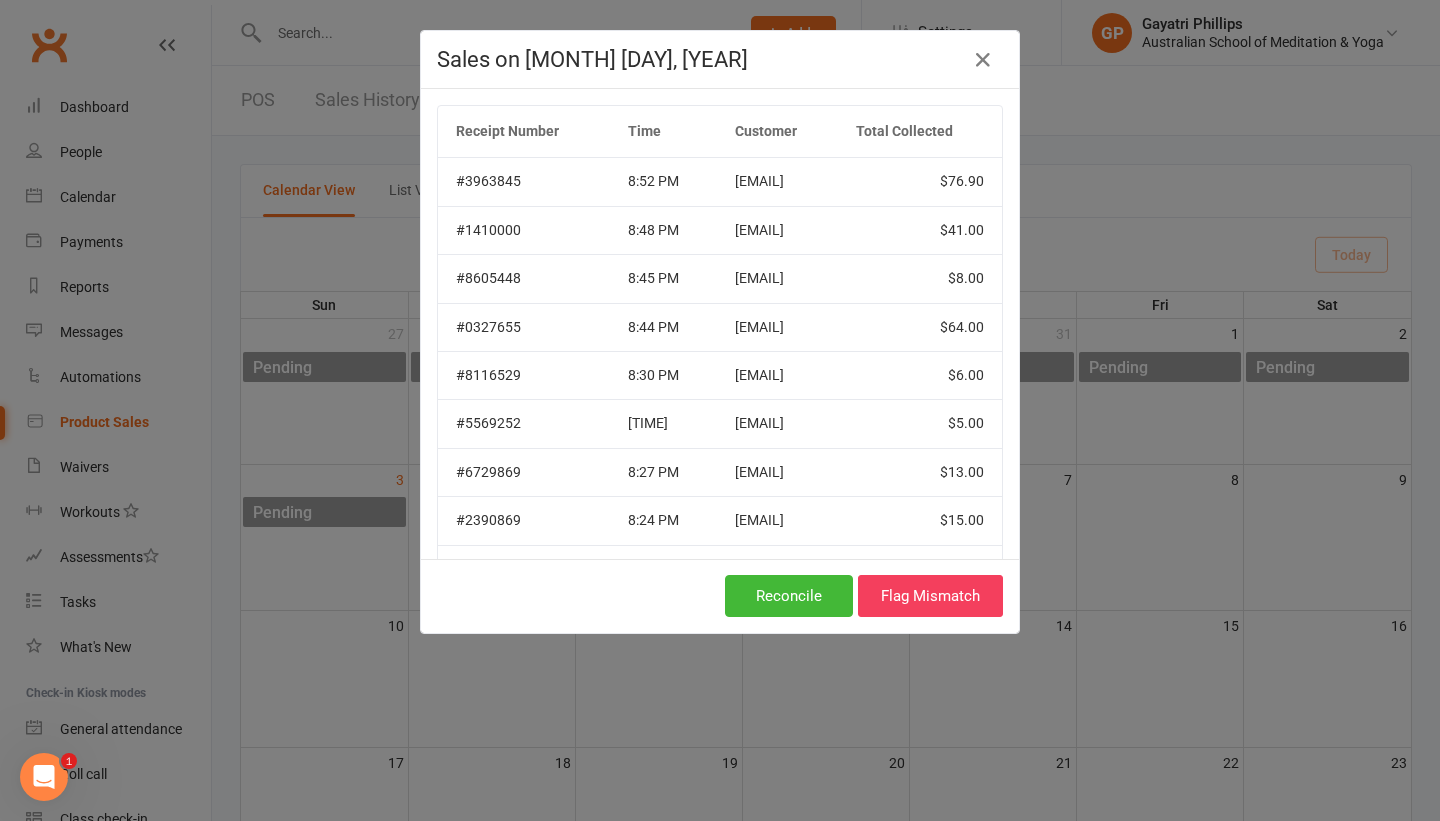 drag, startPoint x: 1011, startPoint y: 444, endPoint x: 1006, endPoint y: 509, distance: 65.192024 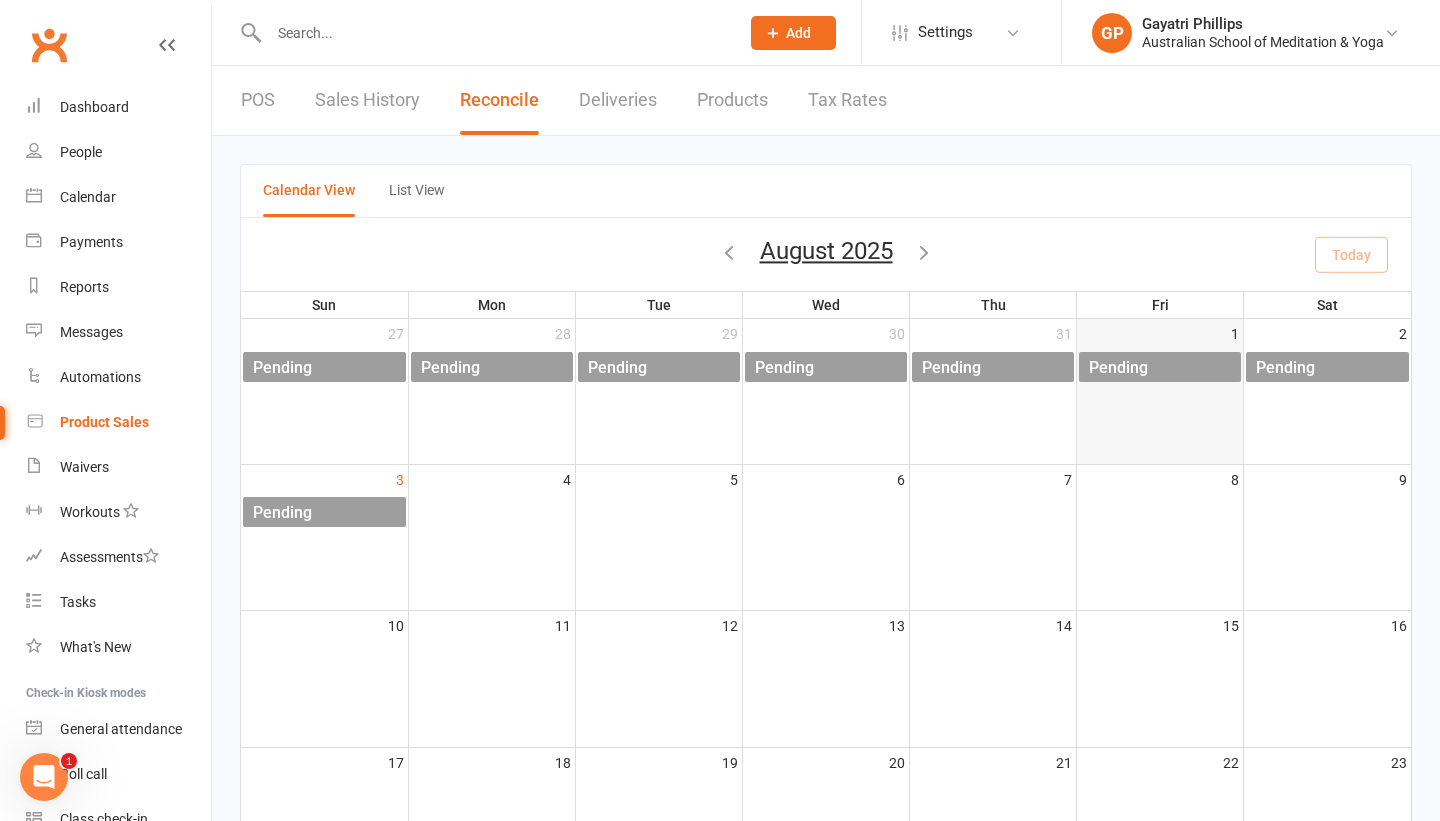 click on "1 Pending" at bounding box center (1160, 391) 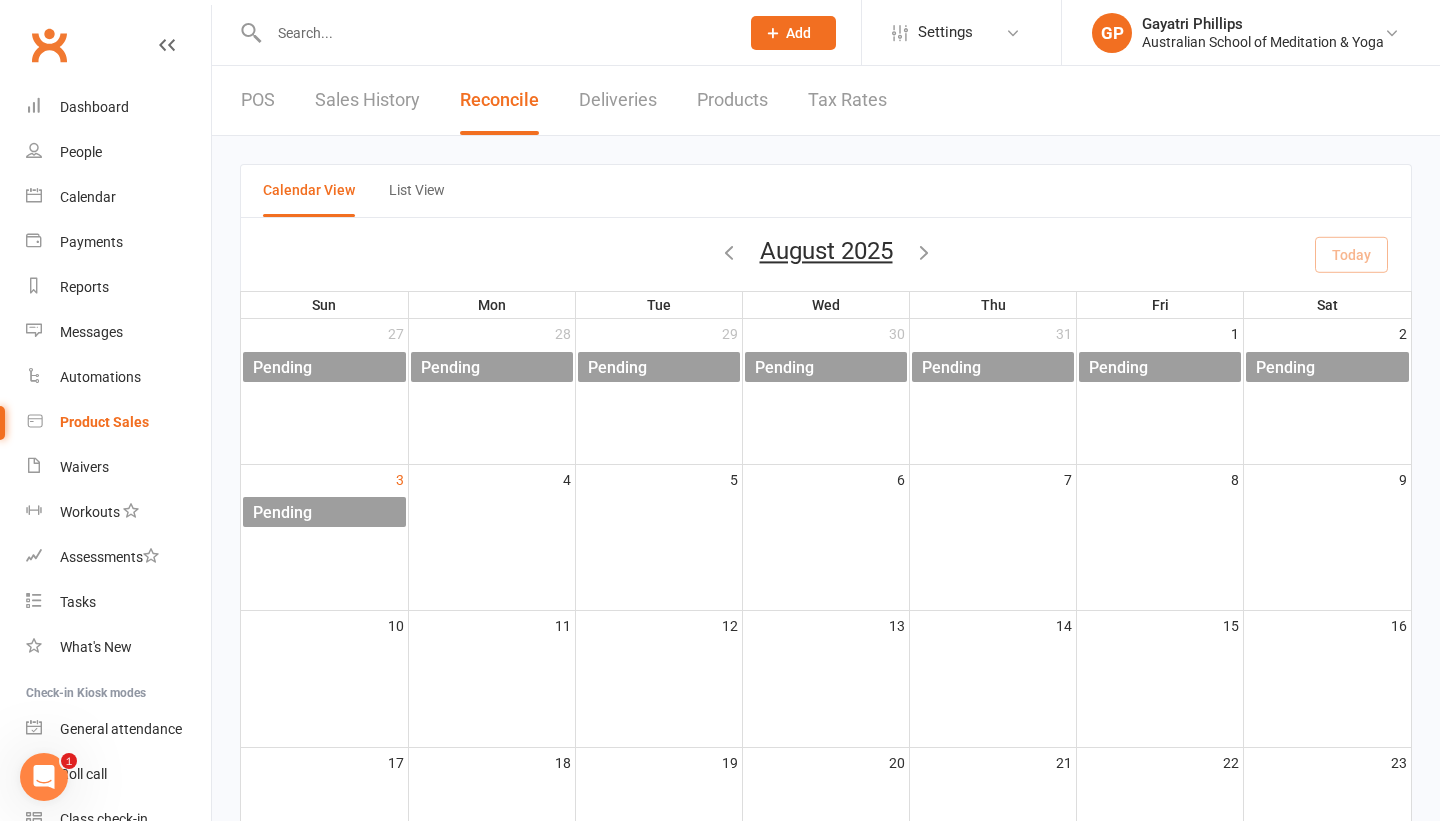 click on "August 2025 Today" at bounding box center (826, 254) 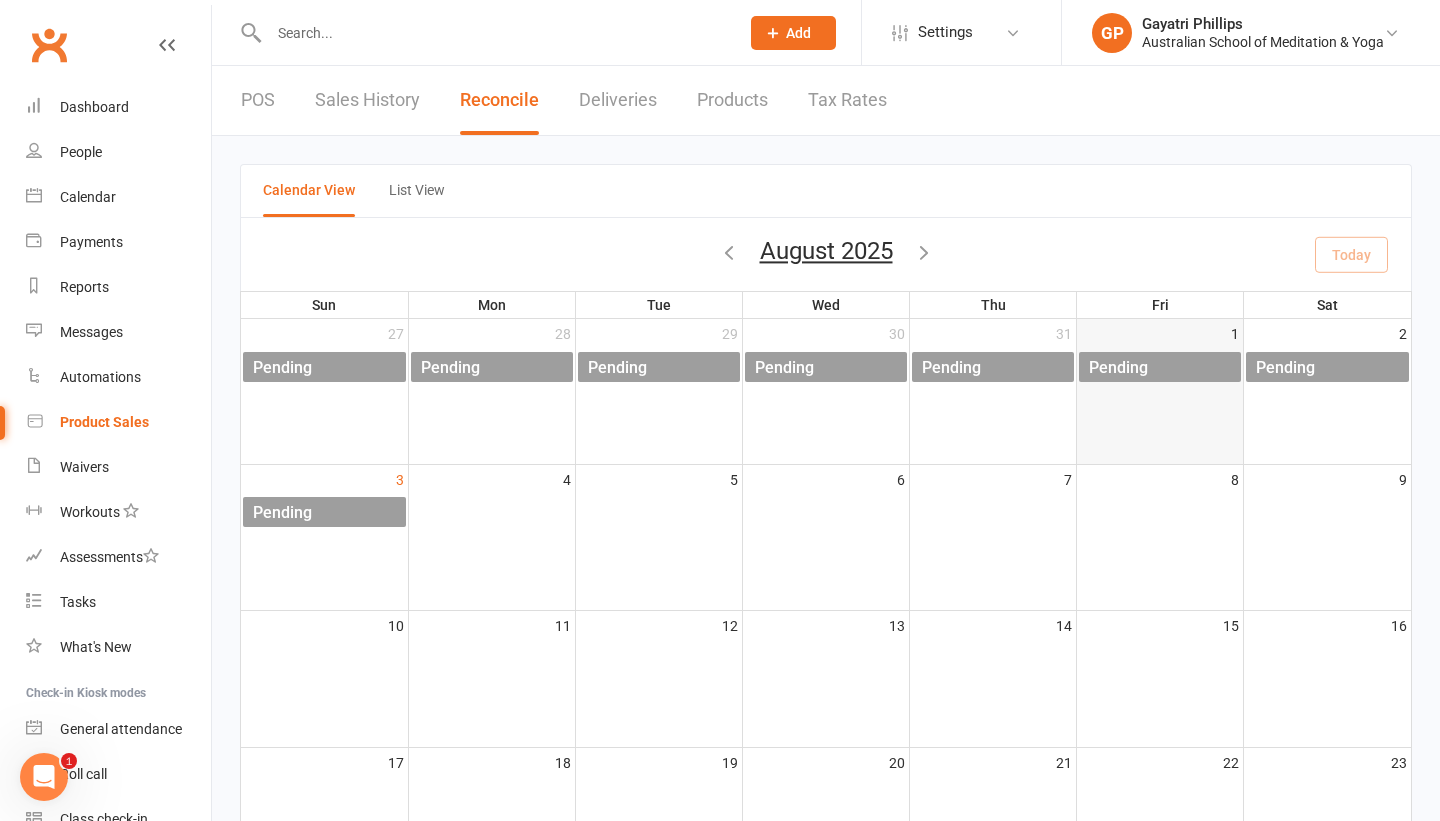 click on "Pending" at bounding box center [1118, 368] 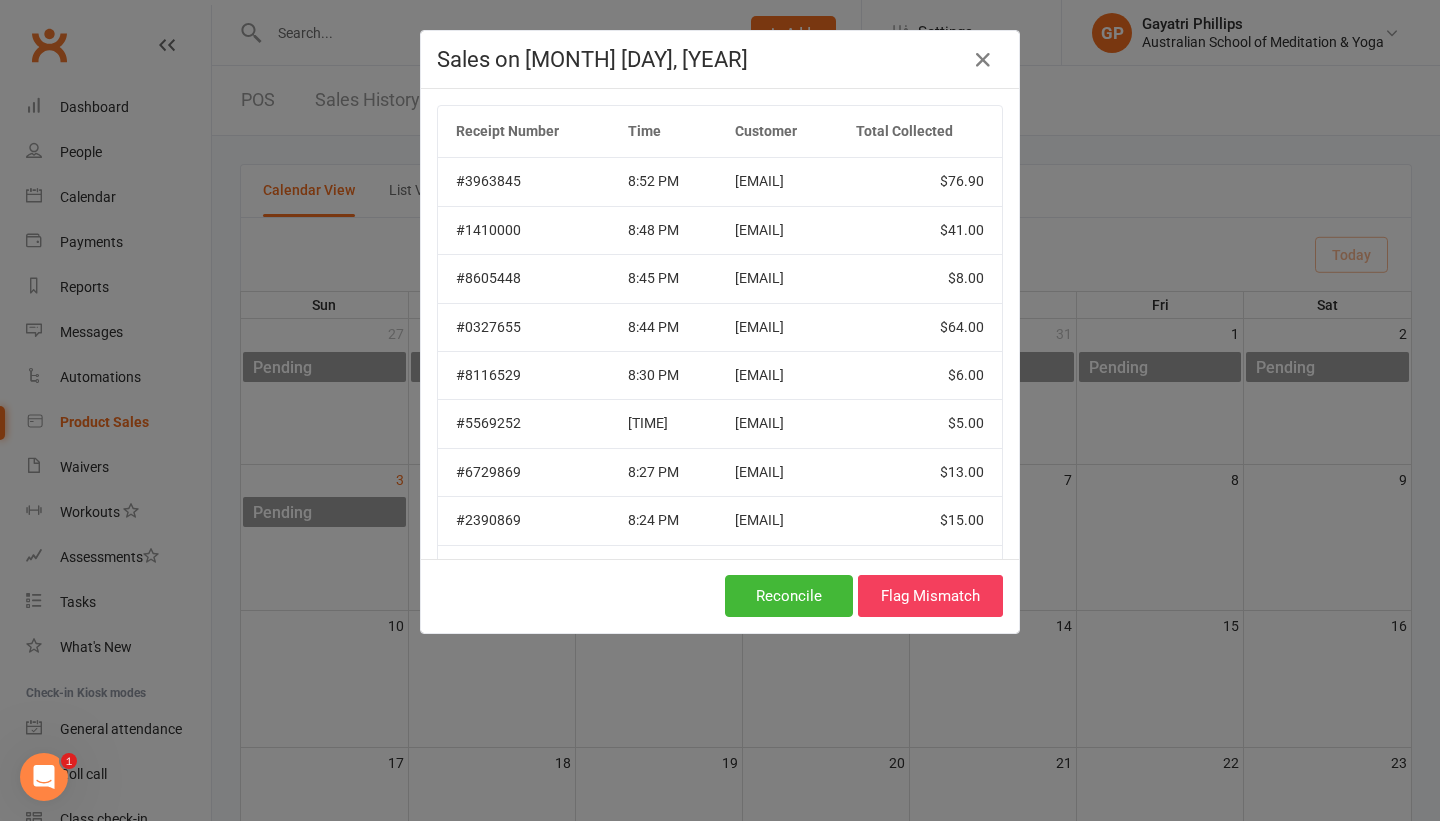 drag, startPoint x: 1019, startPoint y: 412, endPoint x: 1023, endPoint y: 493, distance: 81.09871 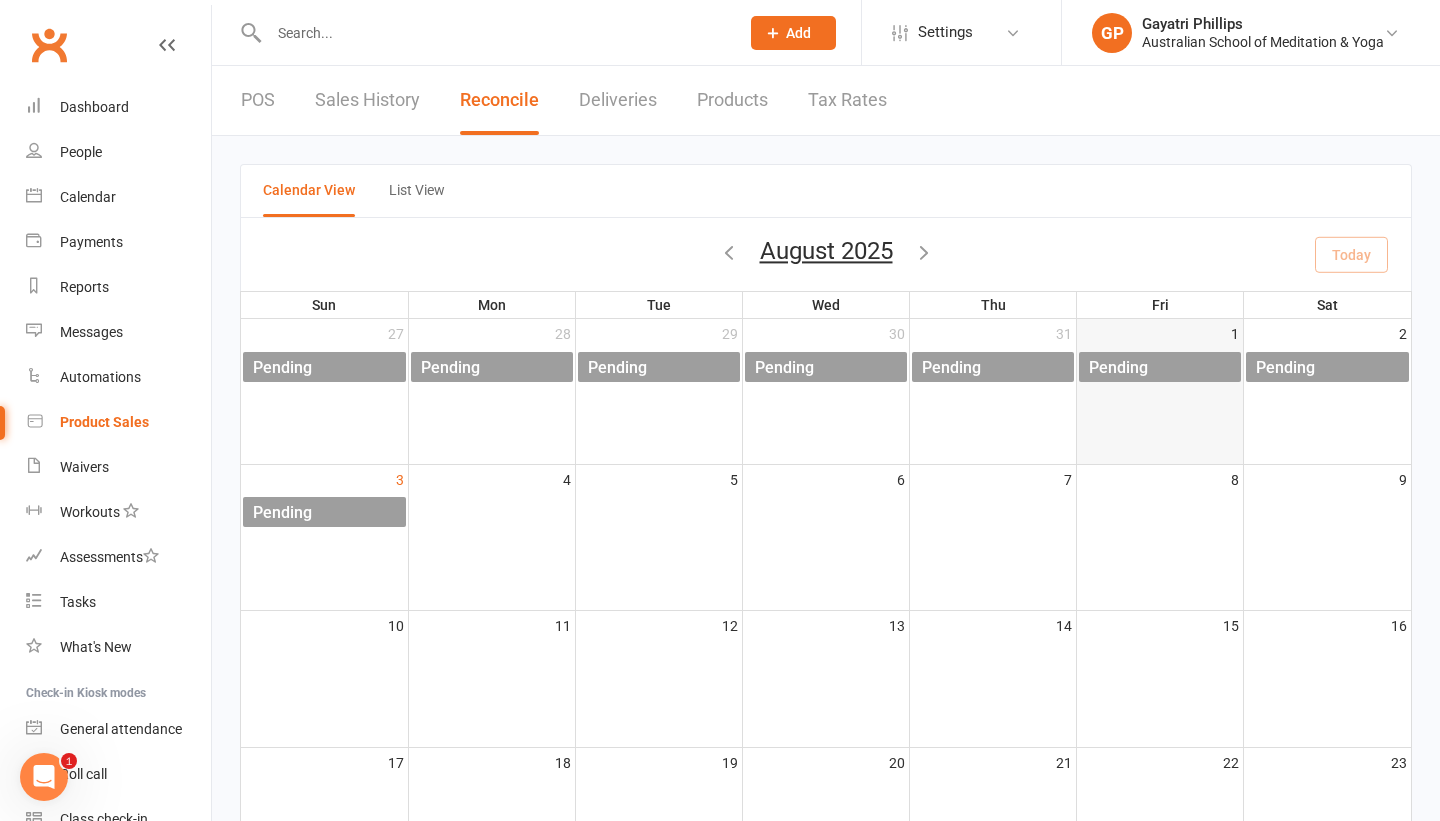 click on "1 Pending" at bounding box center [1160, 391] 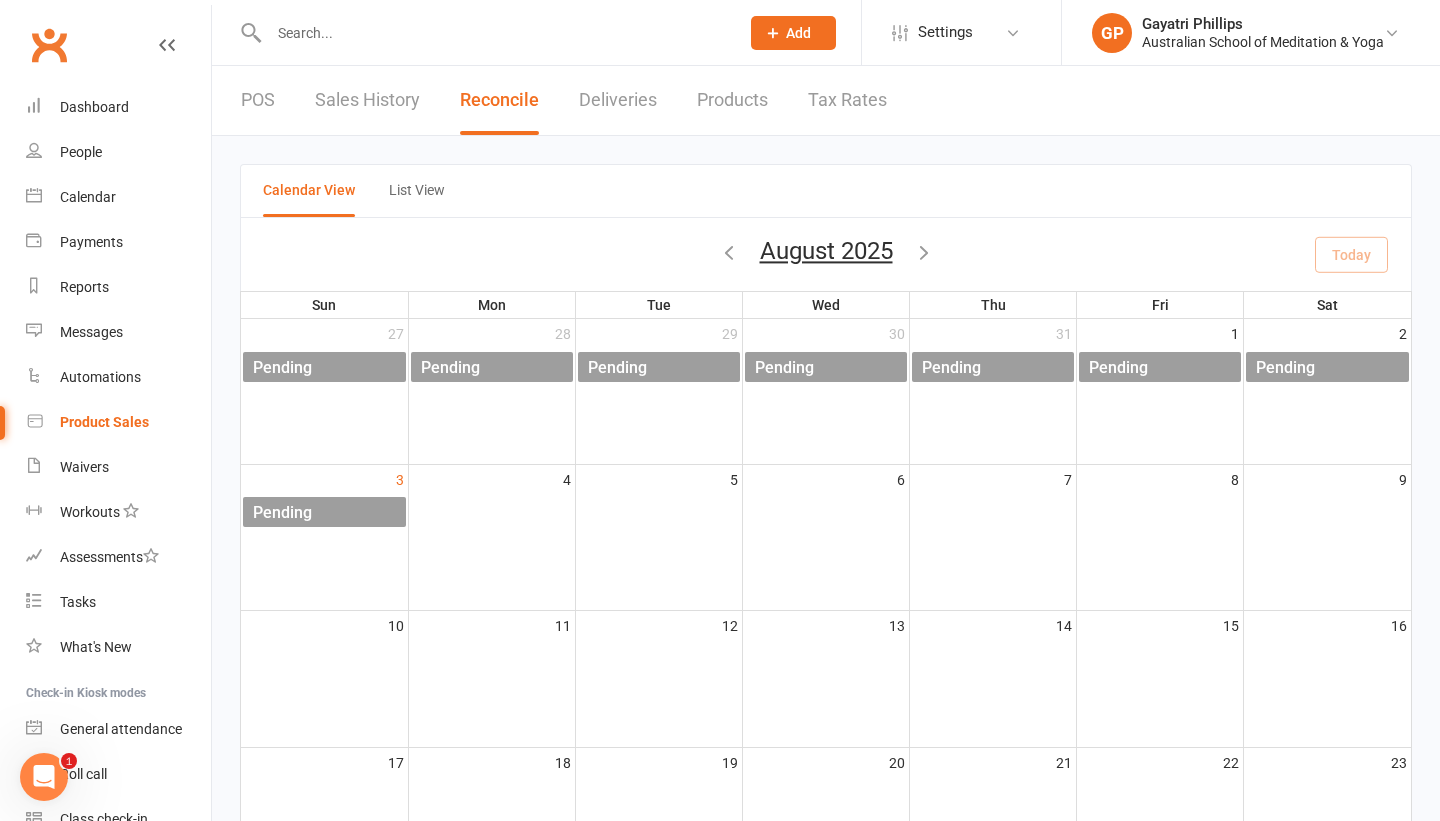 click on "August 2025 Today" at bounding box center [826, 254] 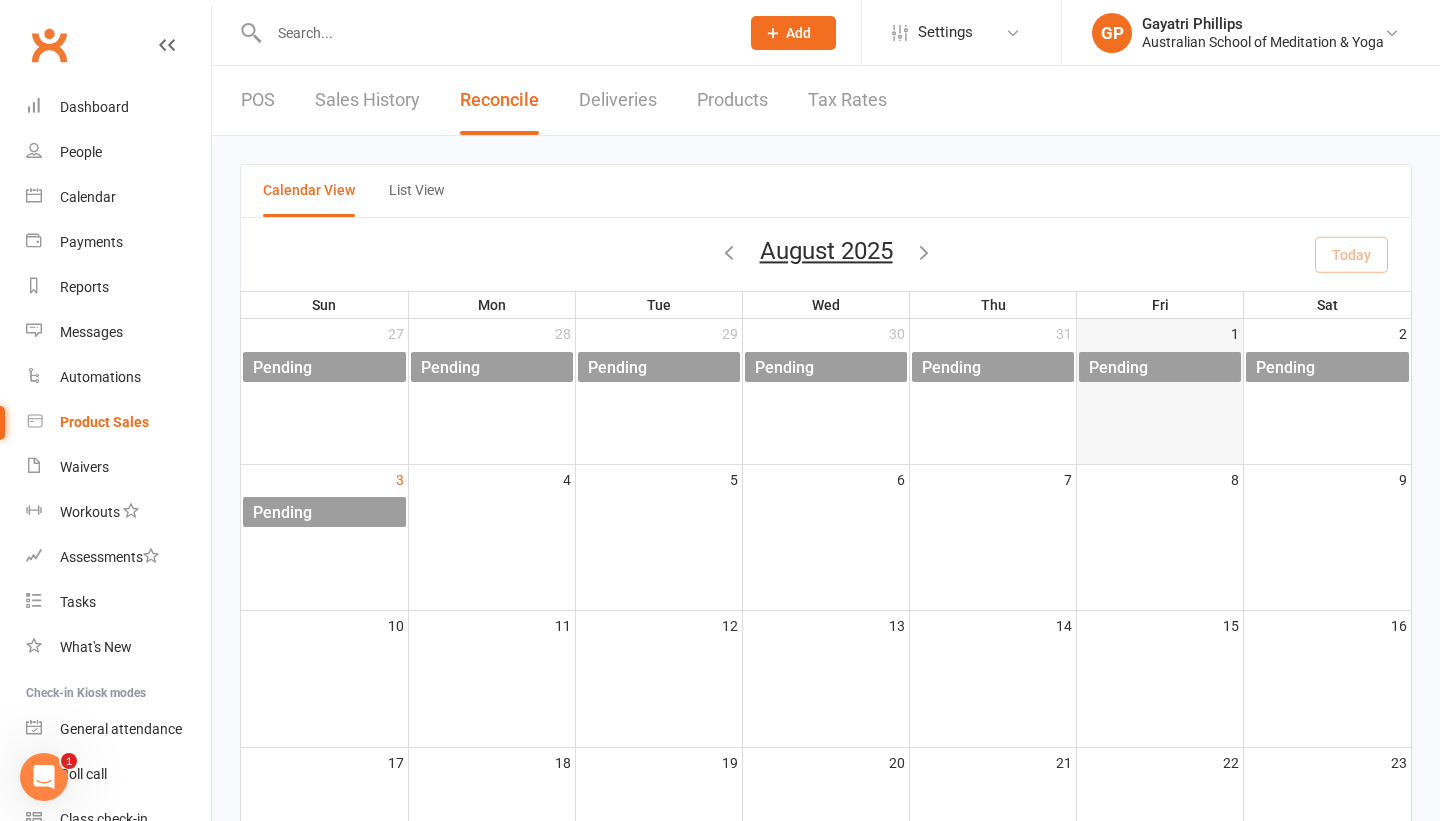 click on "Pending" 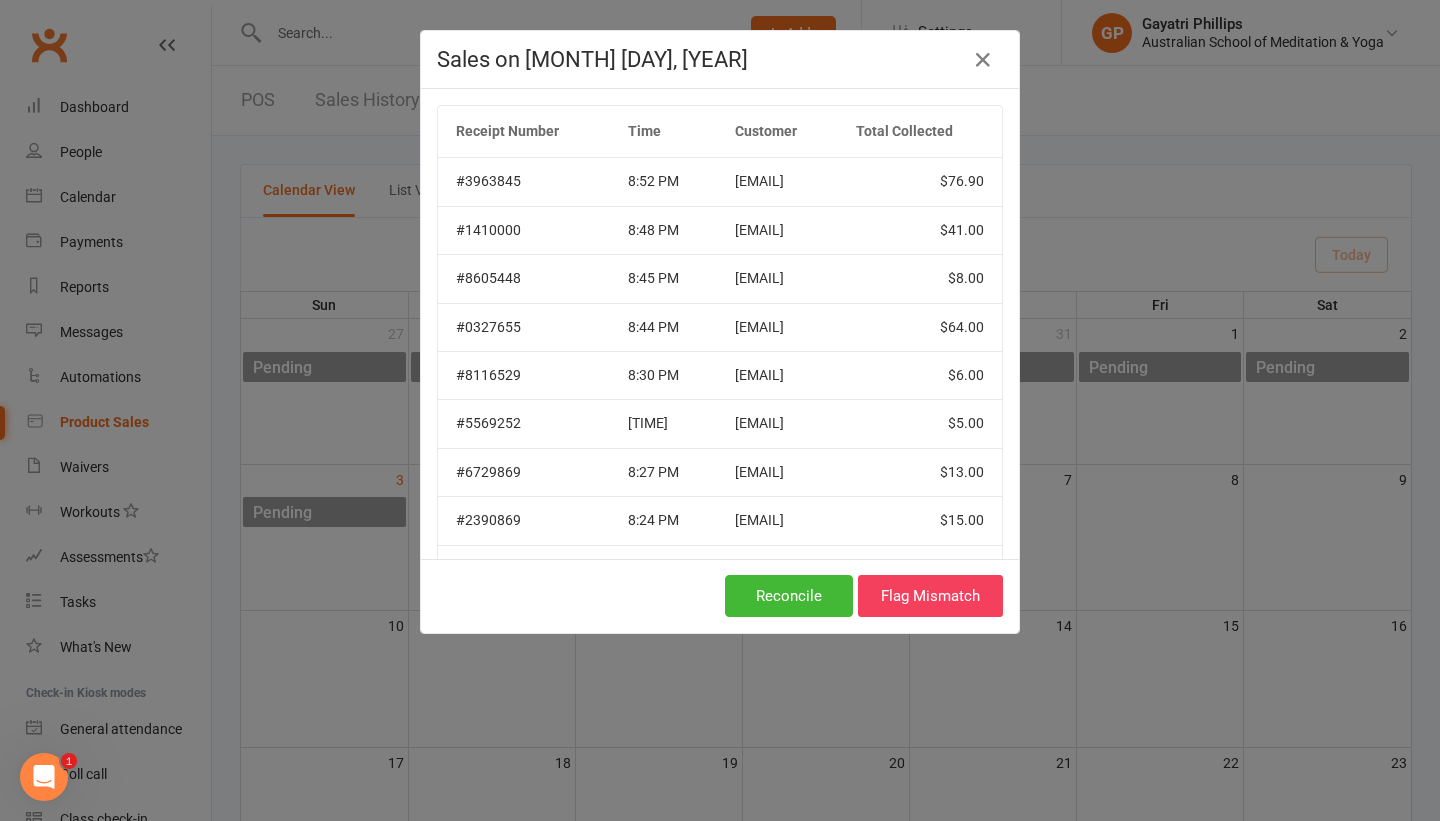 click on "$5.00" at bounding box center (920, 423) 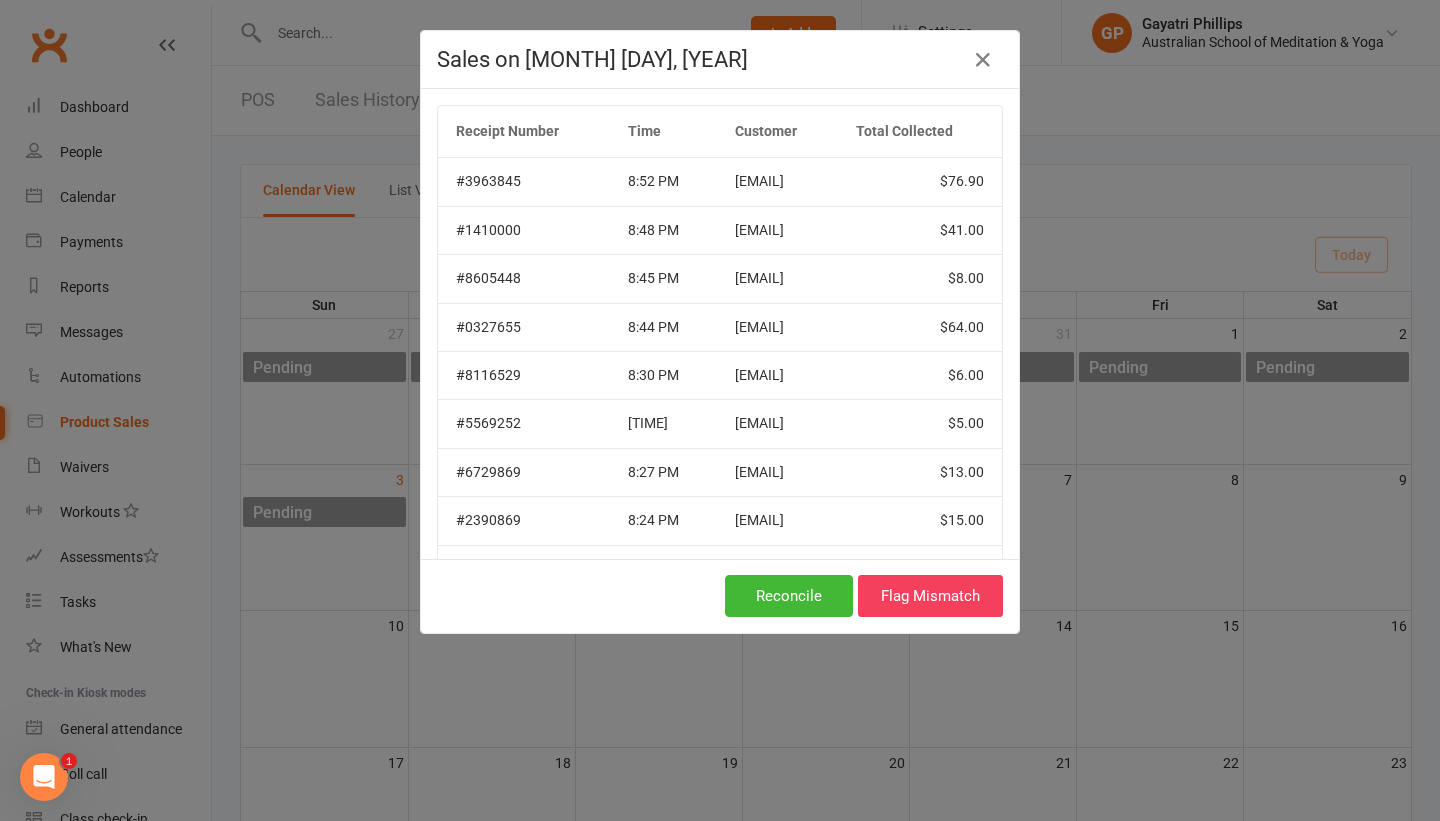 click on "Receipt Number Time Customer Total Collected #[NUMBER] [TIME] [EMAIL] $[PRICE] #[NUMBER] [TIME] [EMAIL] $[PRICE] #[NUMBER] [TIME] [EMAIL] $[PRICE] #[NUMBER] [TIME] [EMAIL] $[PRICE] #[NUMBER] [TIME] [EMAIL] $[PRICE] #[NUMBER] [TIME] [EMAIL] $[PRICE] #[NUMBER] [TIME] [EMAIL] $[PRICE] #[NUMBER] [TIME] [EMAIL] $[PRICE] #[NUMBER] [TIME] [EMAIL] $[PRICE] TOTAL $[PRICE]" at bounding box center [720, 324] 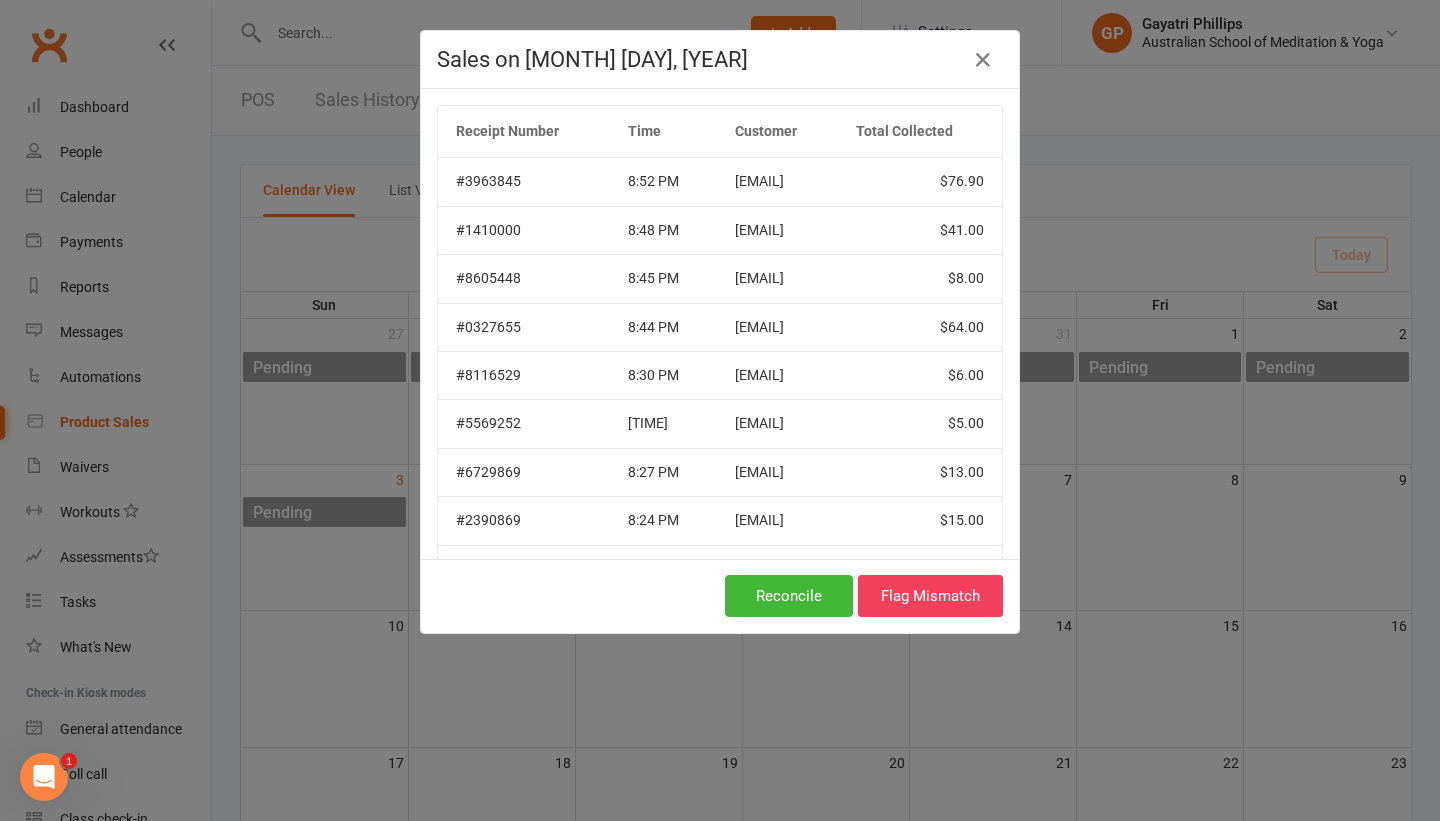 drag, startPoint x: 1015, startPoint y: 444, endPoint x: 1008, endPoint y: 549, distance: 105.23308 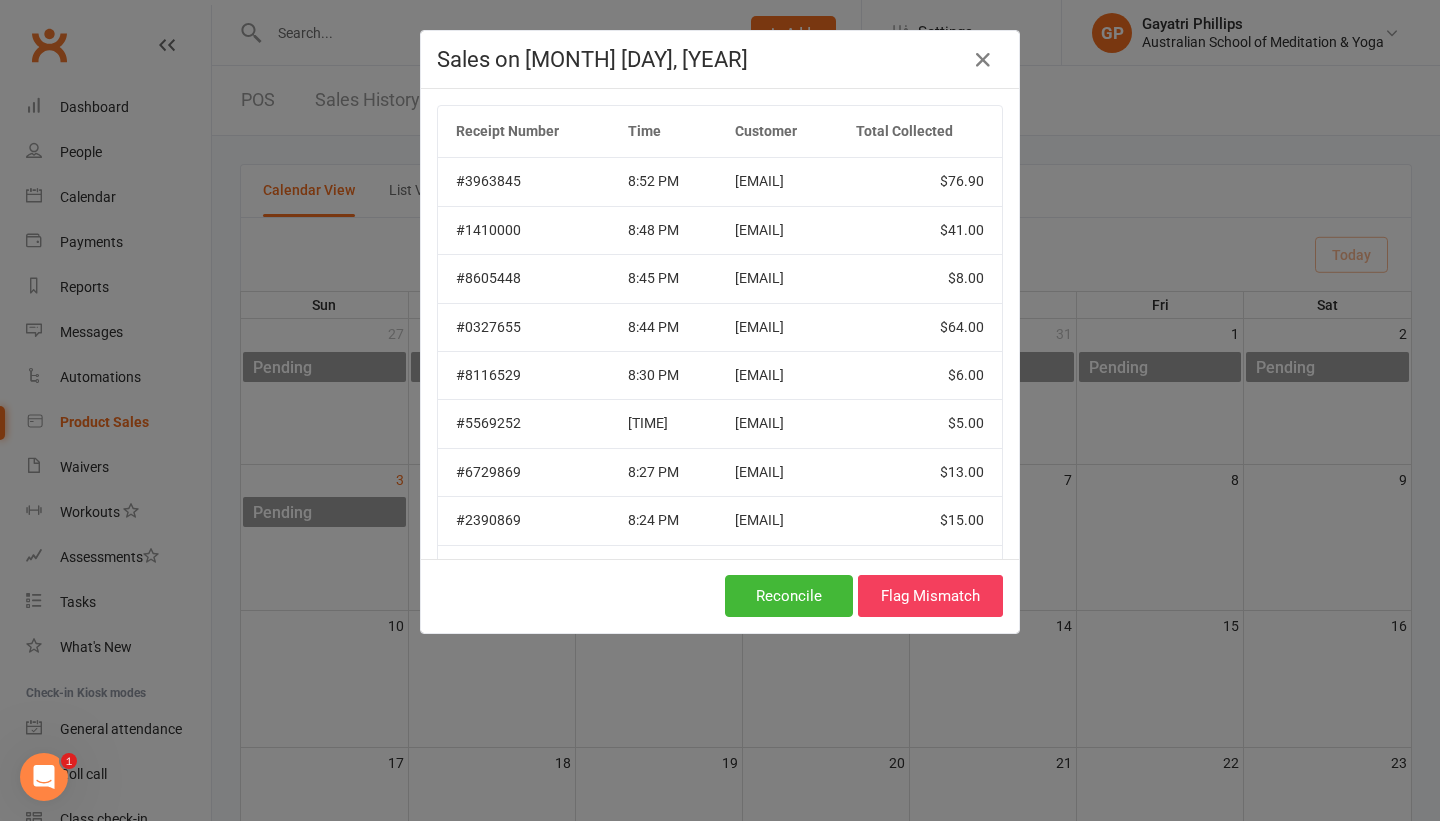 click on "[EMAIL]" at bounding box center [777, 569] 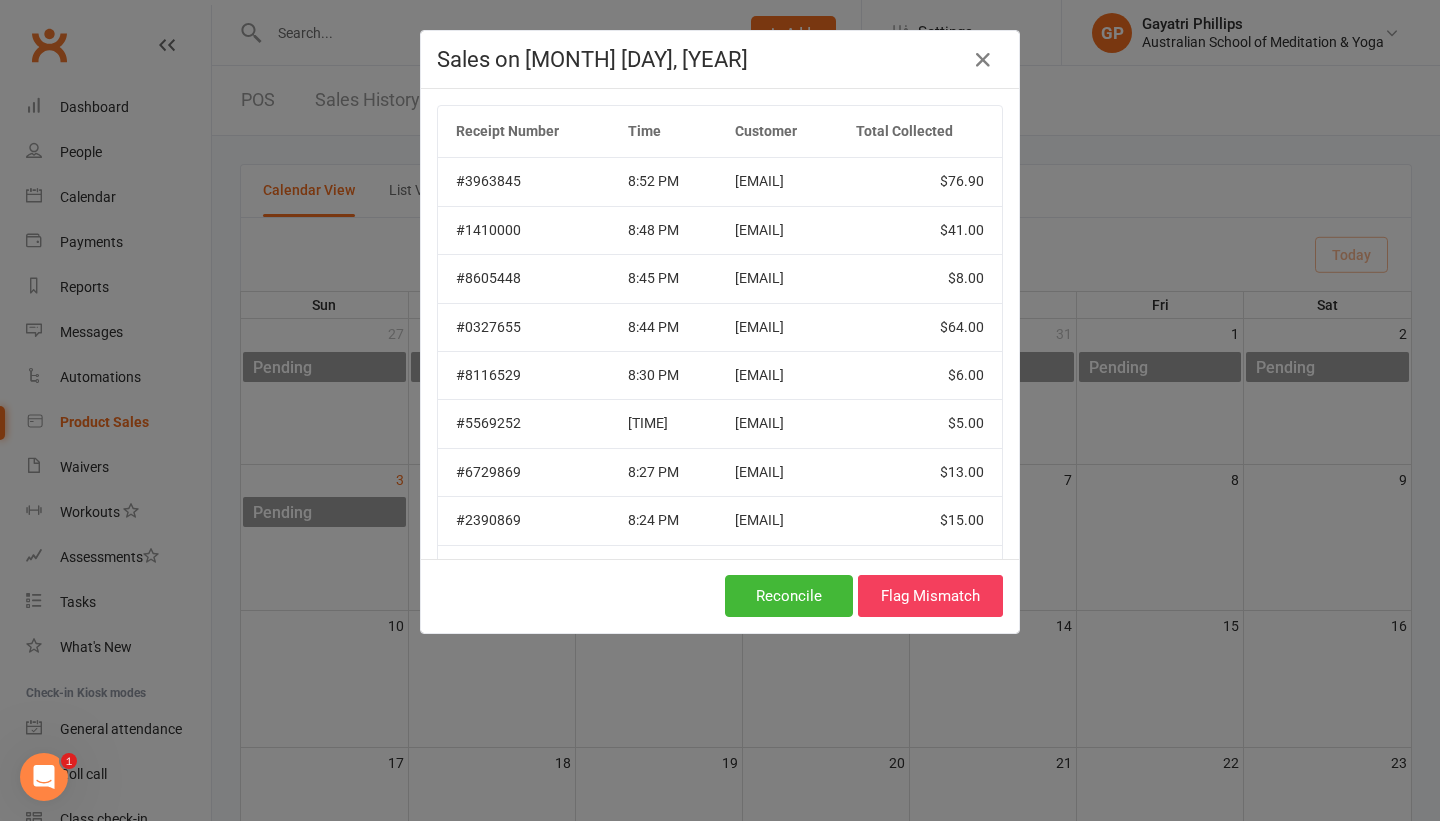 click on "Receipt Number Time Customer Total Collected #[NUMBER] [TIME] [EMAIL] $[PRICE] #[NUMBER] [TIME] [EMAIL] $[PRICE] #[NUMBER] [TIME] [EMAIL] $[PRICE] #[NUMBER] [TIME] [EMAIL] $[PRICE] #[NUMBER] [TIME] [EMAIL] $[PRICE] #[NUMBER] [TIME] [EMAIL] $[PRICE] #[NUMBER] [TIME] [EMAIL] $[PRICE] #[NUMBER] [TIME] [EMAIL] $[PRICE] #[NUMBER] [TIME] [EMAIL] $[PRICE] TOTAL $[PRICE]" at bounding box center [720, 324] 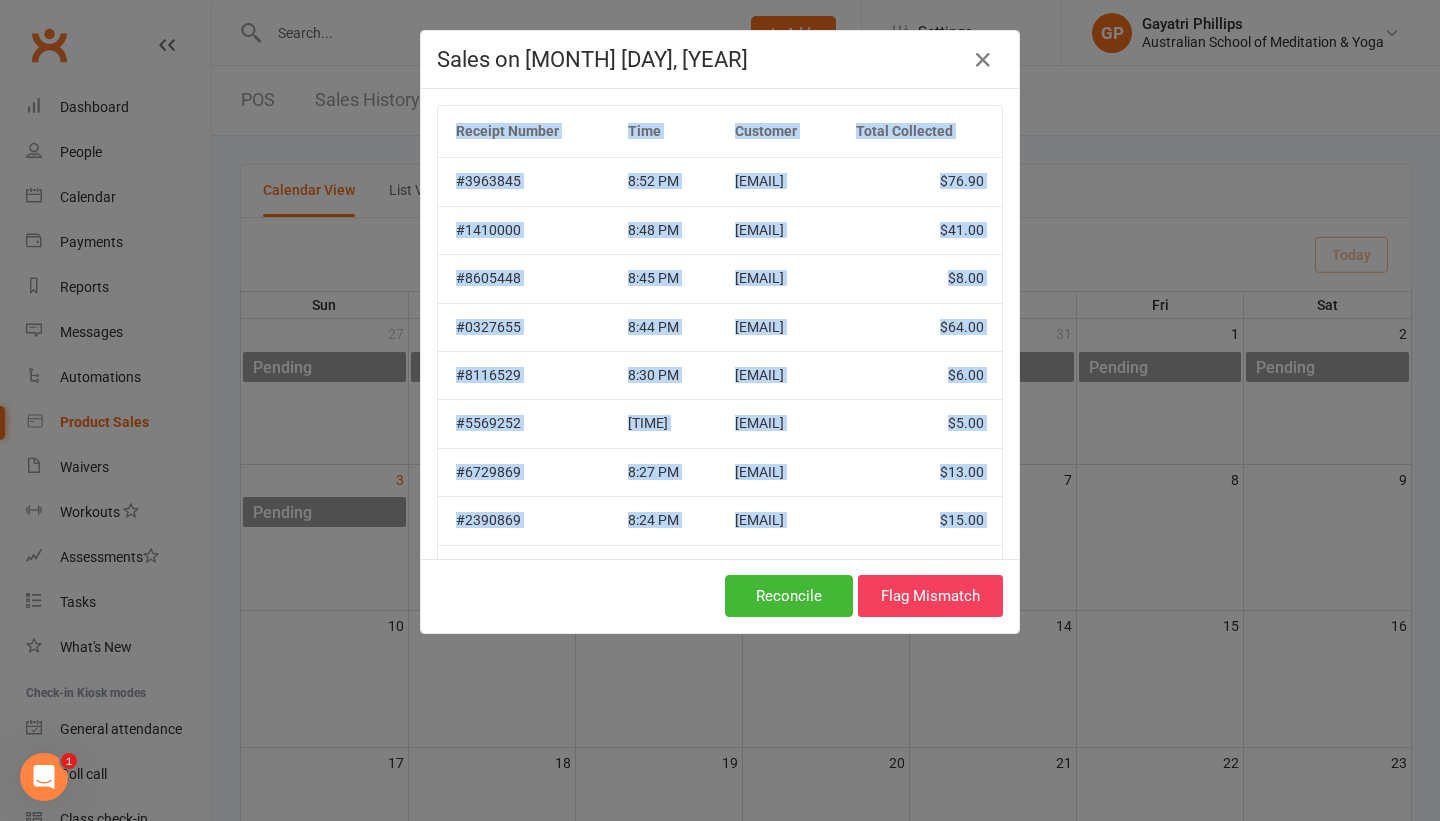 click on "Receipt Number Time Customer Total Collected #[NUMBER] [TIME] [EMAIL] $[PRICE] #[NUMBER] [TIME] [EMAIL] $[PRICE] #[NUMBER] [TIME] [EMAIL] $[PRICE] #[NUMBER] [TIME] [EMAIL] $[PRICE] #[NUMBER] [TIME] [EMAIL] $[PRICE] #[NUMBER] [TIME] [EMAIL] $[PRICE] #[NUMBER] [TIME] [EMAIL] $[PRICE] #[NUMBER] [TIME] [EMAIL] $[PRICE] #[NUMBER] [TIME] [EMAIL] $[PRICE] TOTAL $[PRICE]" at bounding box center [720, 324] 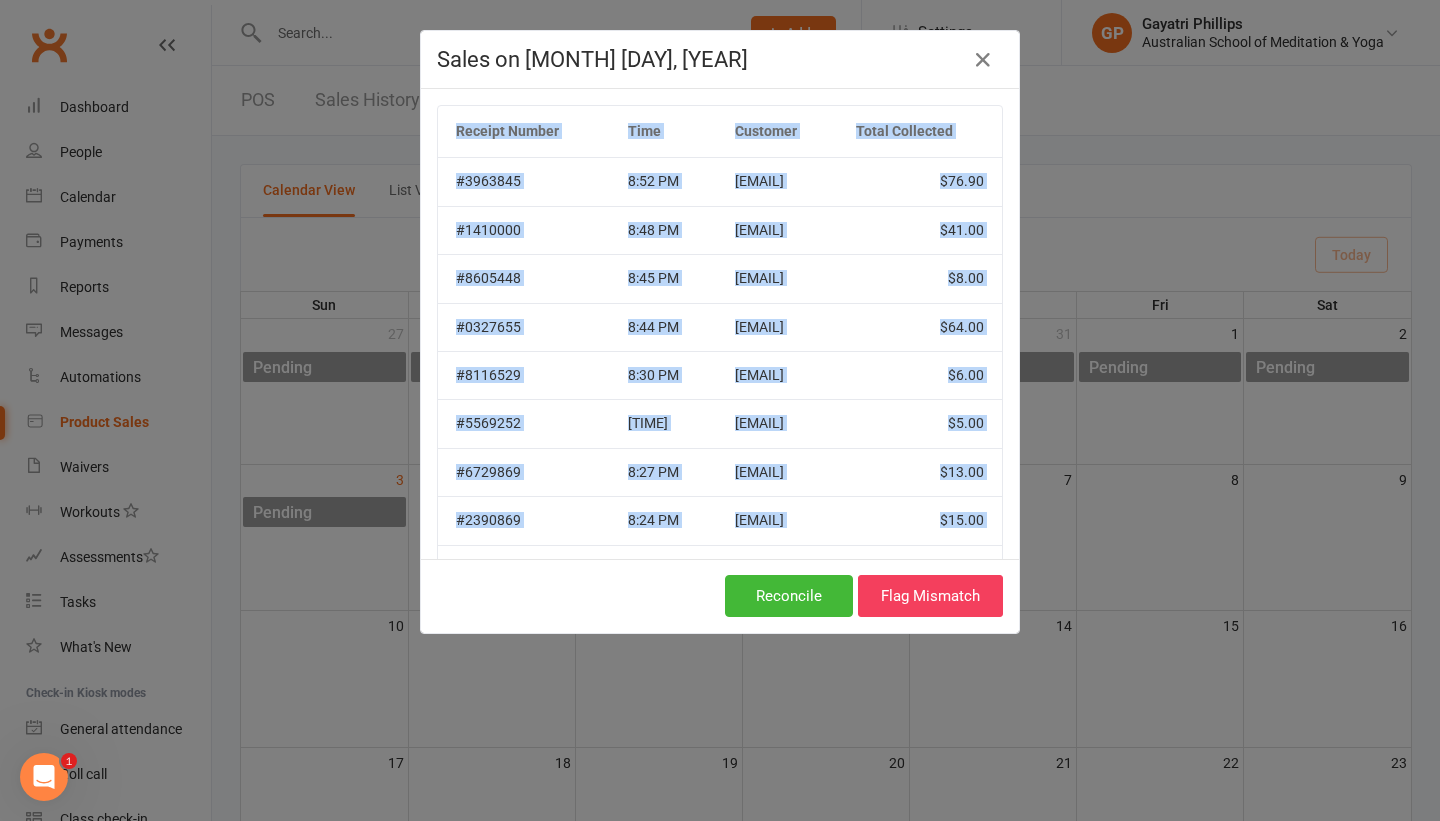 scroll, scrollTop: 127, scrollLeft: 0, axis: vertical 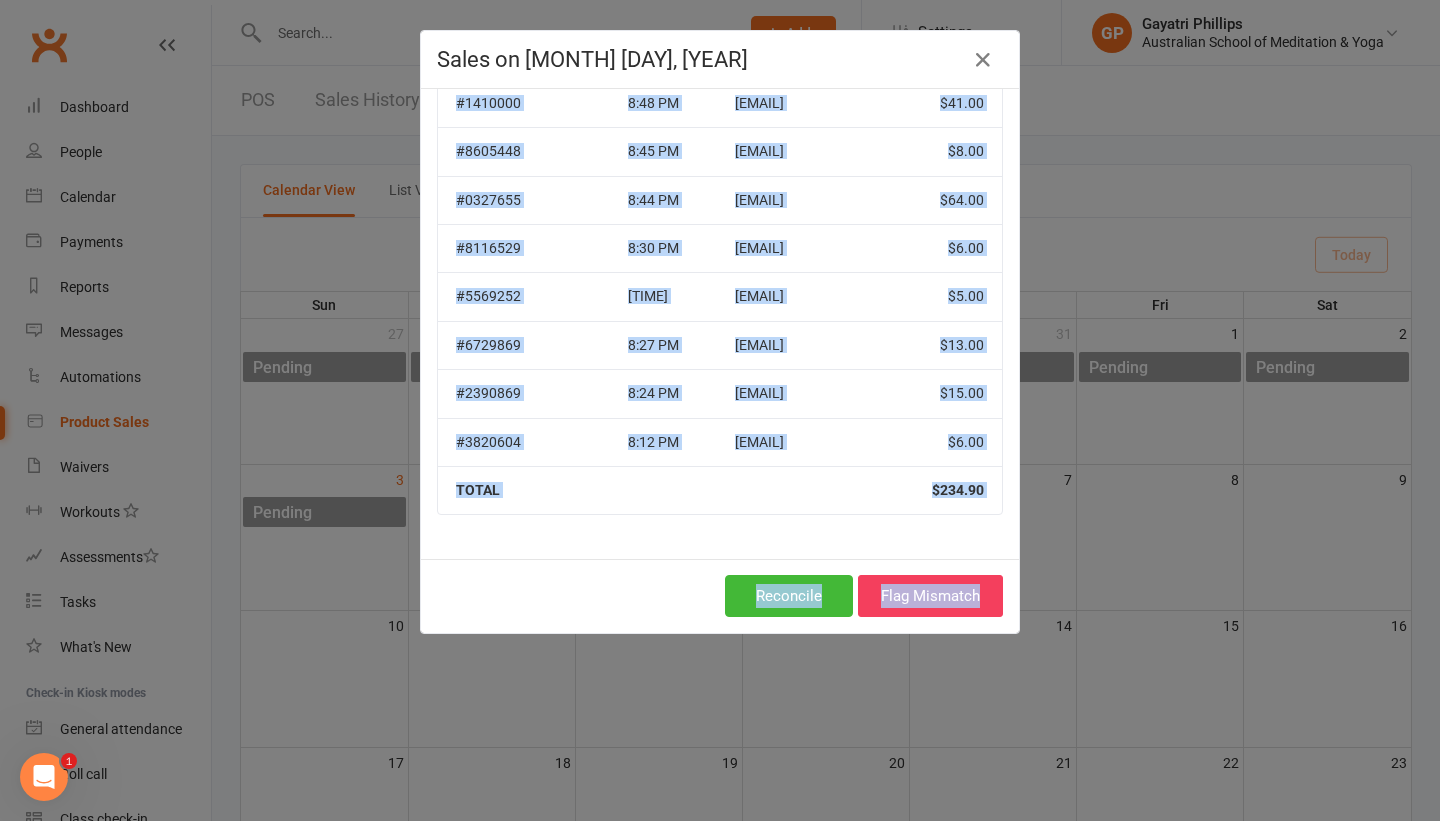 drag, startPoint x: 1008, startPoint y: 449, endPoint x: 983, endPoint y: 703, distance: 255.22736 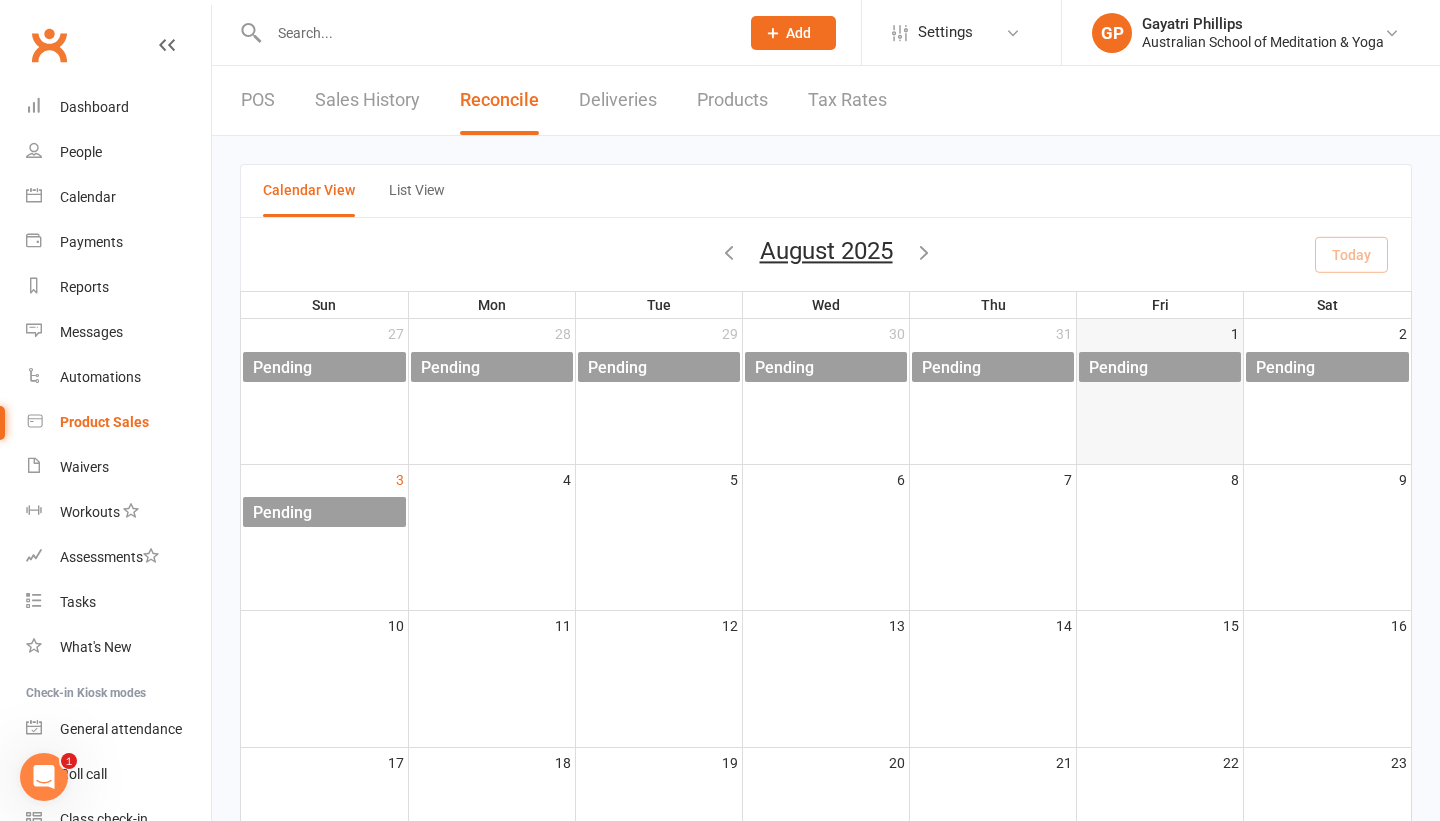 click on "1 Pending" at bounding box center (1160, 391) 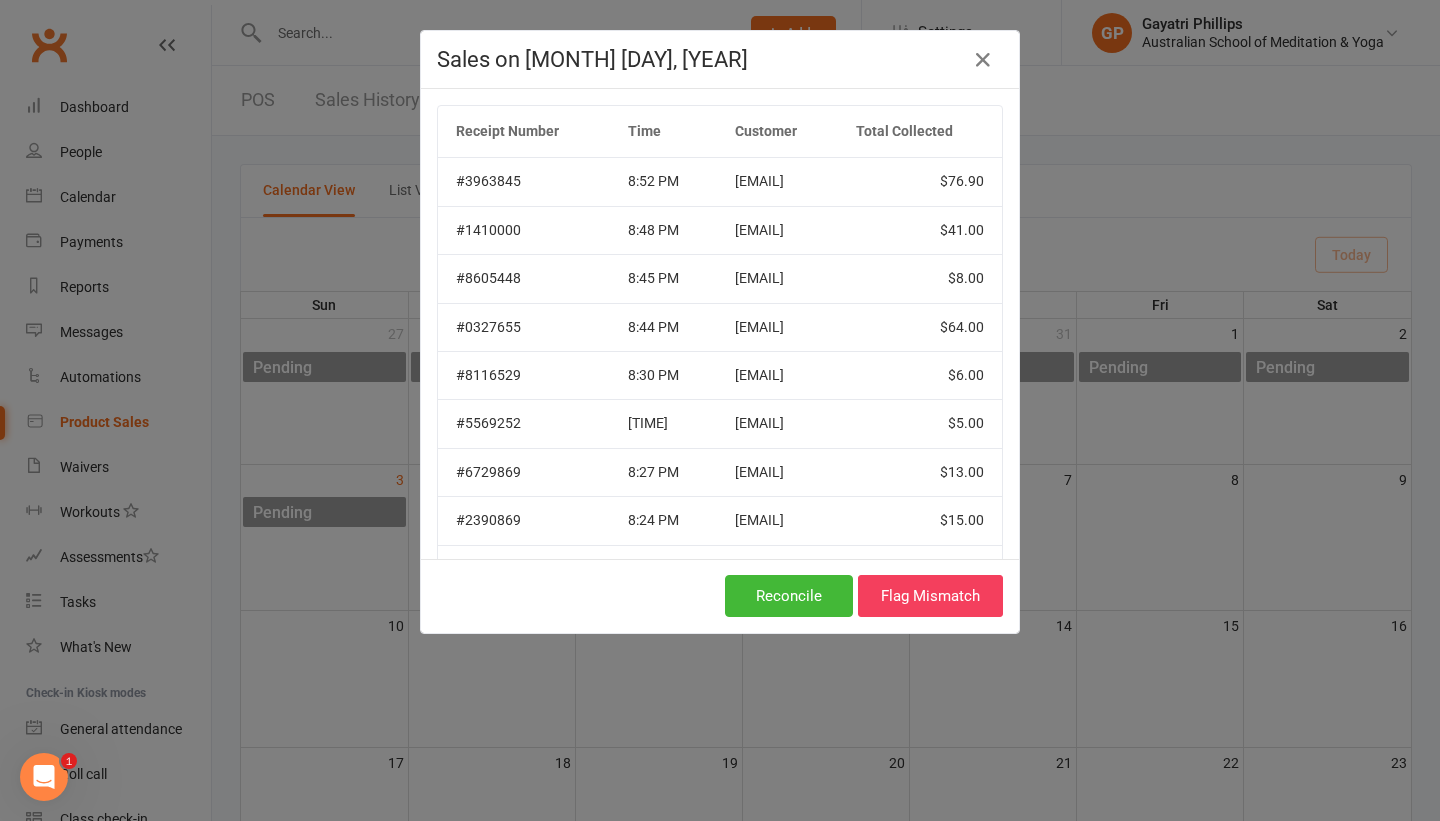 drag, startPoint x: 1011, startPoint y: 444, endPoint x: 1021, endPoint y: 440, distance: 10.770329 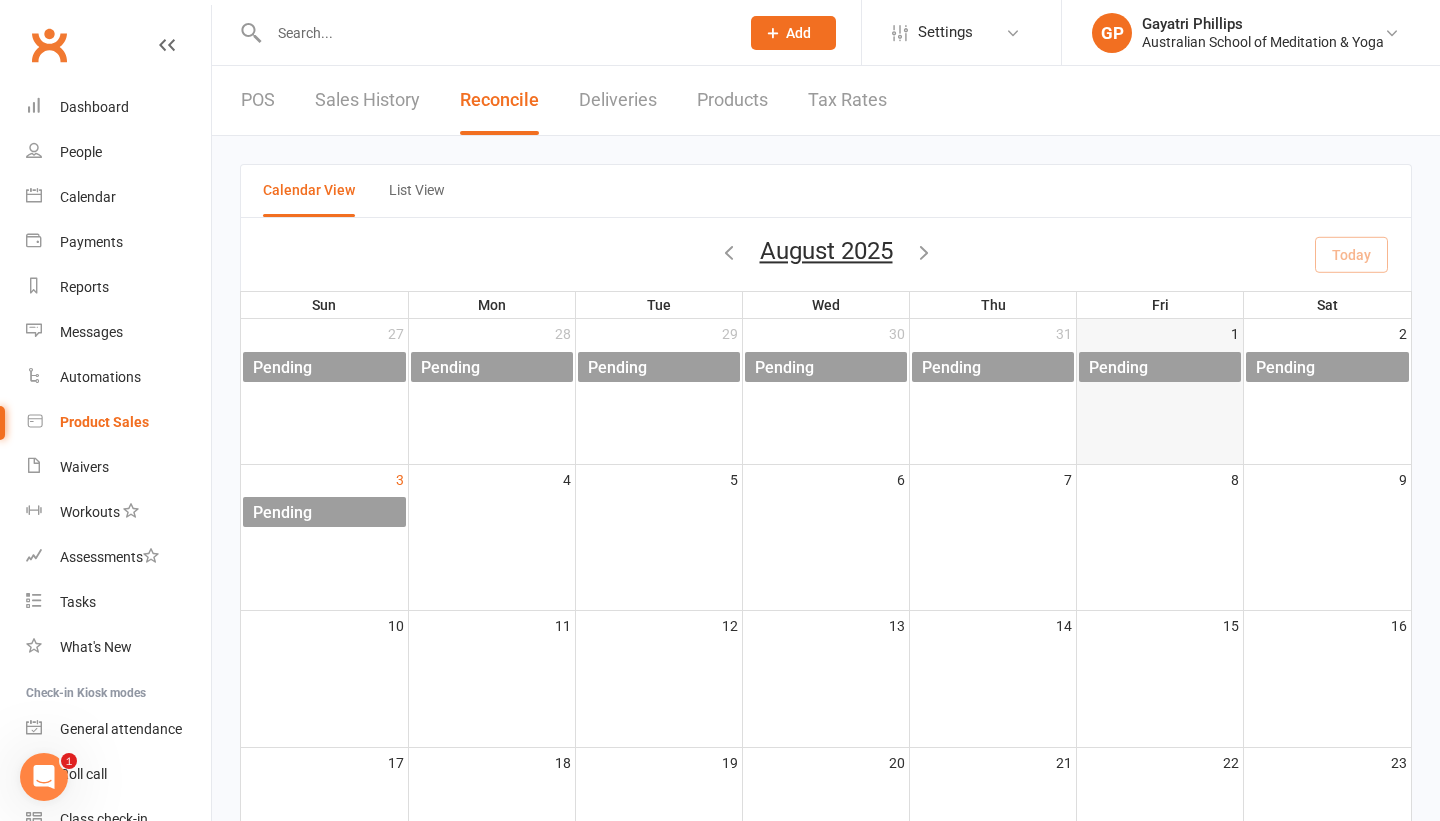 click on "1 Pending" at bounding box center [1160, 391] 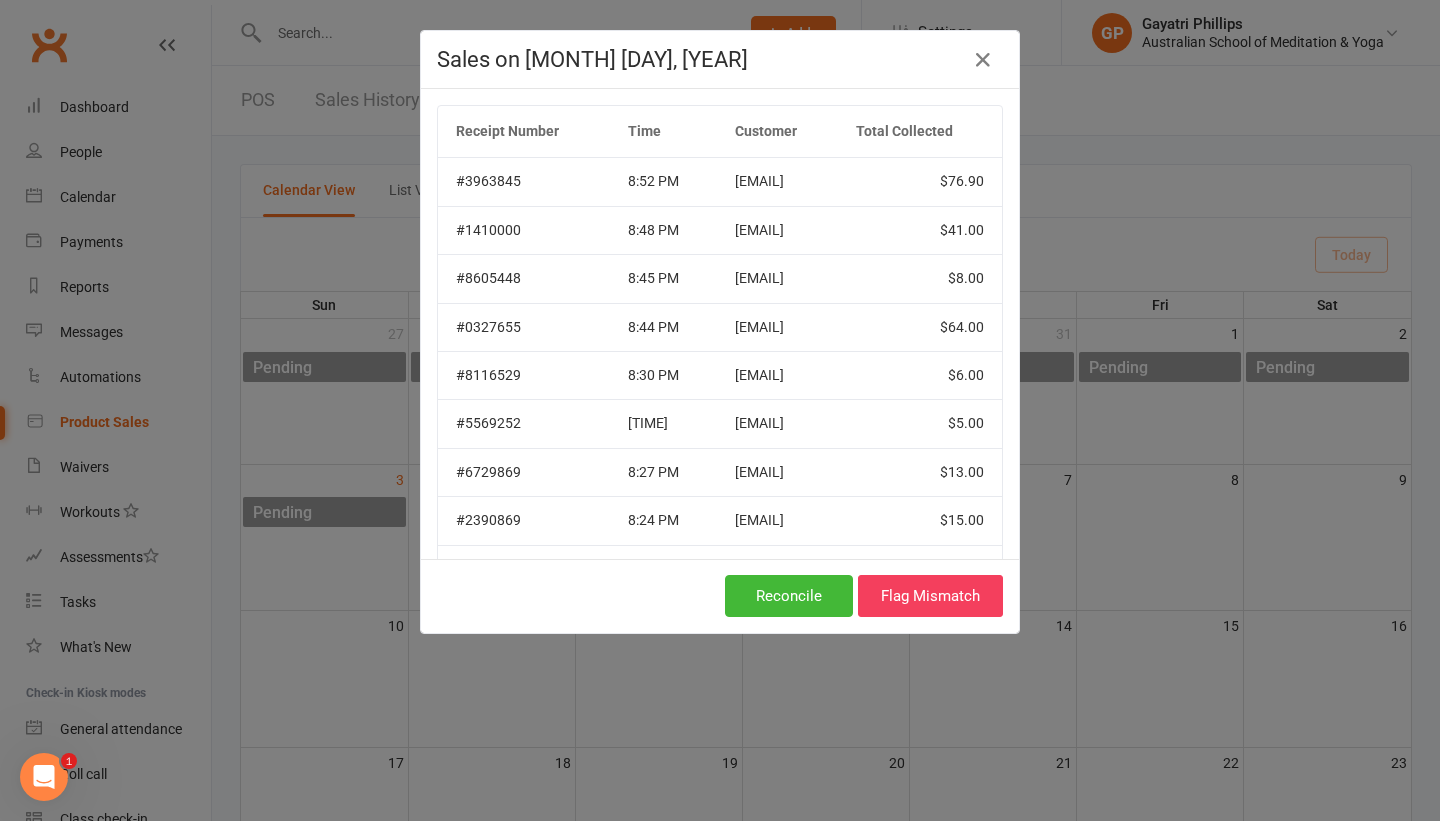 drag, startPoint x: 1014, startPoint y: 426, endPoint x: 1011, endPoint y: 532, distance: 106.04244 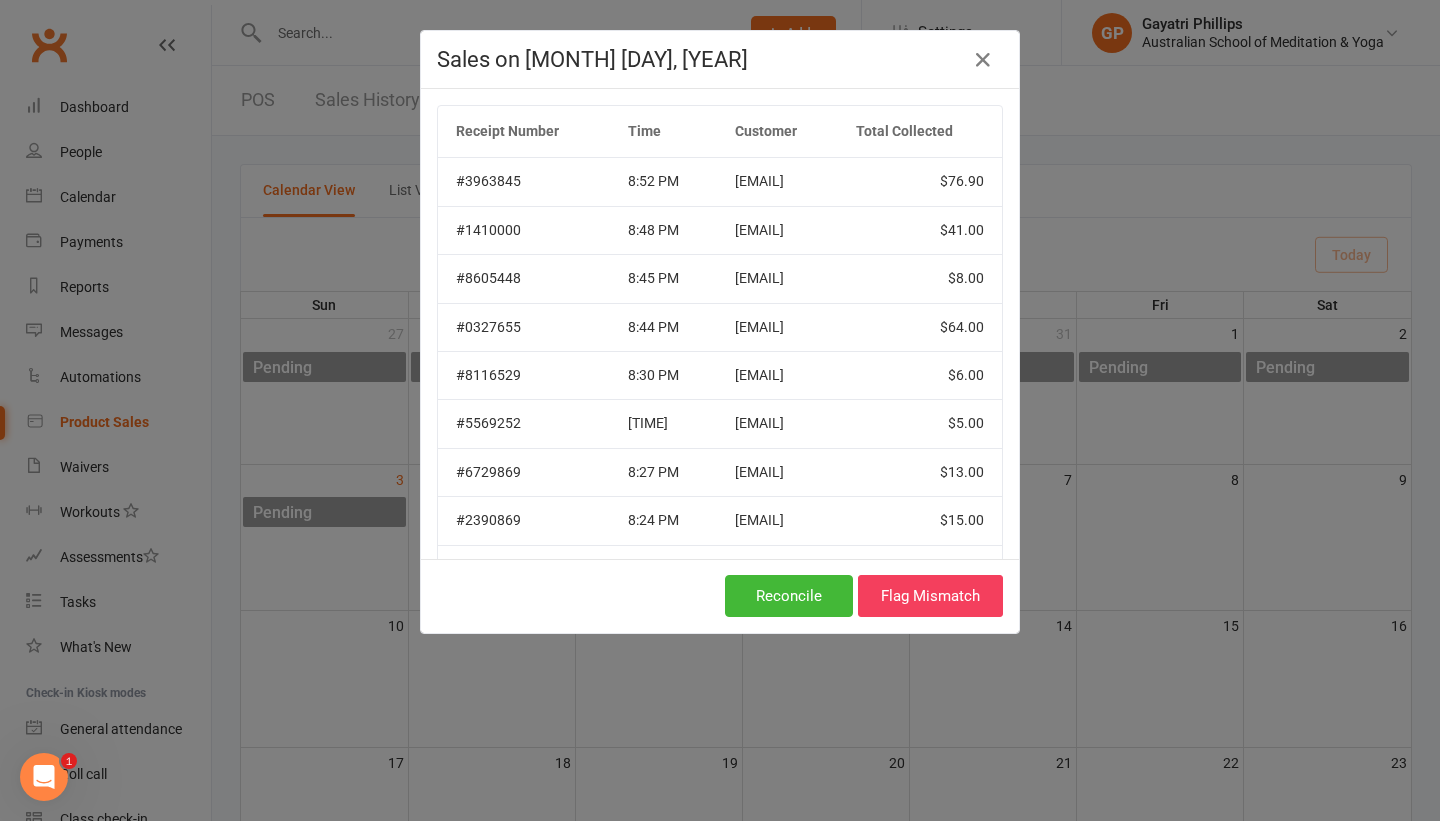 click on "Receipt Number Time Customer Total Collected #[NUMBER] [TIME] [EMAIL] $[PRICE] #[NUMBER] [TIME] [EMAIL] $[PRICE] #[NUMBER] [TIME] [EMAIL] $[PRICE] #[NUMBER] [TIME] [EMAIL] $[PRICE] #[NUMBER] [TIME] [EMAIL] $[PRICE] #[NUMBER] [TIME] [EMAIL] $[PRICE] #[NUMBER] [TIME] [EMAIL] $[PRICE] #[NUMBER] [TIME] [EMAIL] $[PRICE] #[NUMBER] [TIME] [EMAIL] $[PRICE] TOTAL $[PRICE]" at bounding box center [720, 324] 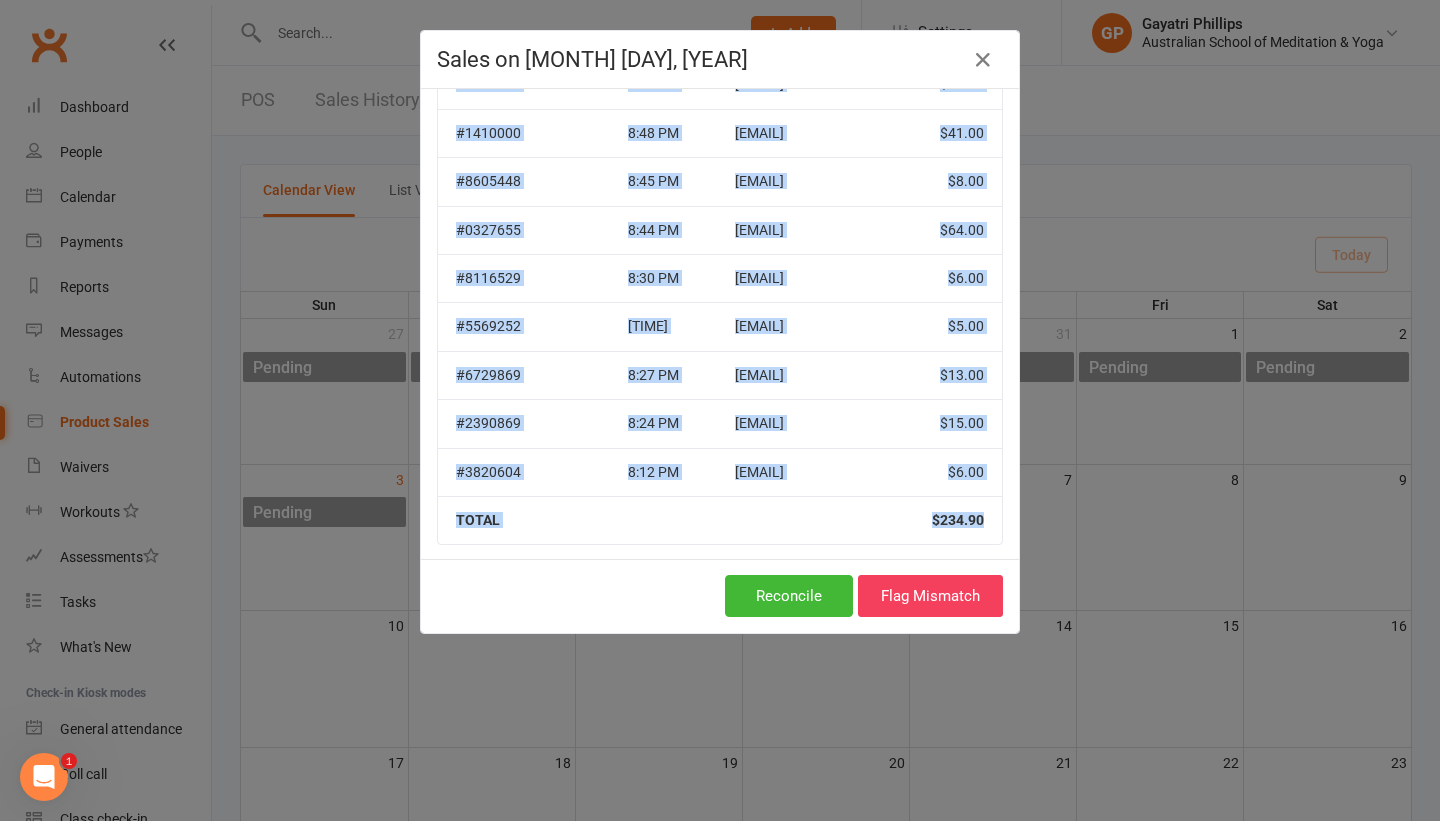 scroll, scrollTop: 127, scrollLeft: 0, axis: vertical 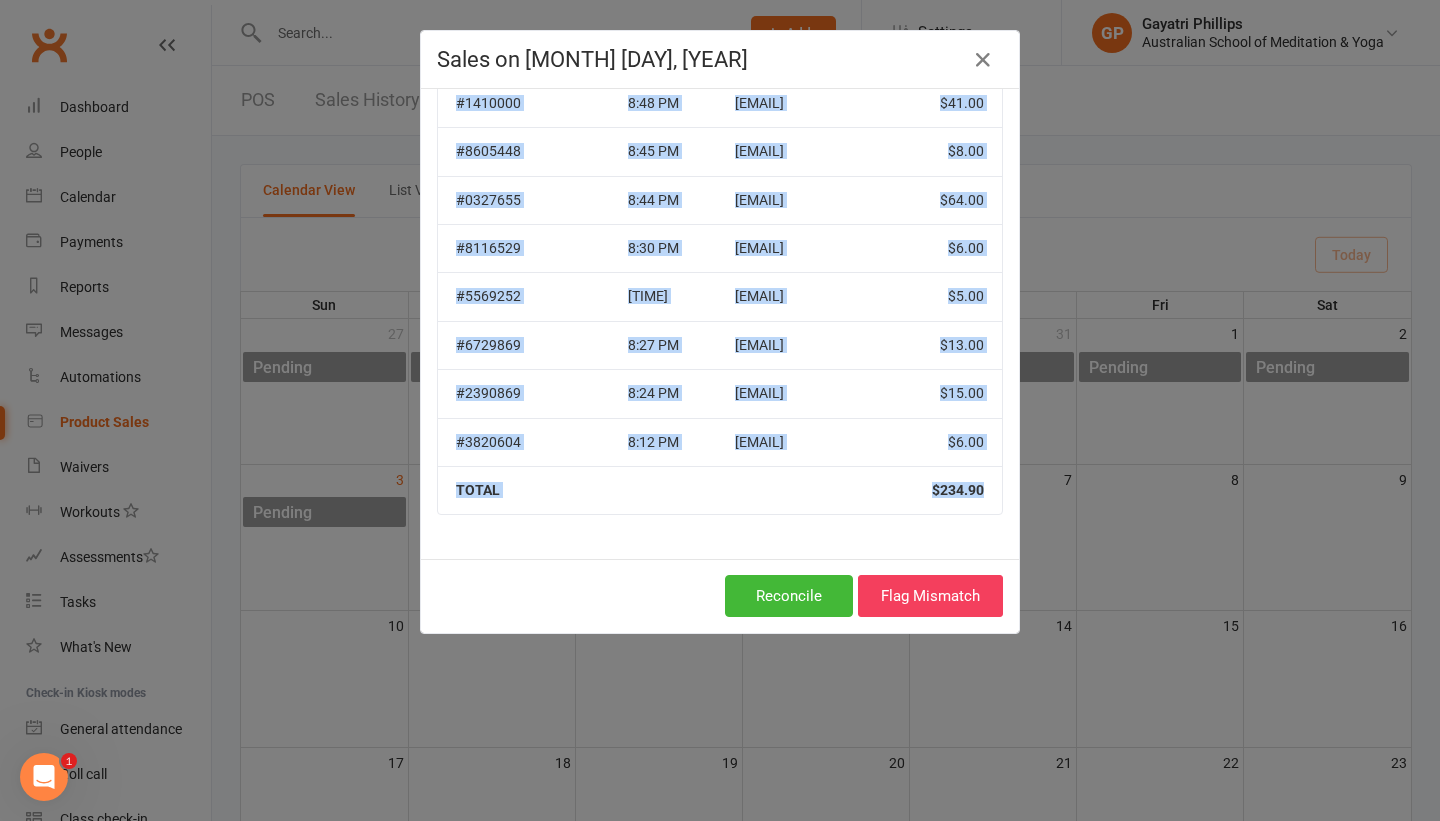 drag, startPoint x: 1005, startPoint y: 444, endPoint x: 1011, endPoint y: 556, distance: 112.1606 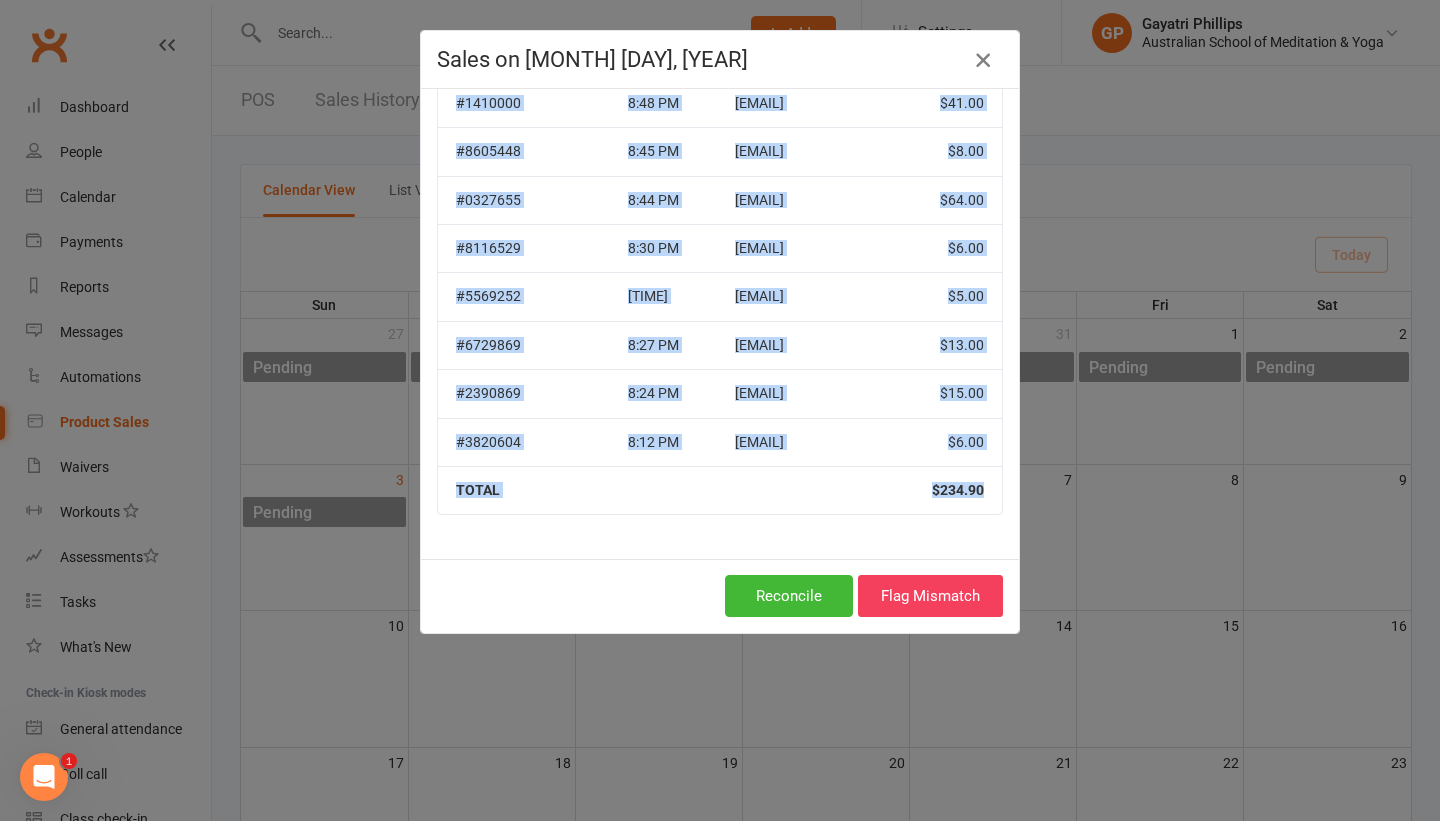 click at bounding box center [983, 60] 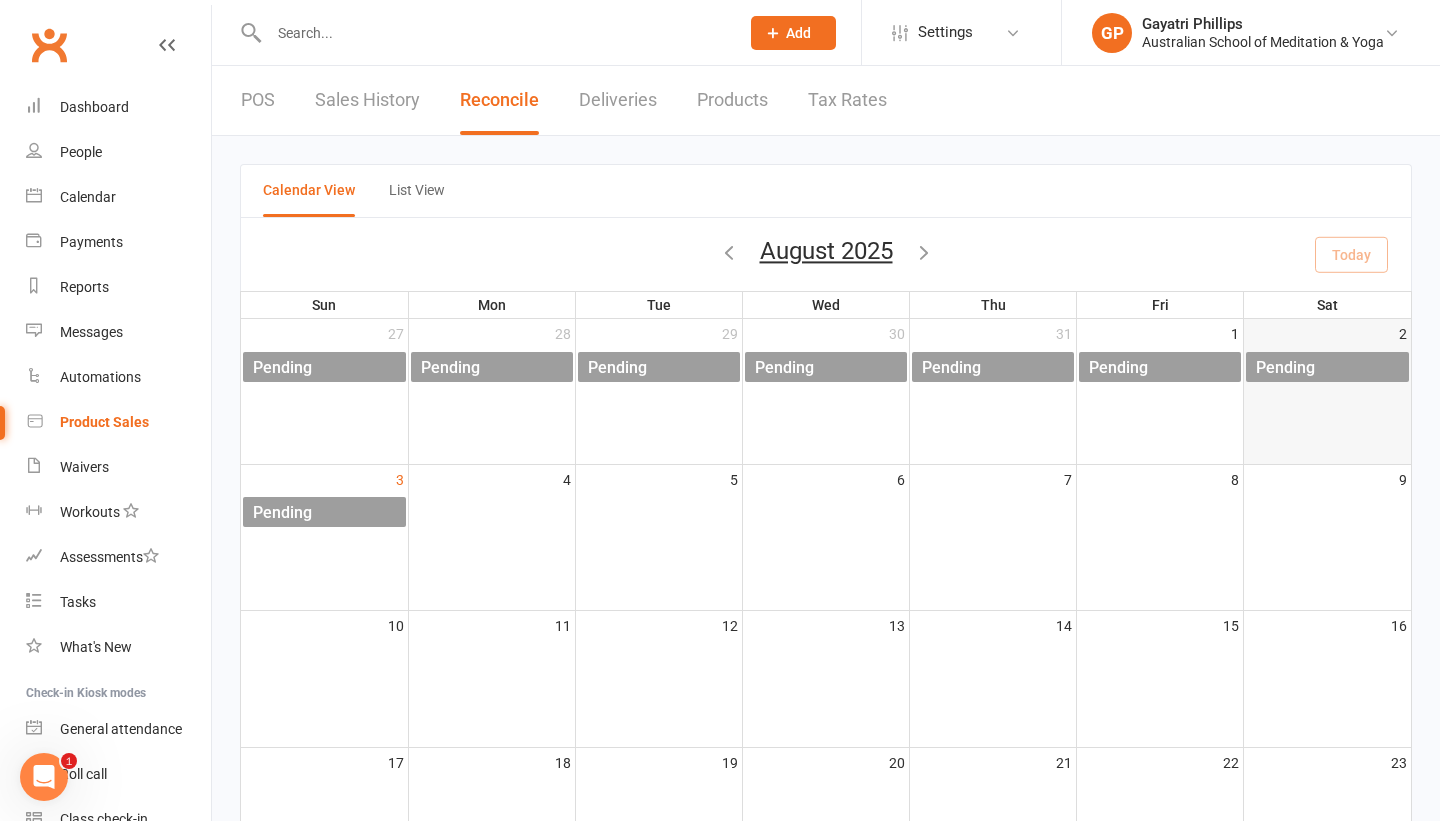 click on "Pending" 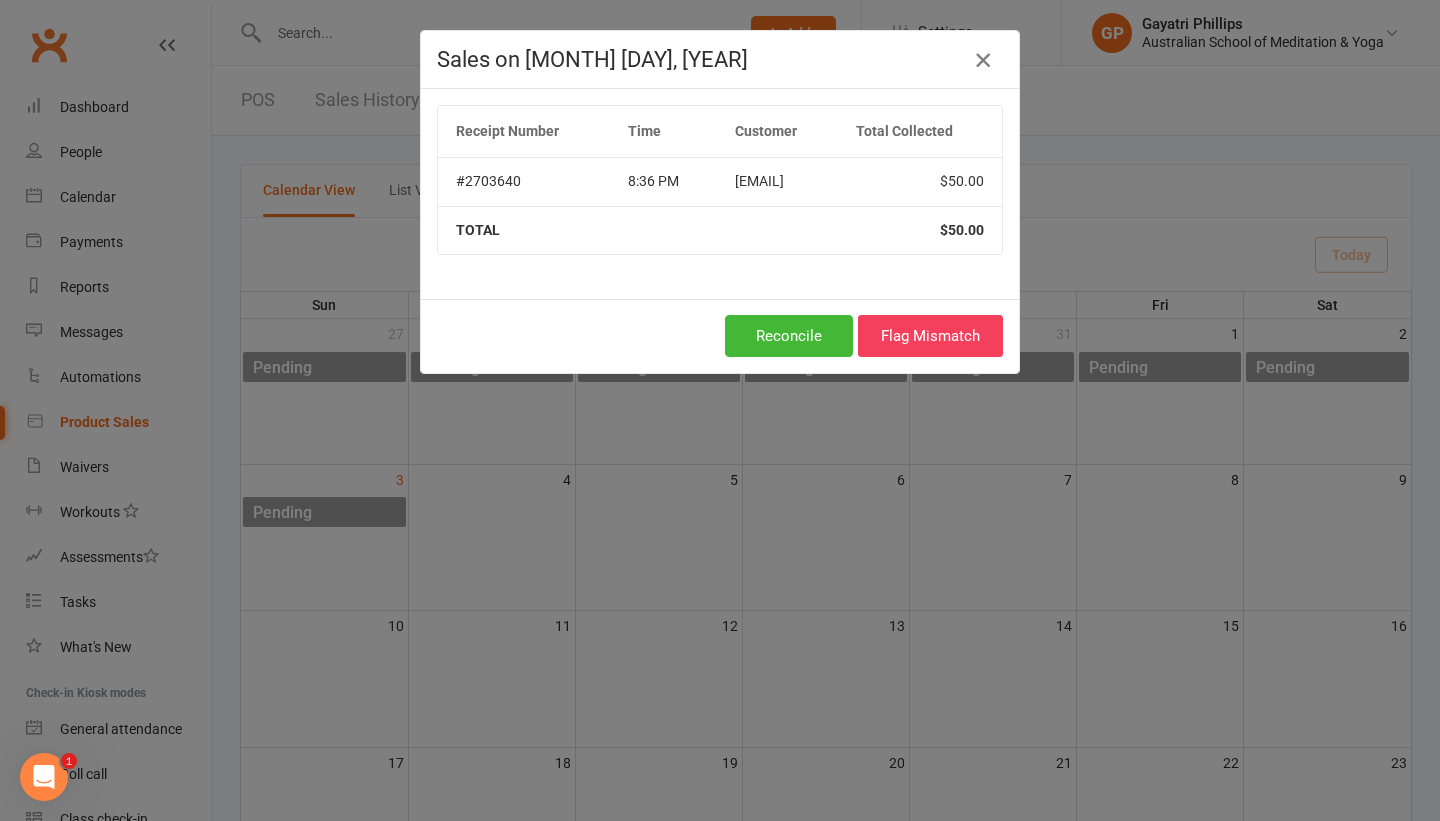 click at bounding box center (983, 60) 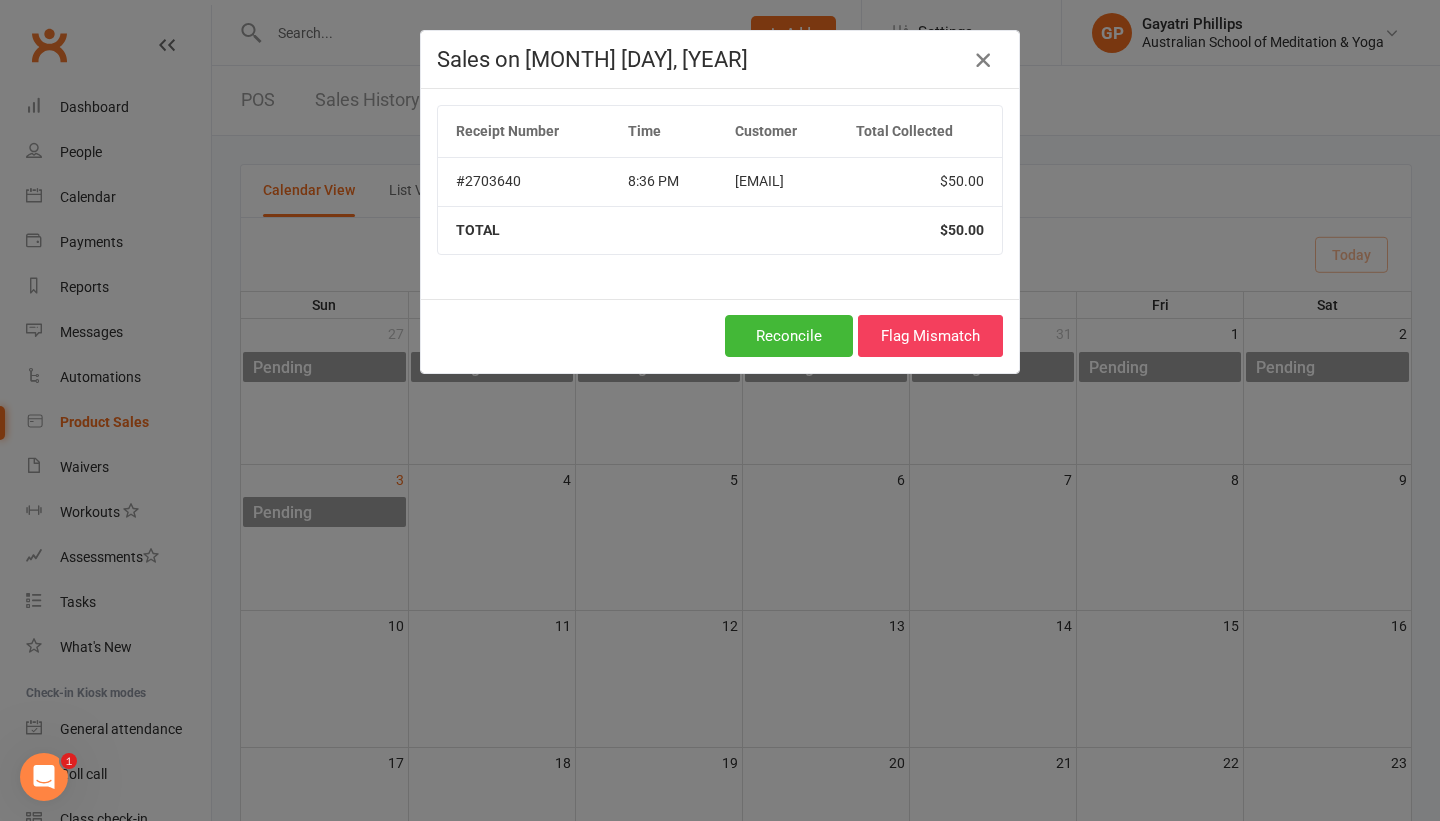 click at bounding box center (983, 60) 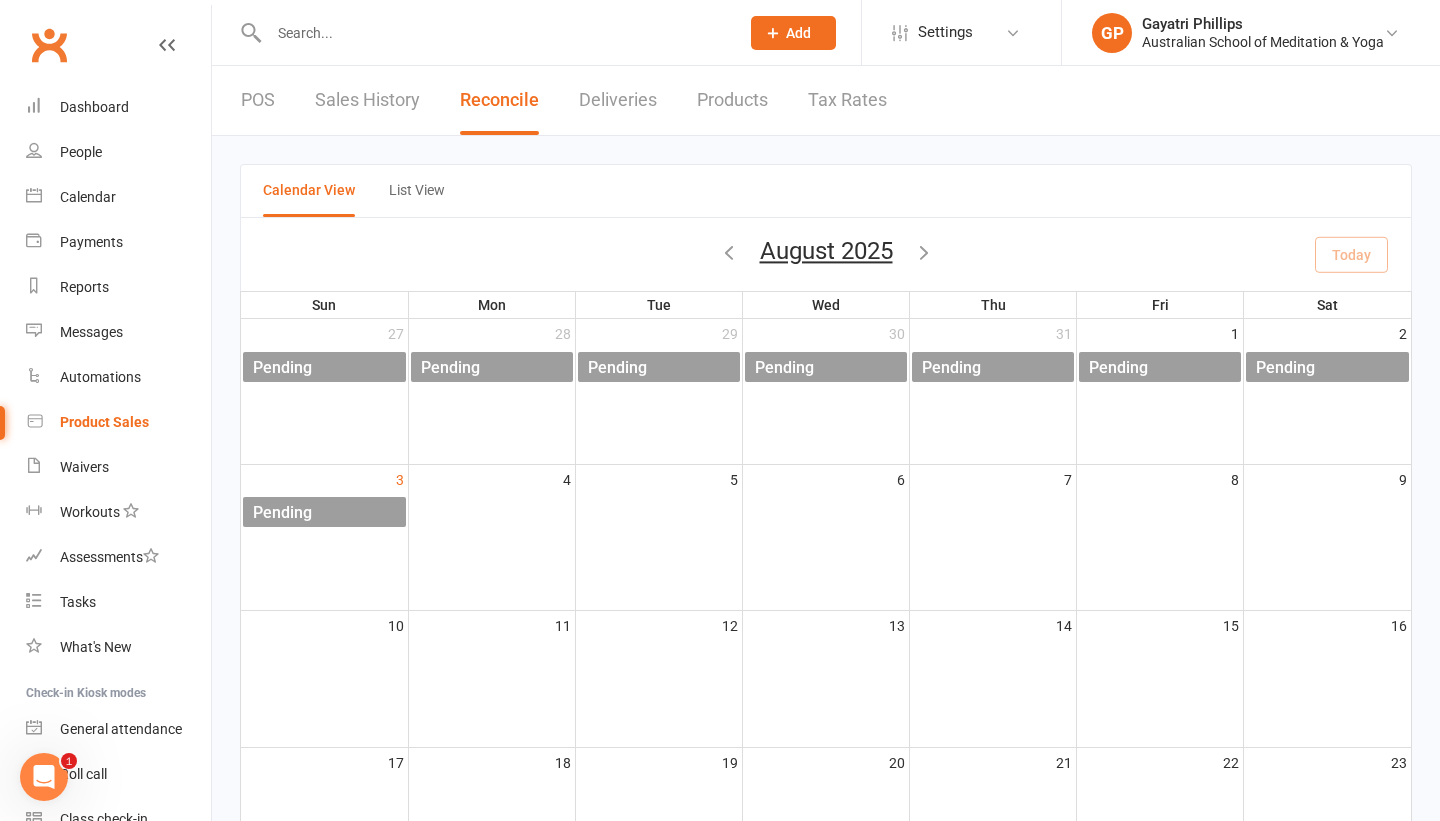 click on "Deliveries" at bounding box center (618, 100) 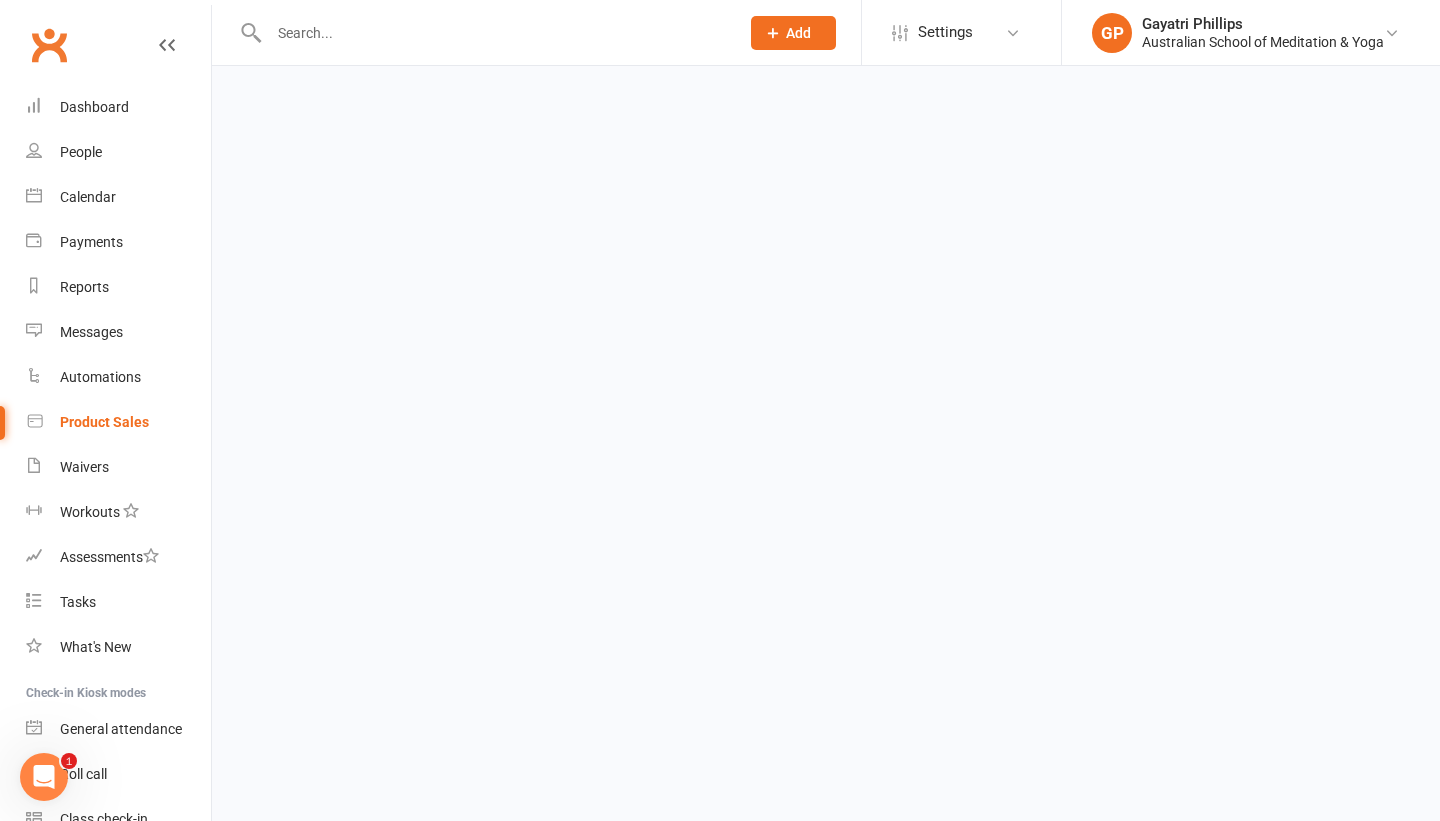 select on "any" 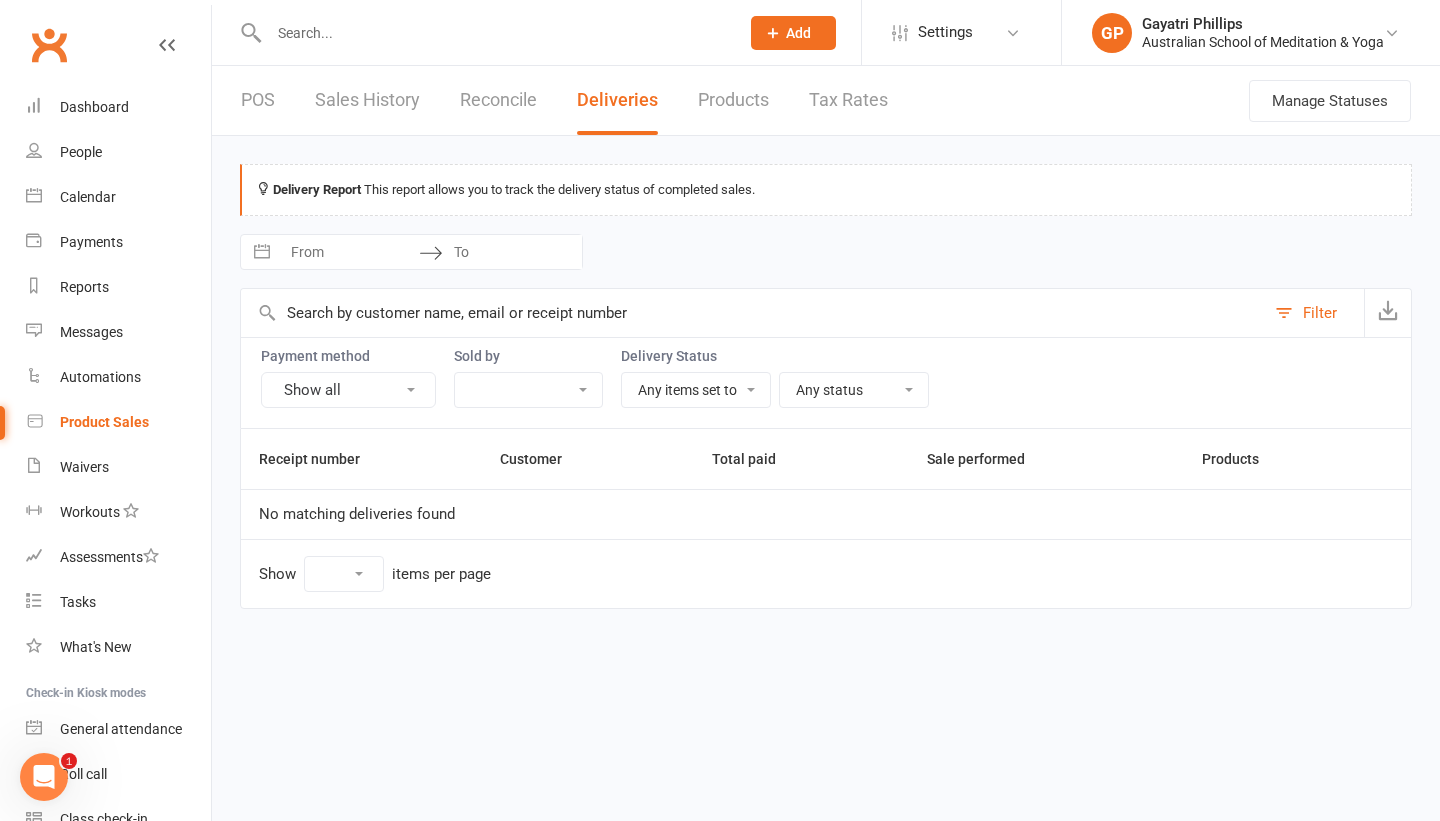 select on "25" 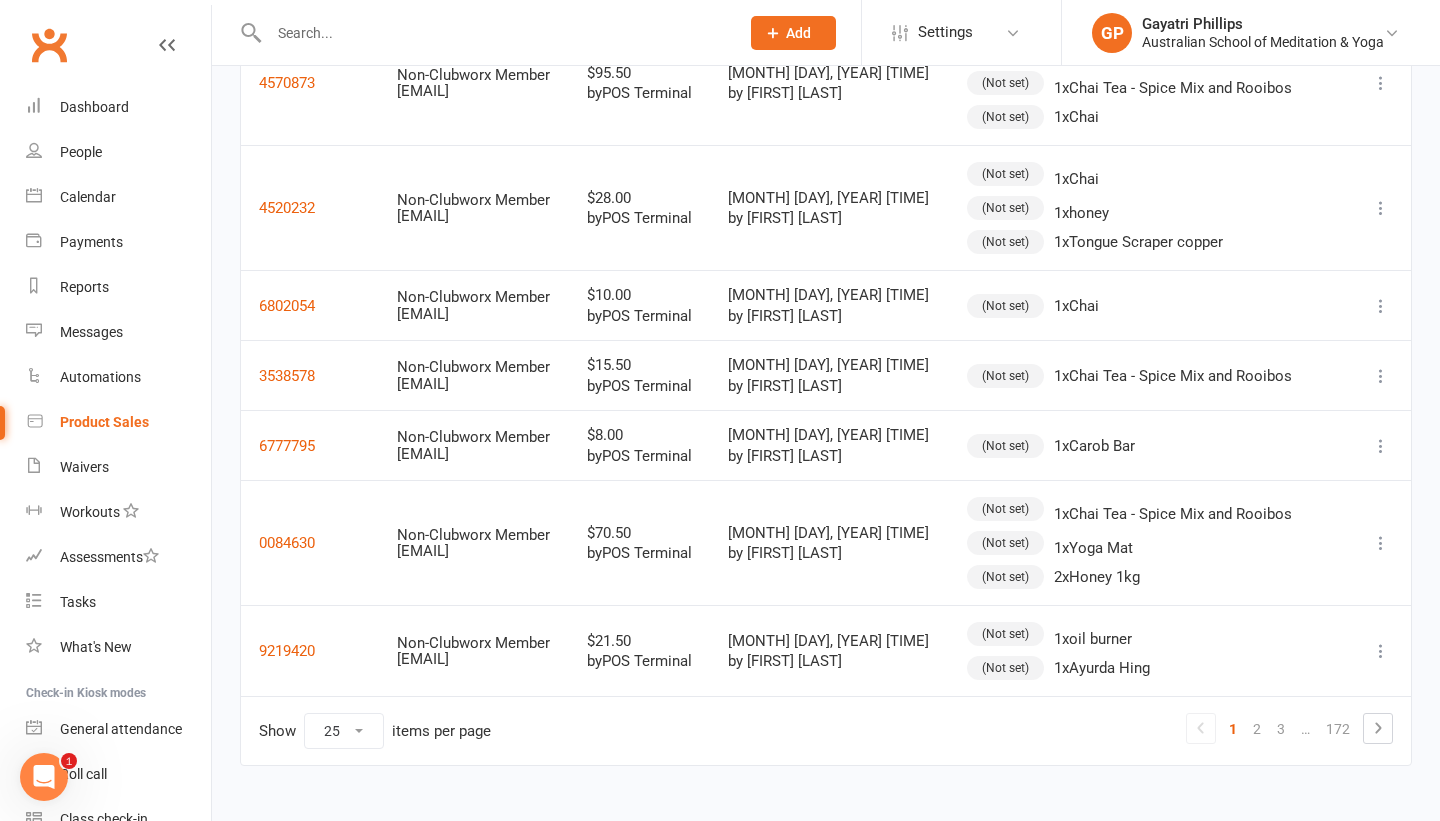 scroll, scrollTop: 1959, scrollLeft: 0, axis: vertical 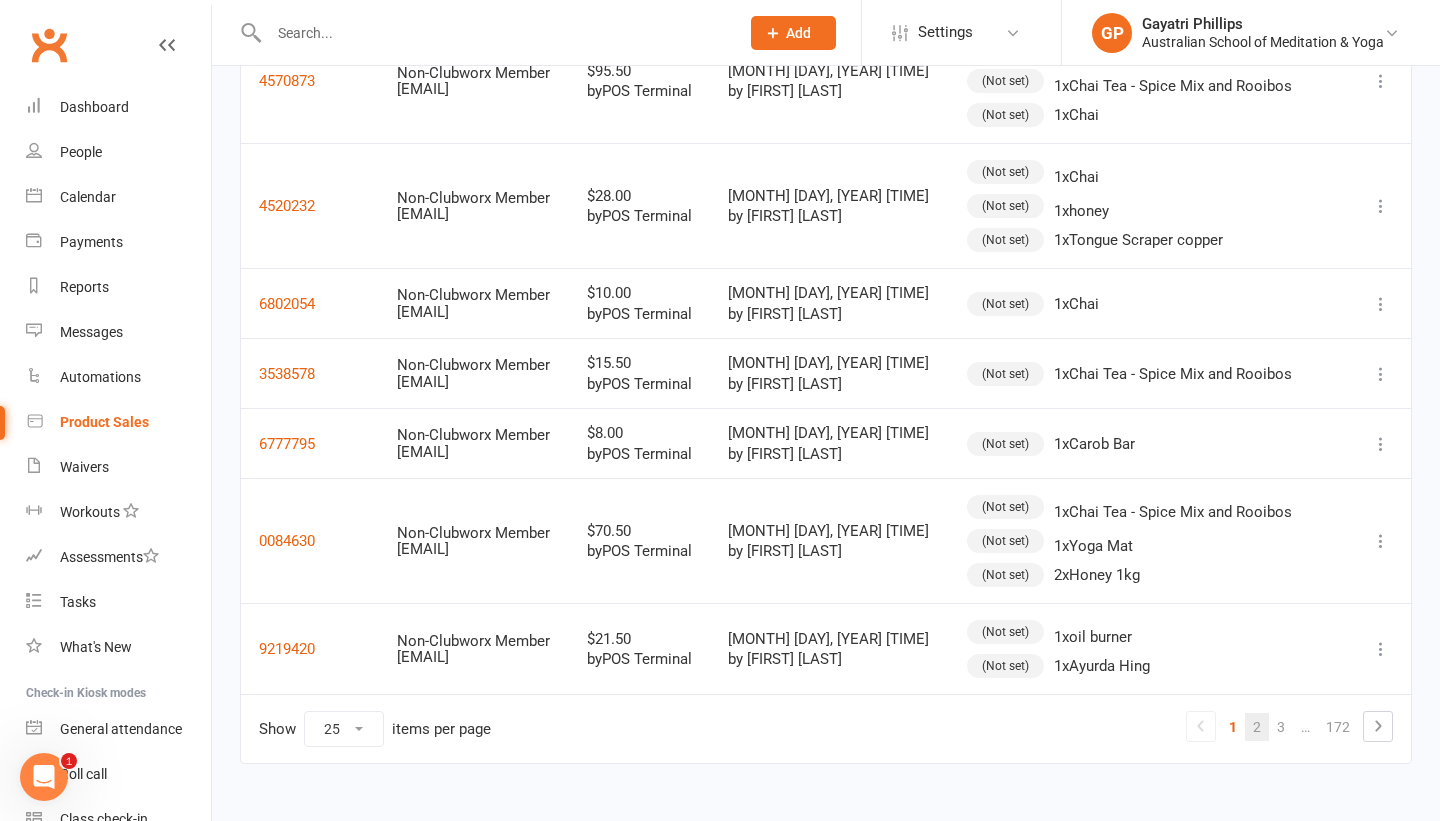 click on "2" at bounding box center (1257, 727) 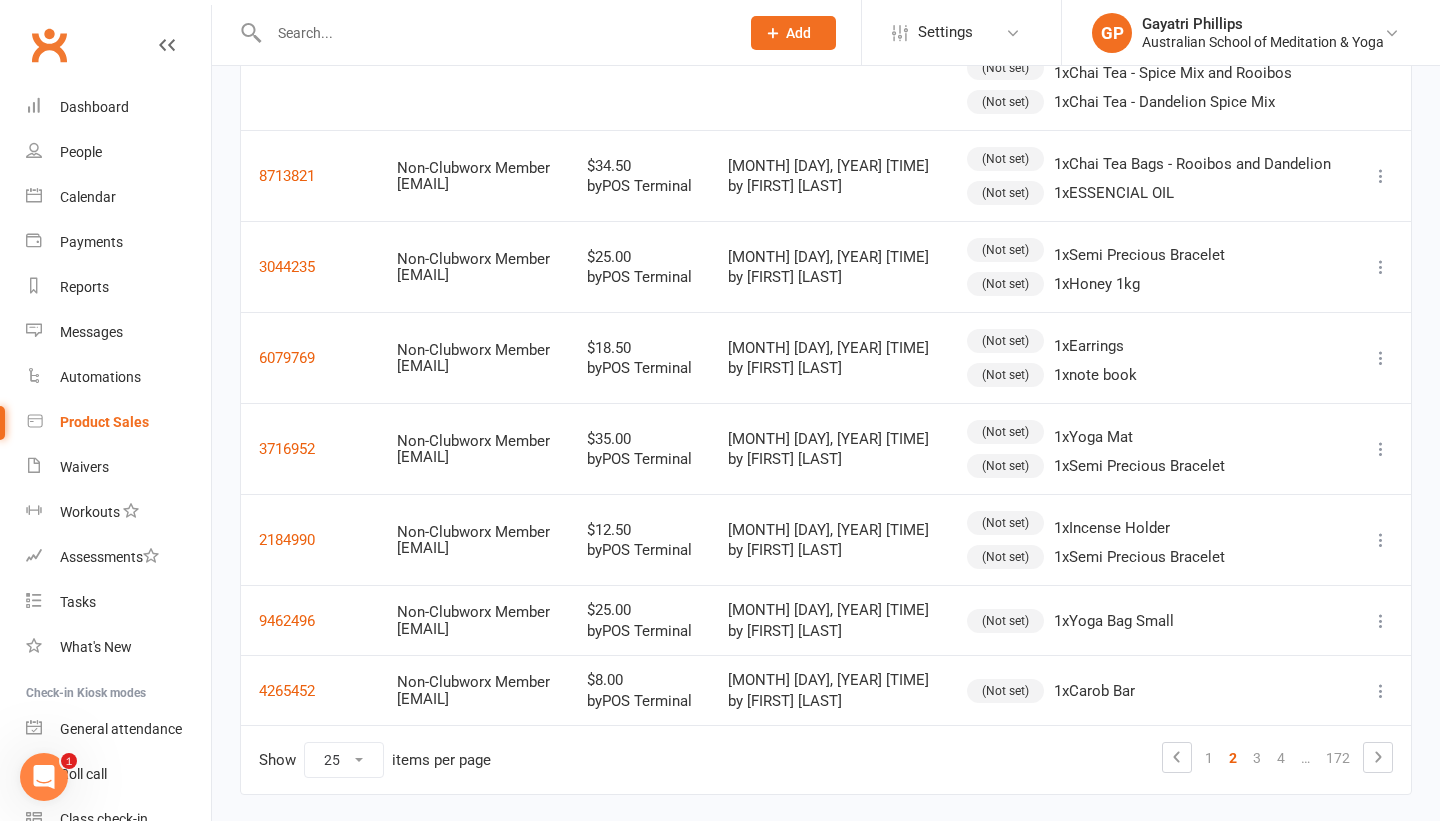 scroll, scrollTop: 2048, scrollLeft: 0, axis: vertical 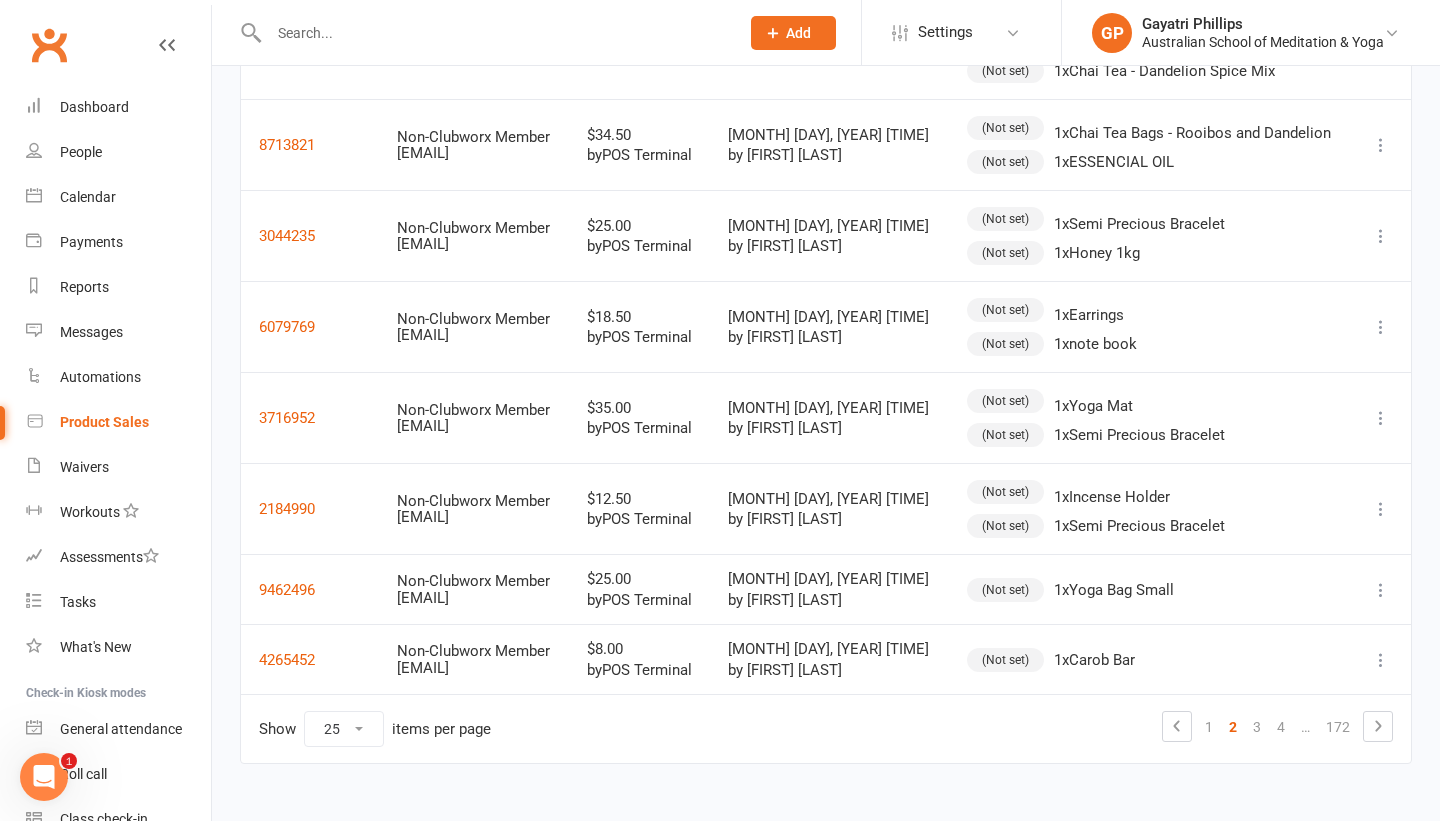 click on "3" at bounding box center [1257, 727] 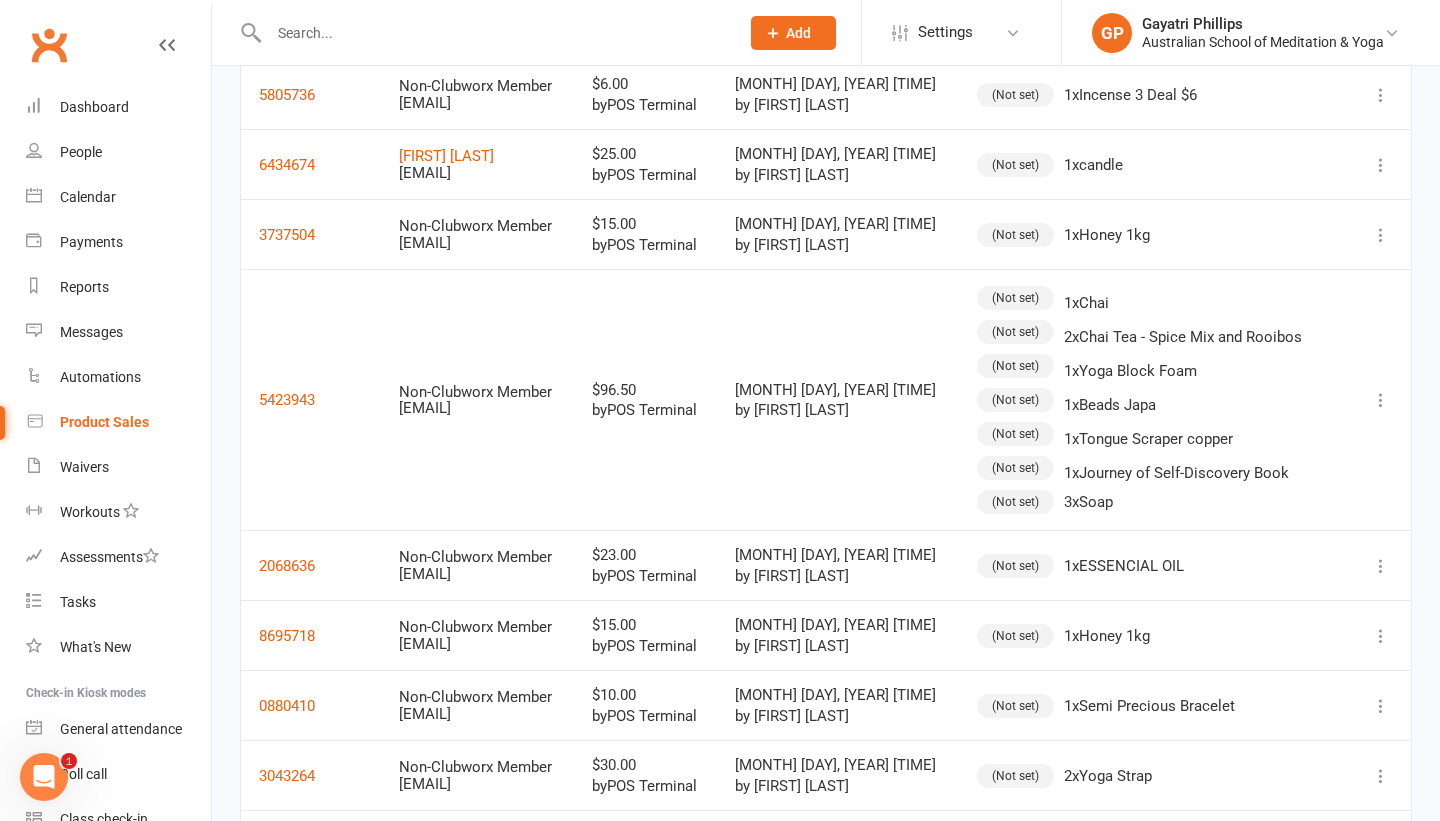 scroll, scrollTop: 1276, scrollLeft: 0, axis: vertical 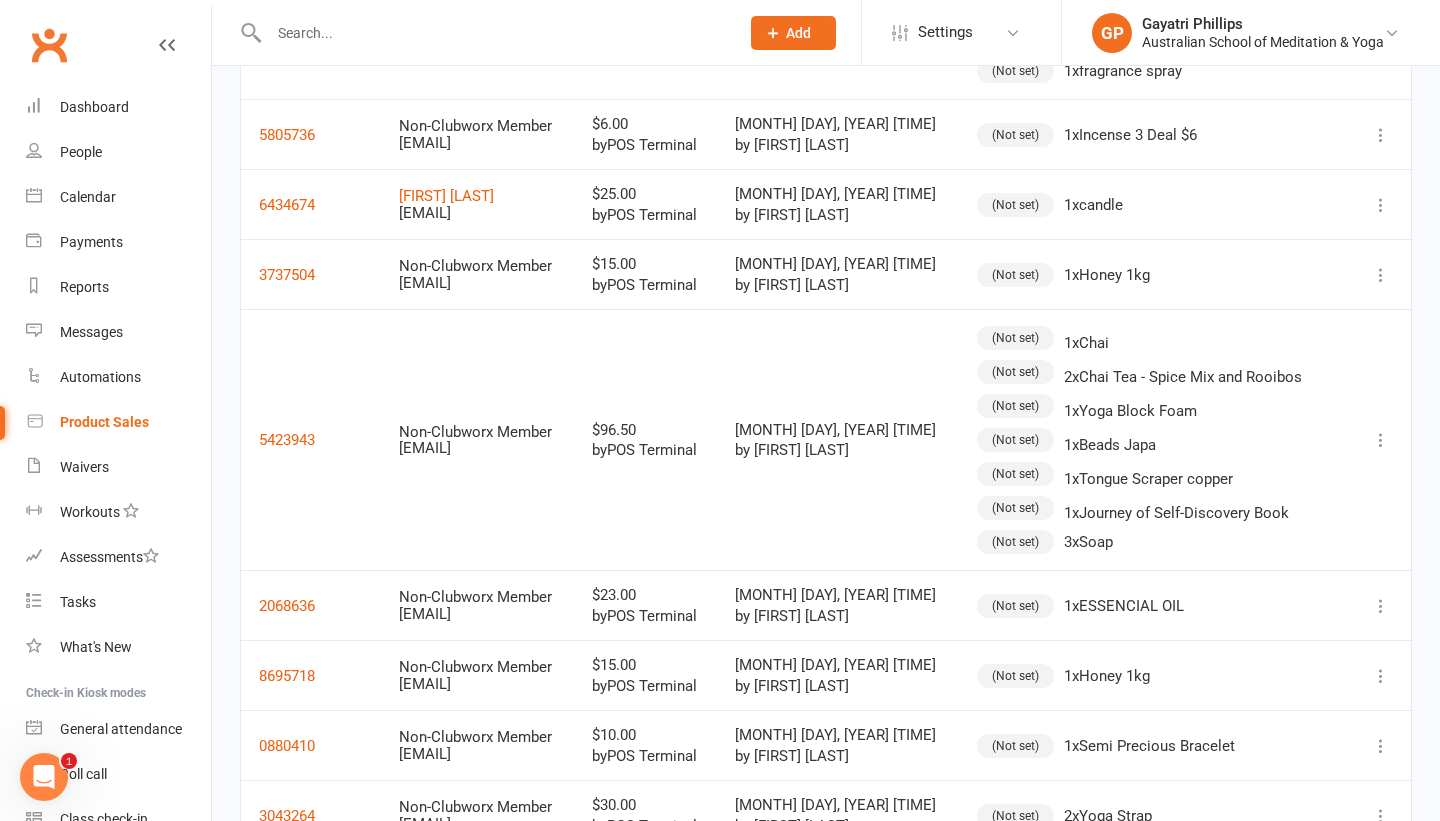 click on "(Not set) 1 x  Semi Precious Bracelet" at bounding box center [1154, 745] 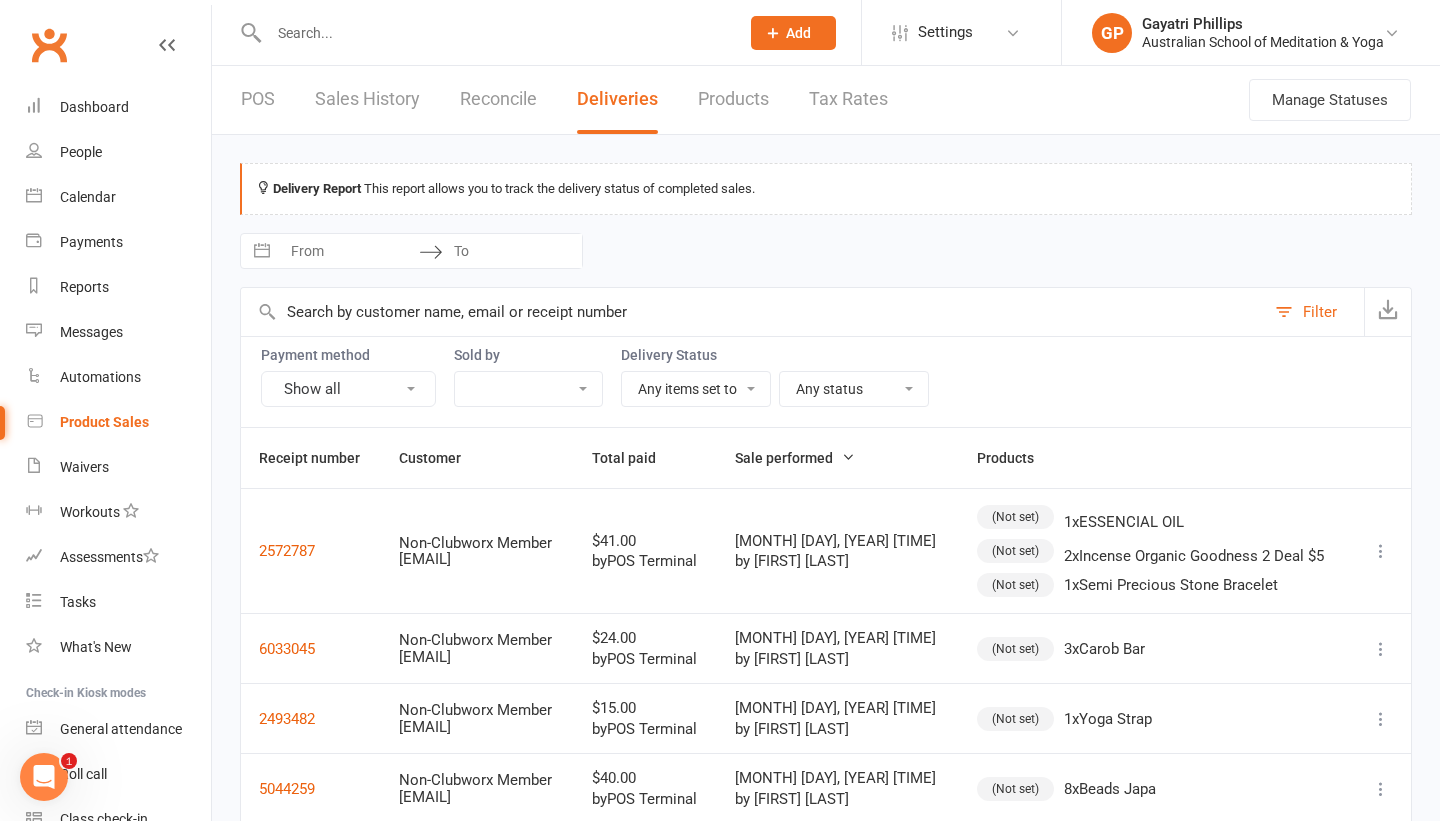 scroll, scrollTop: 0, scrollLeft: 0, axis: both 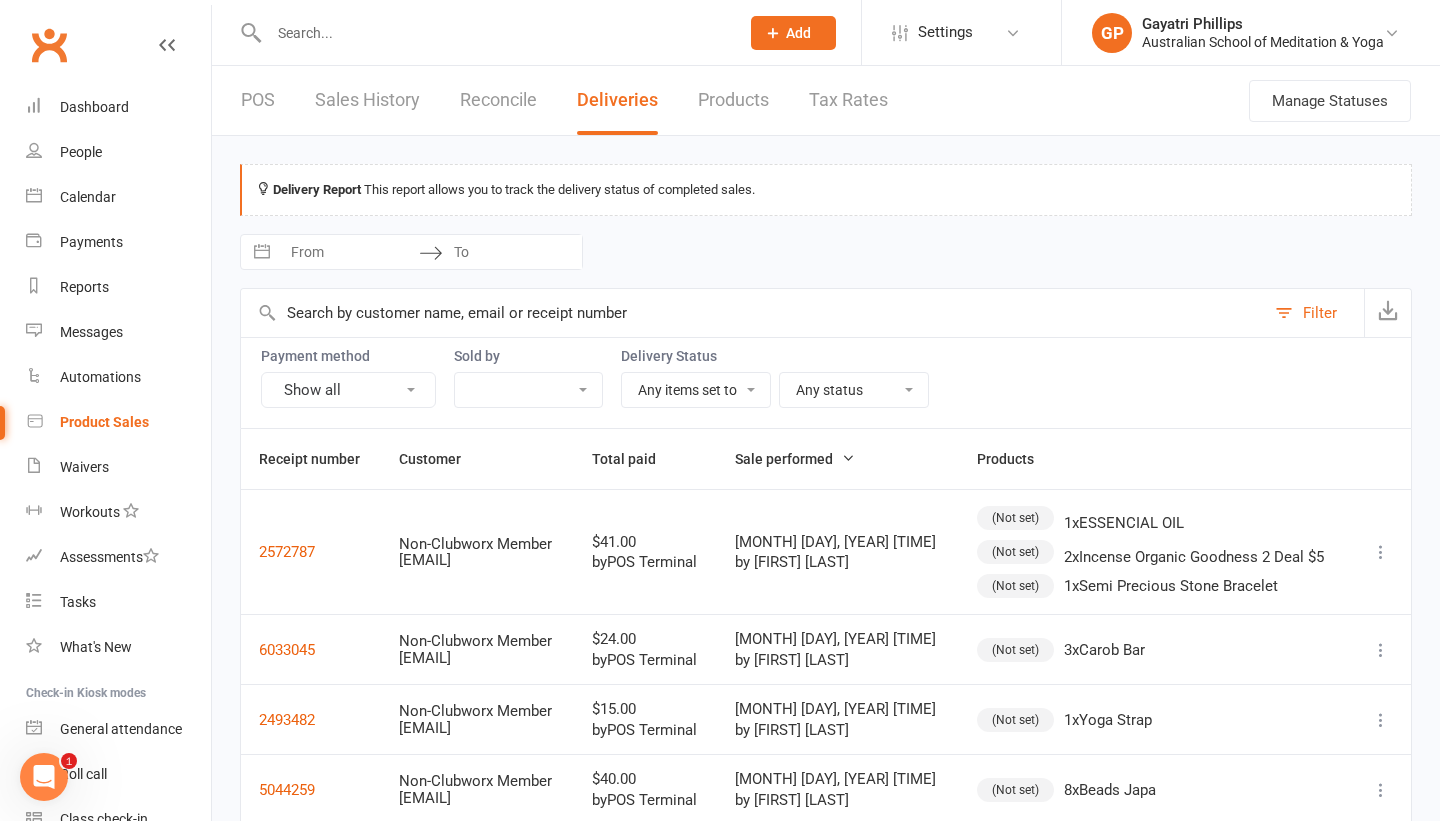 click on "POS" at bounding box center (258, 100) 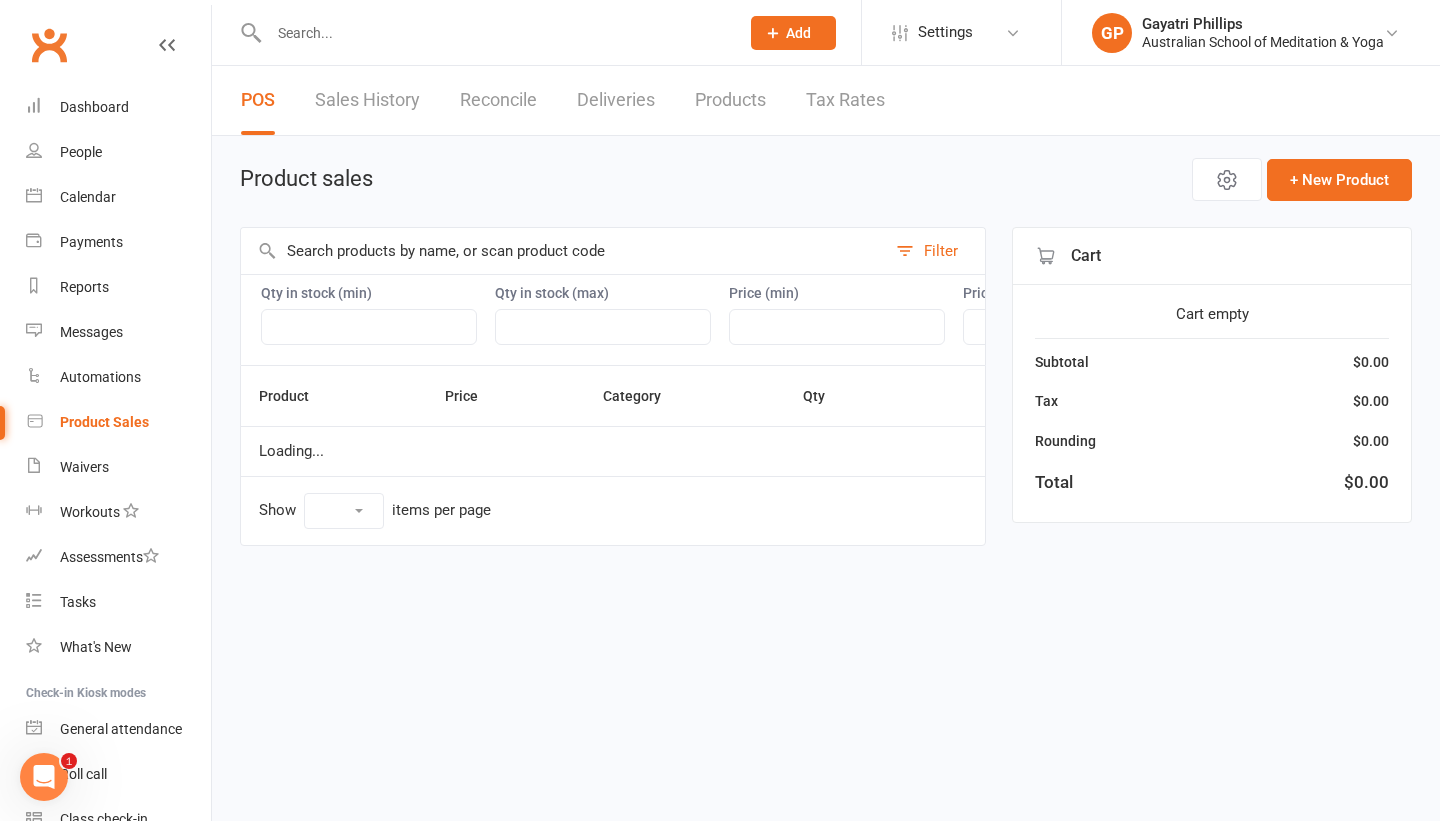 select on "50" 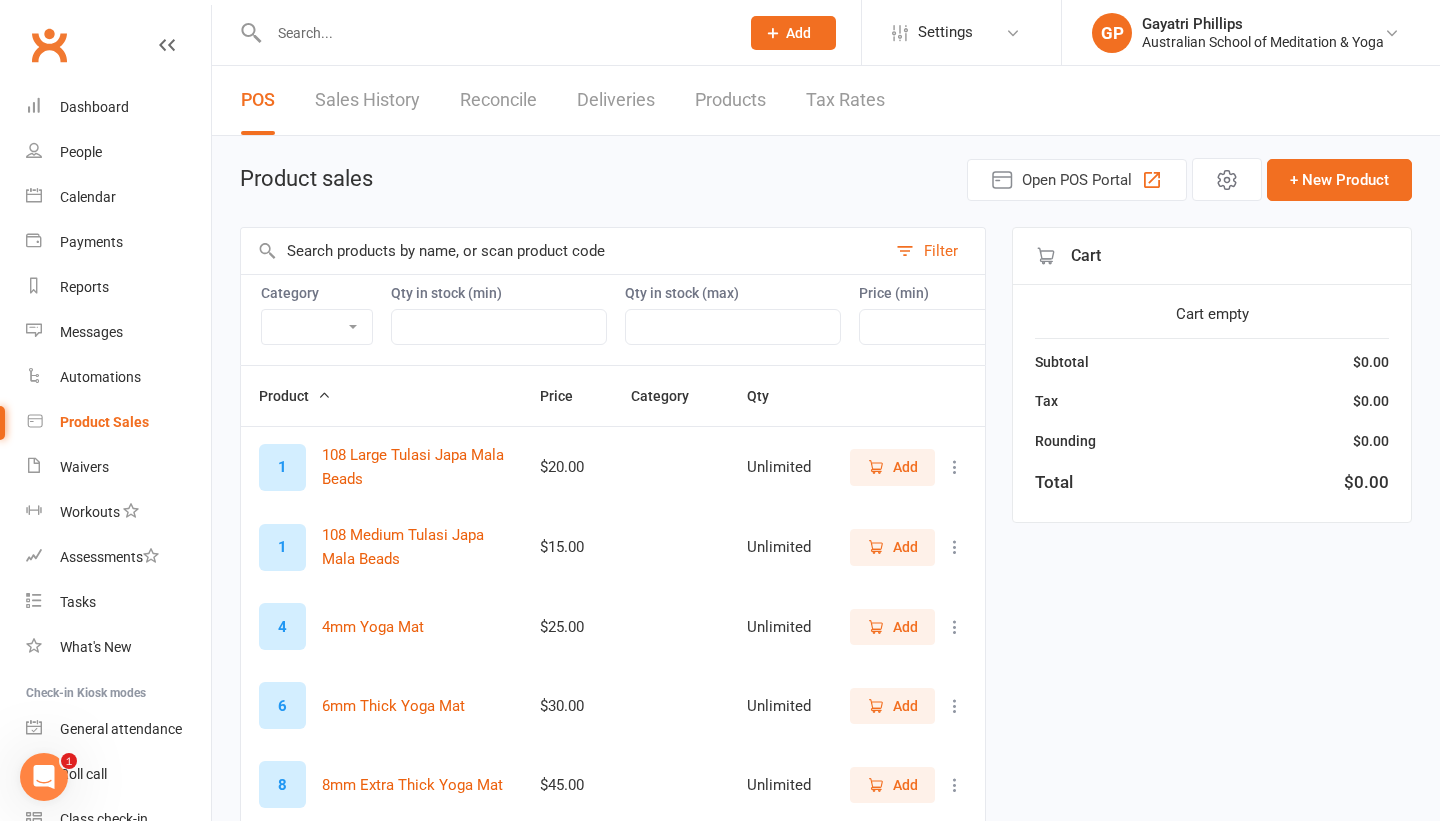click at bounding box center [499, 327] 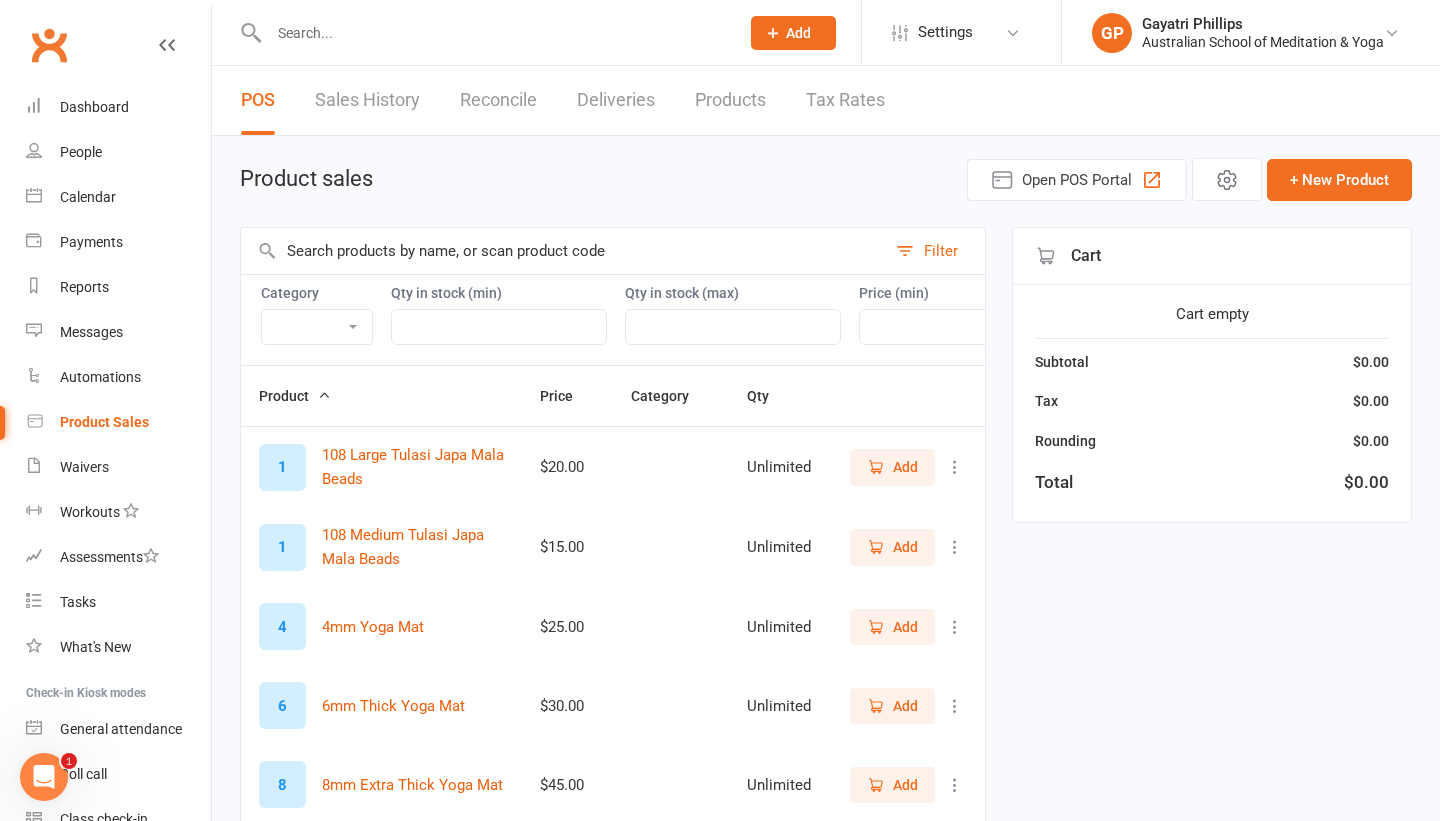 click at bounding box center (563, 251) 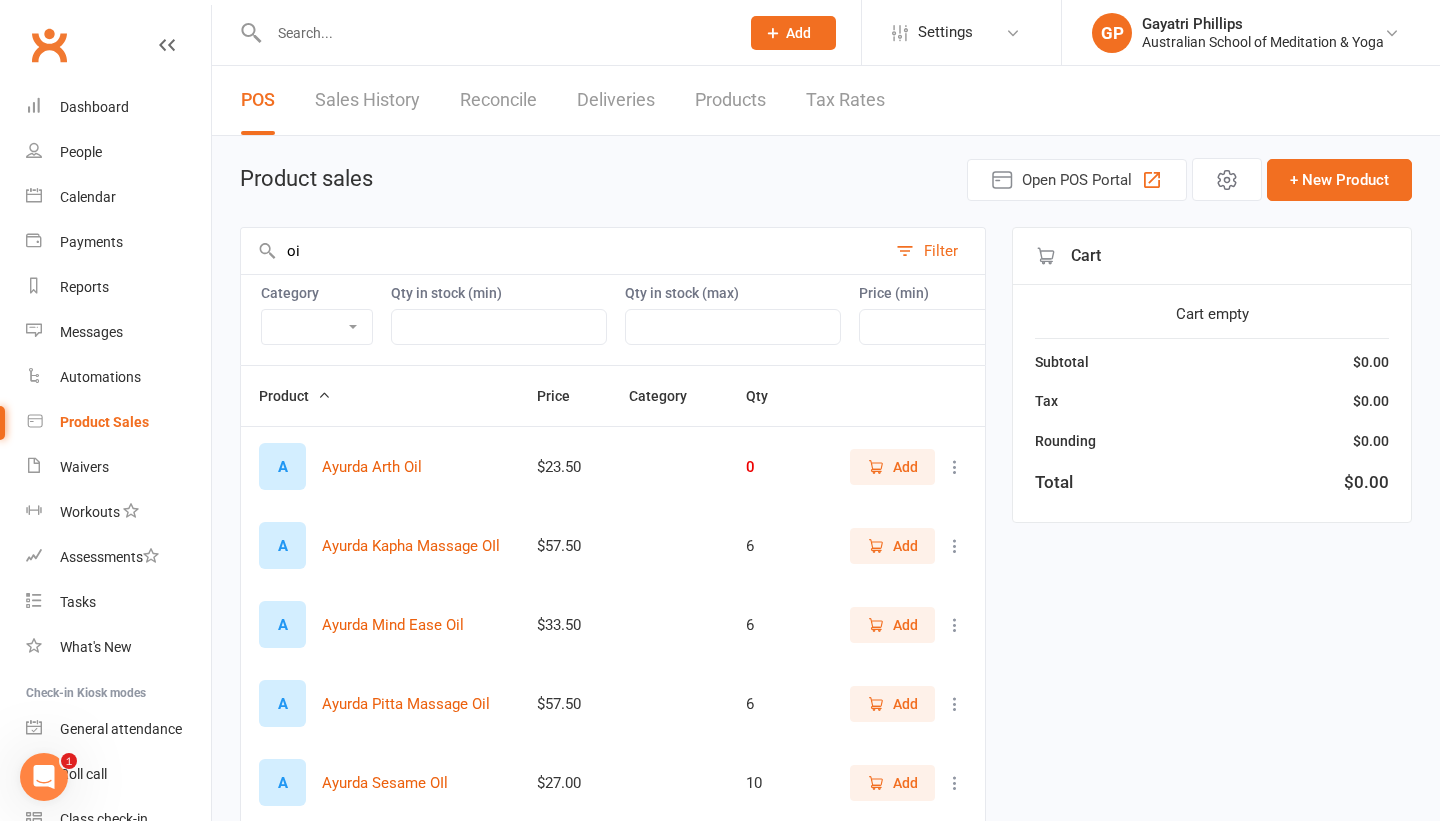type on "o" 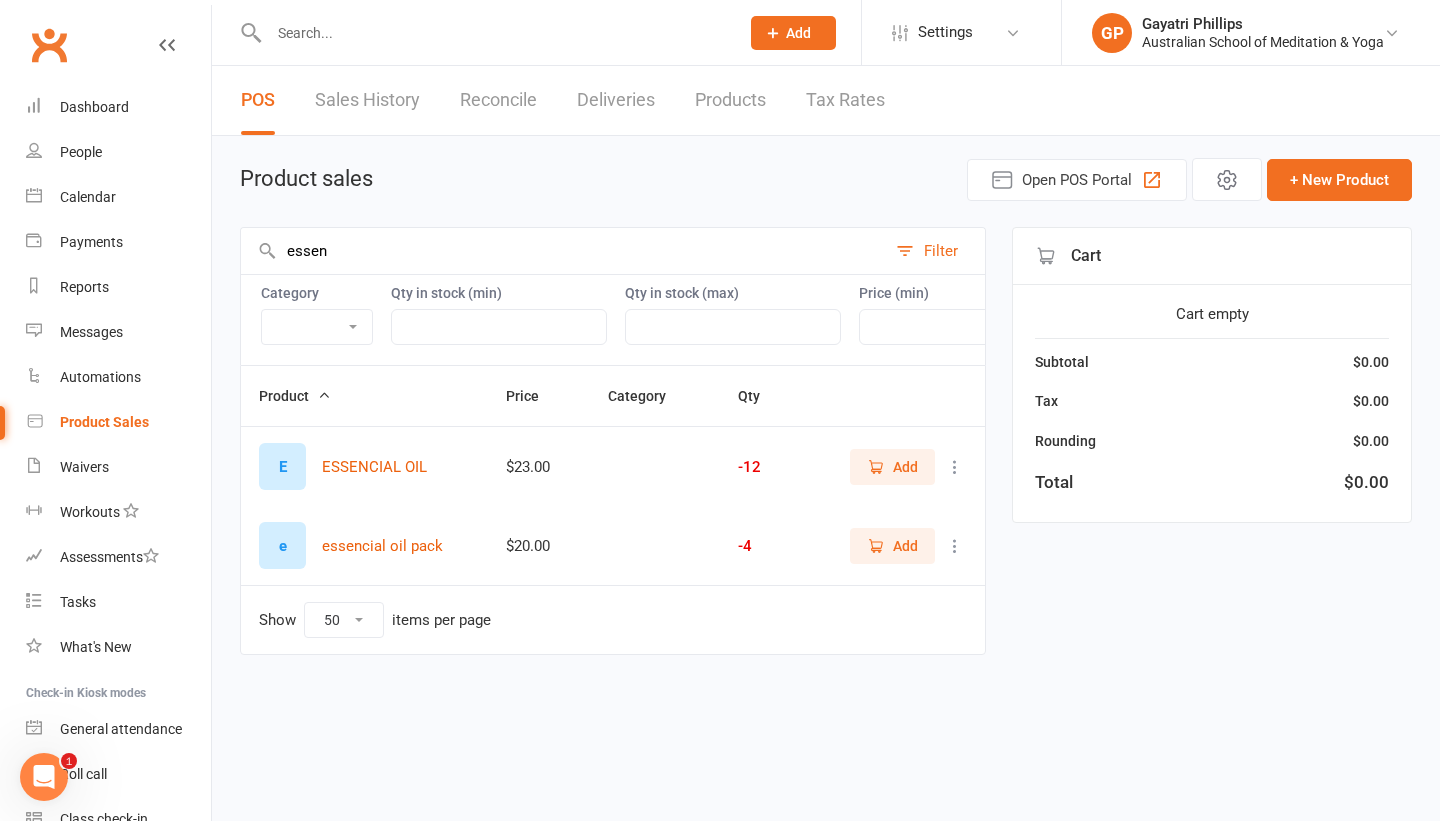 type on "essen" 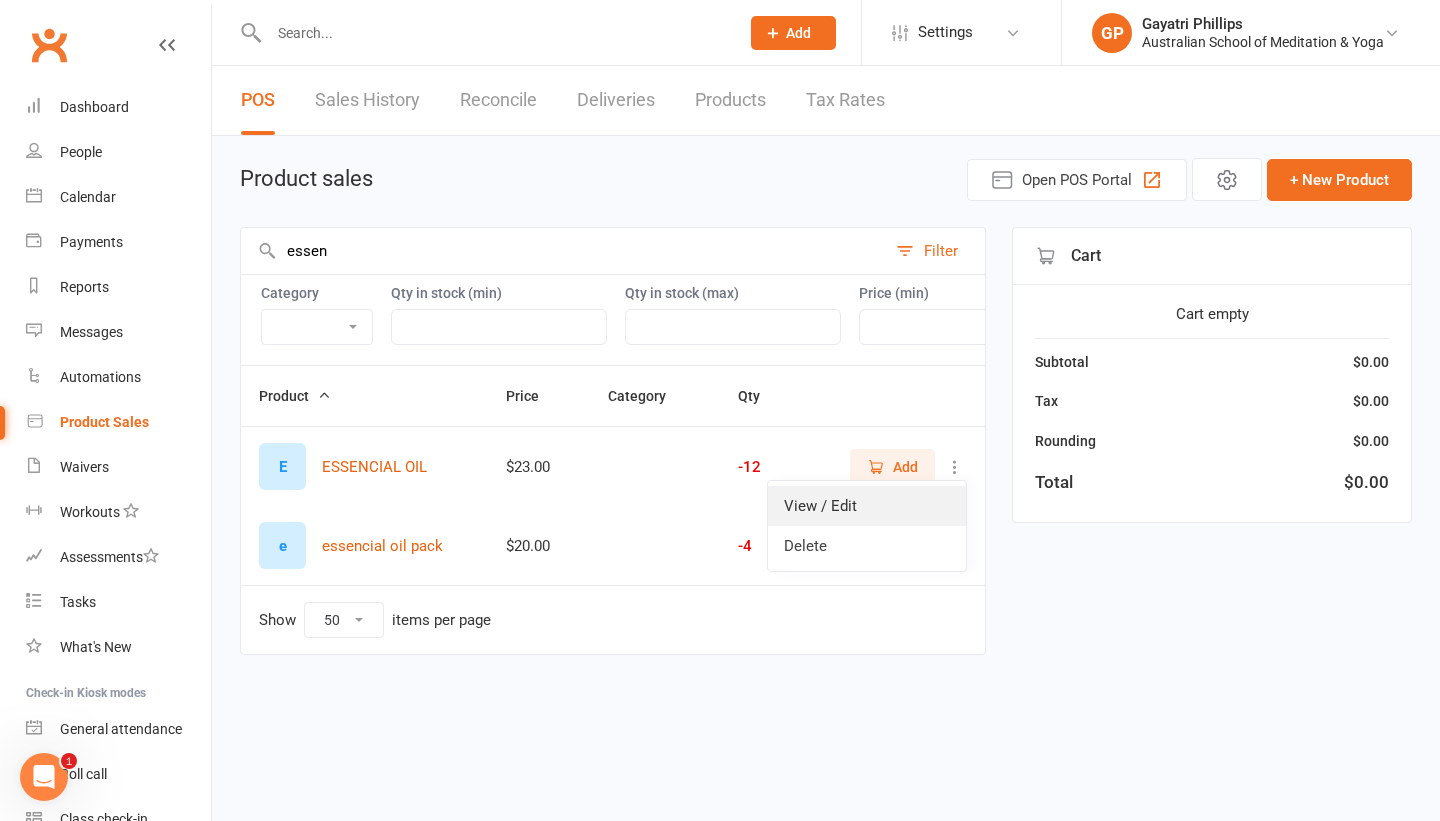 click on "View / Edit" at bounding box center [867, 506] 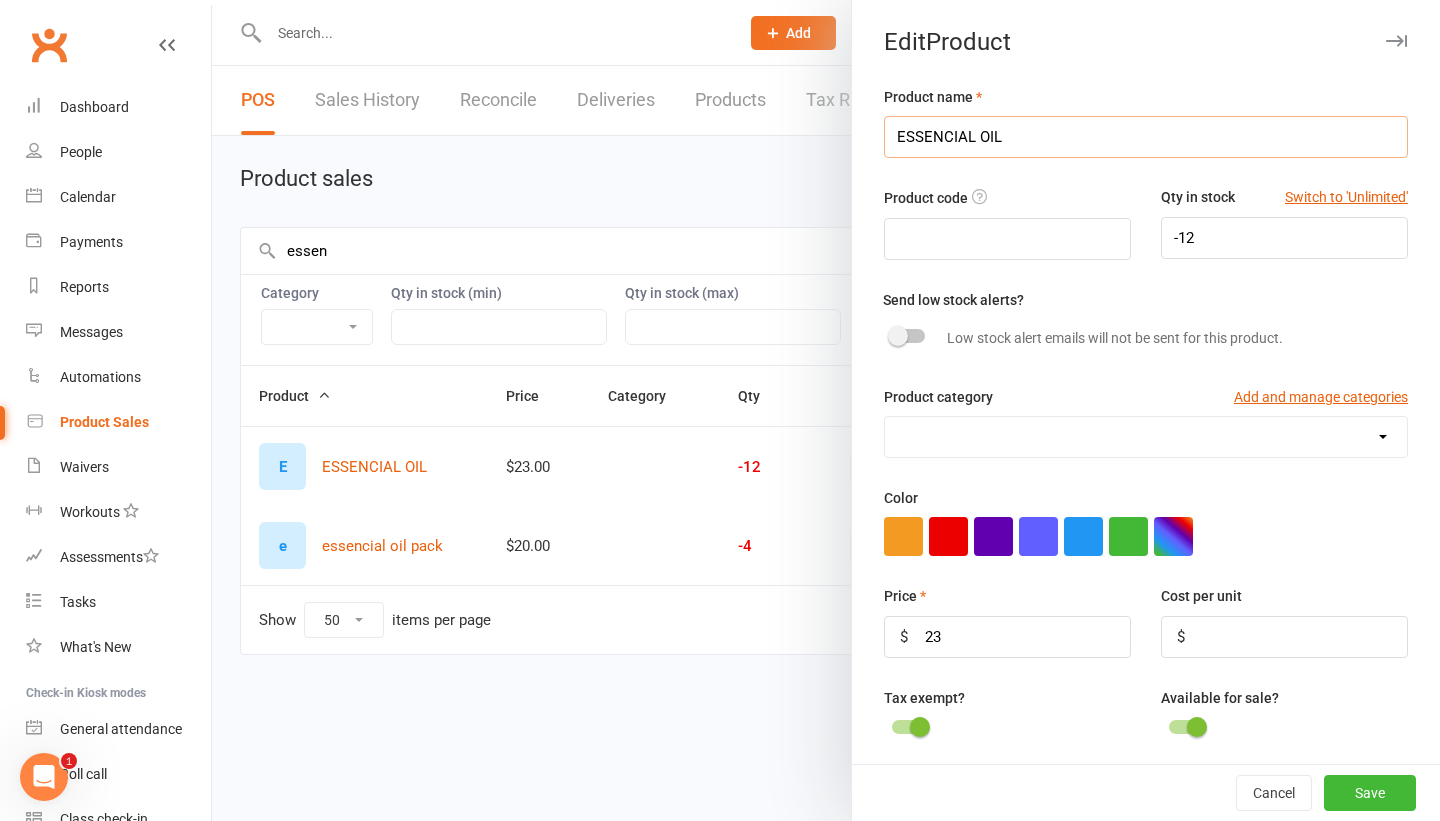 click on "ESSENCIAL OIL" at bounding box center [1146, 137] 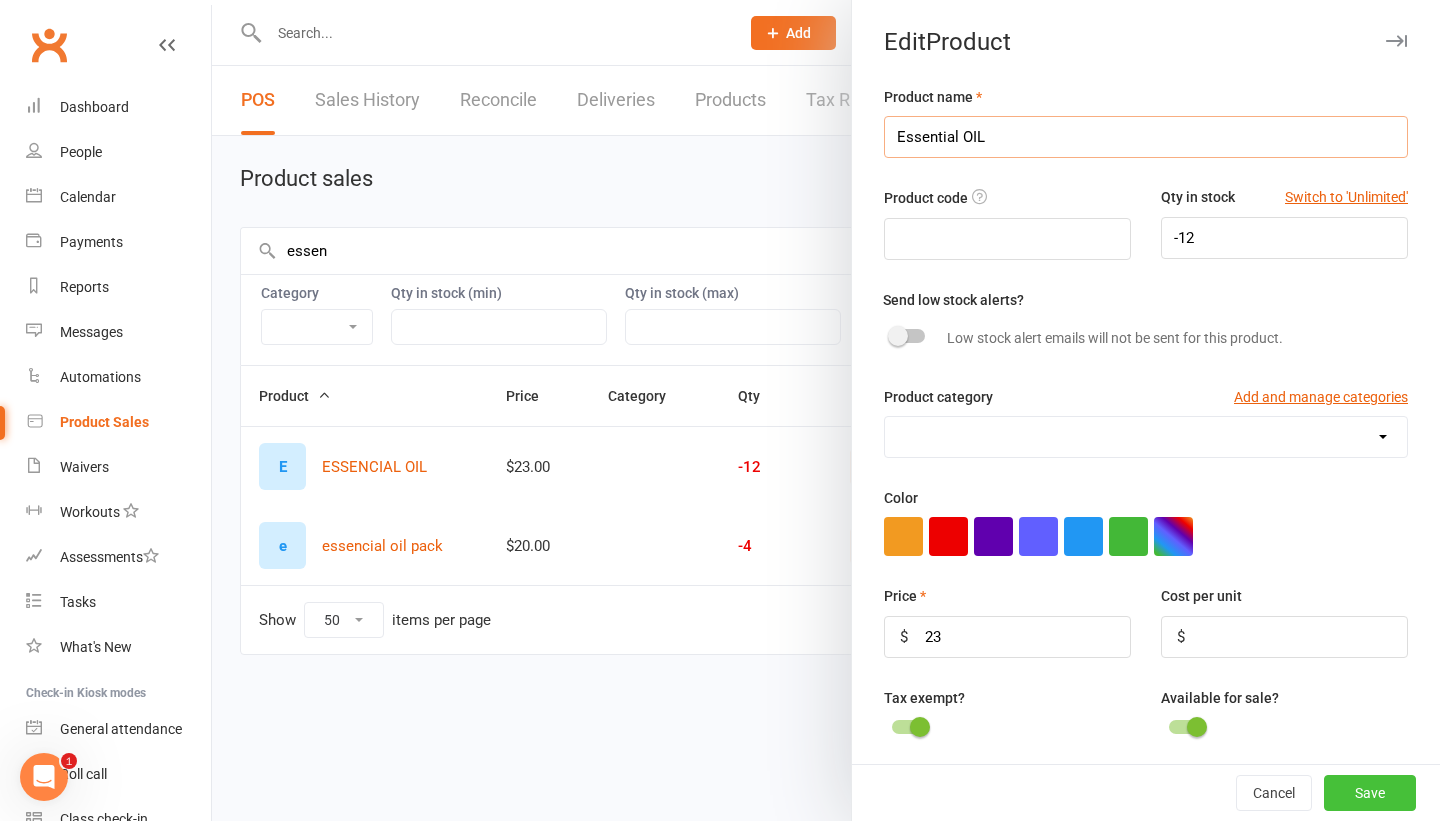 type on "Essential OIL" 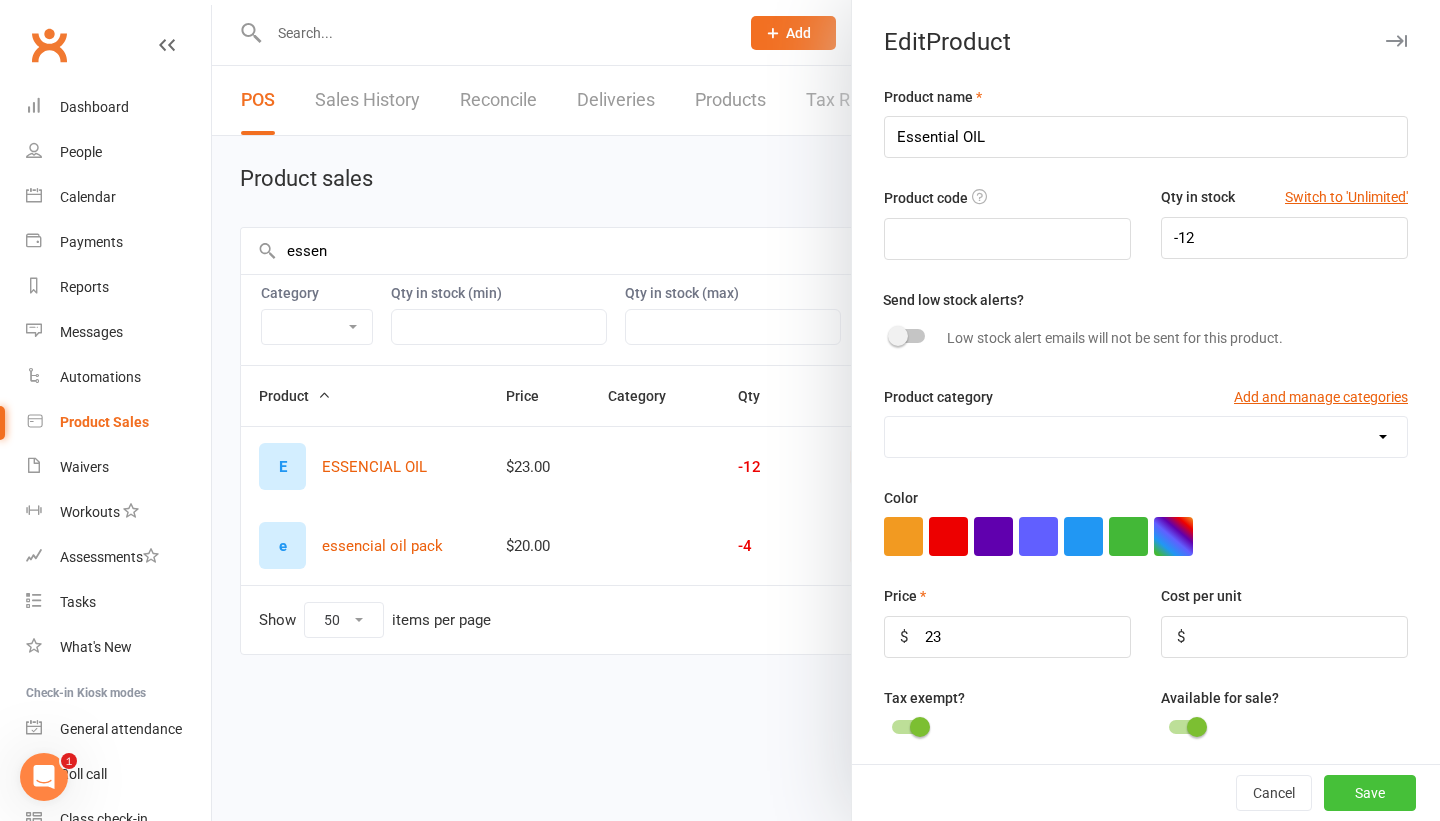 click on "Save" at bounding box center (1370, 793) 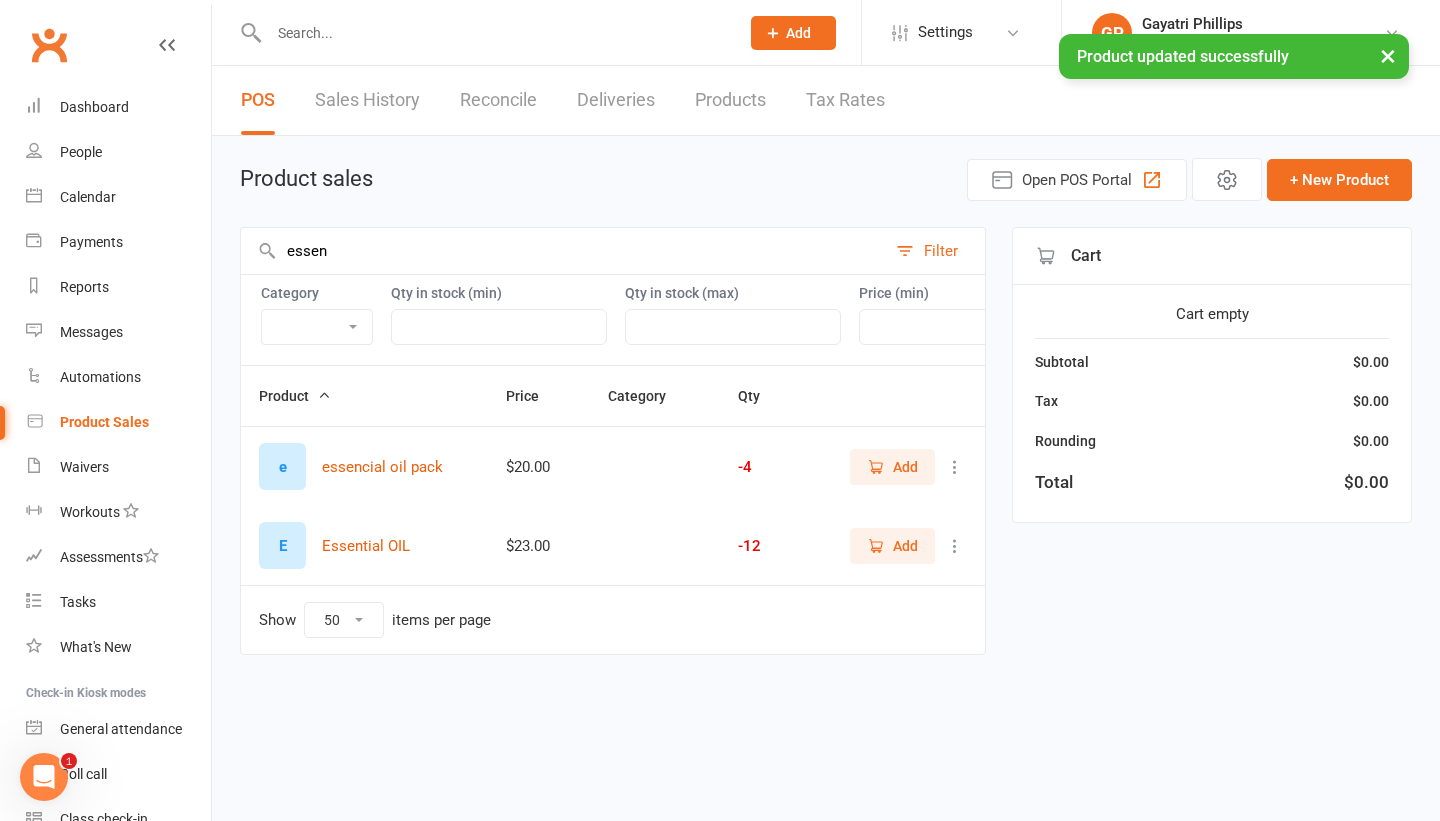 click at bounding box center (955, 467) 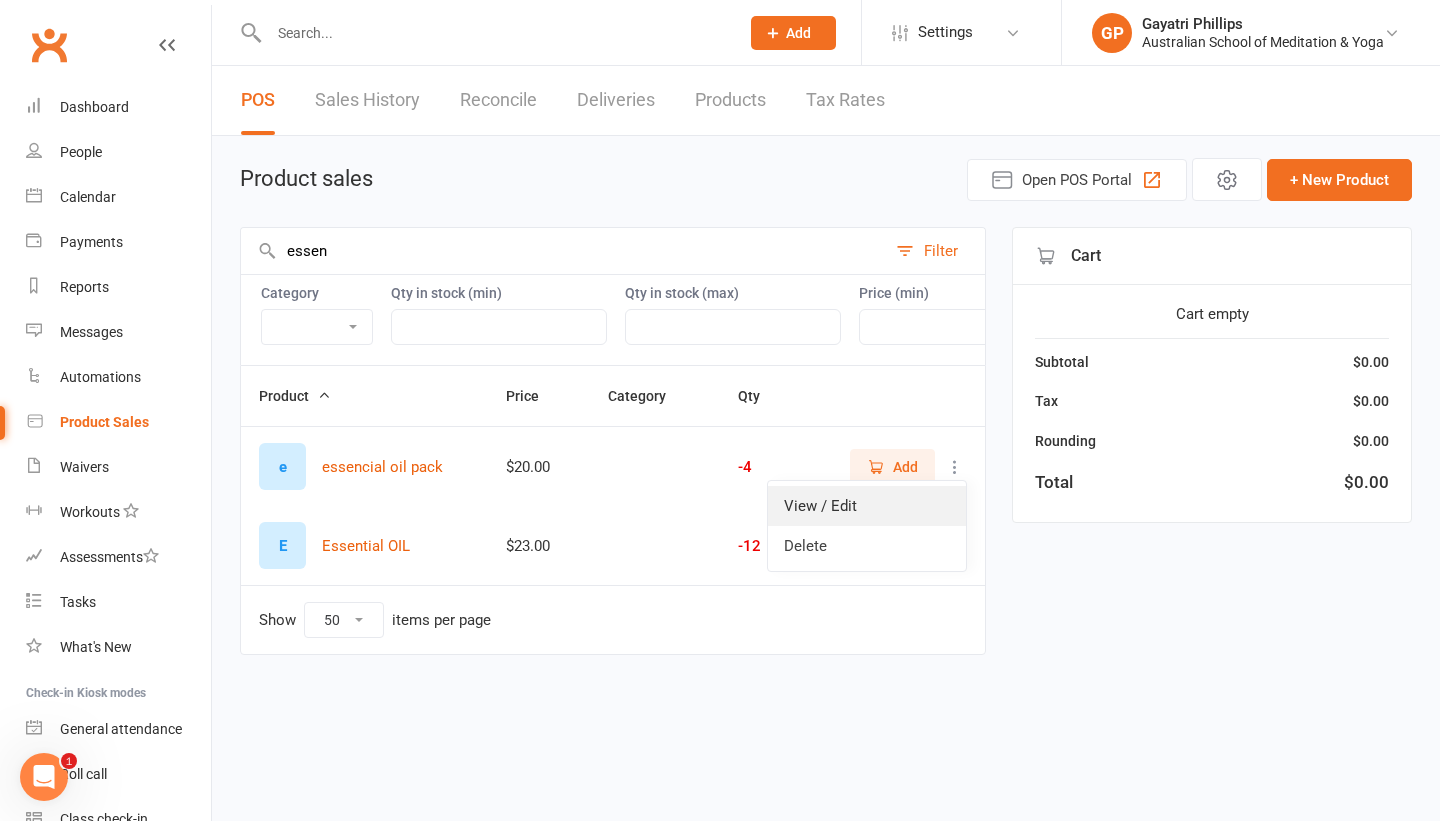 click on "View / Edit" at bounding box center [867, 506] 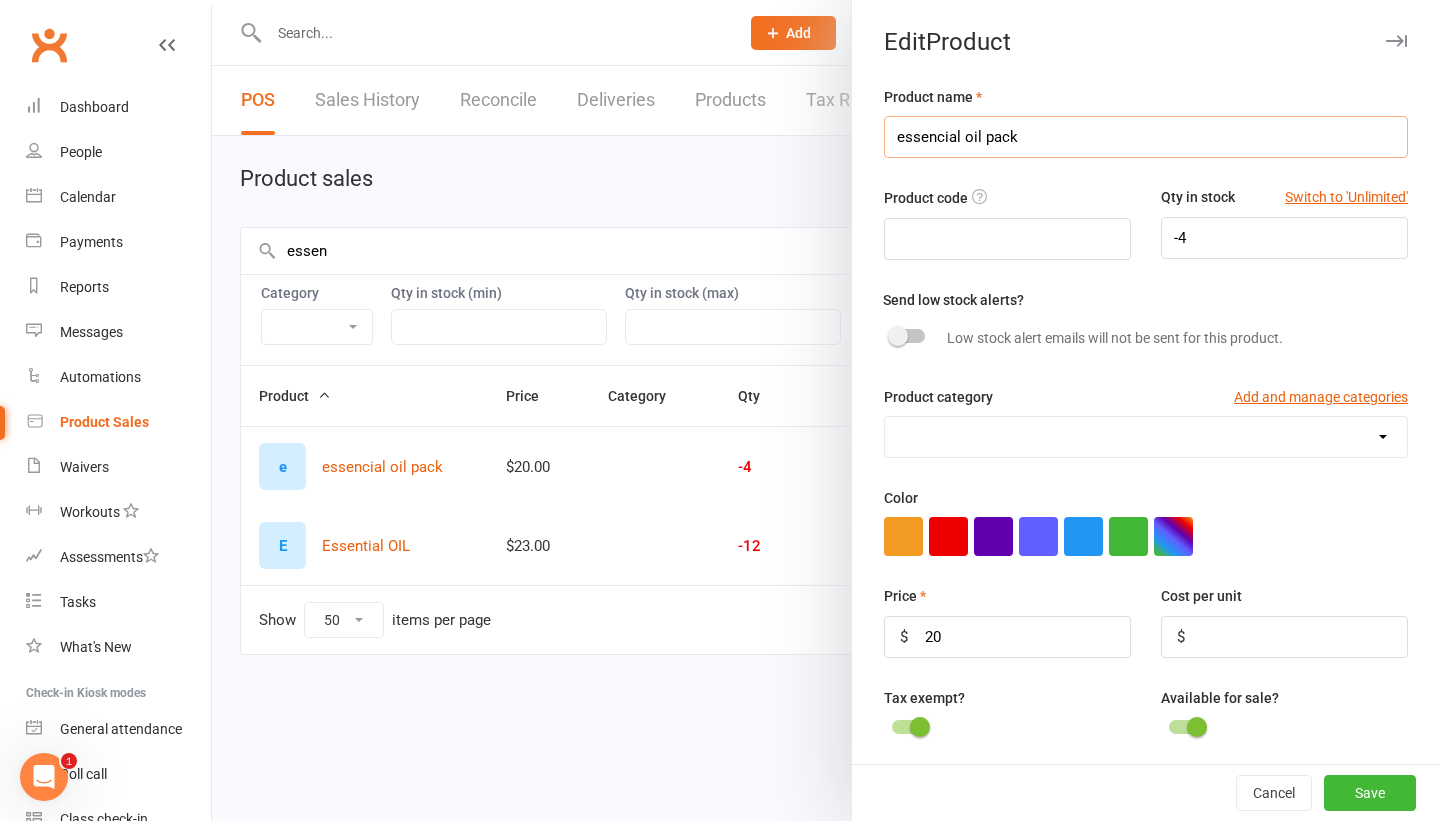 click on "essencial oil pack" at bounding box center [1146, 137] 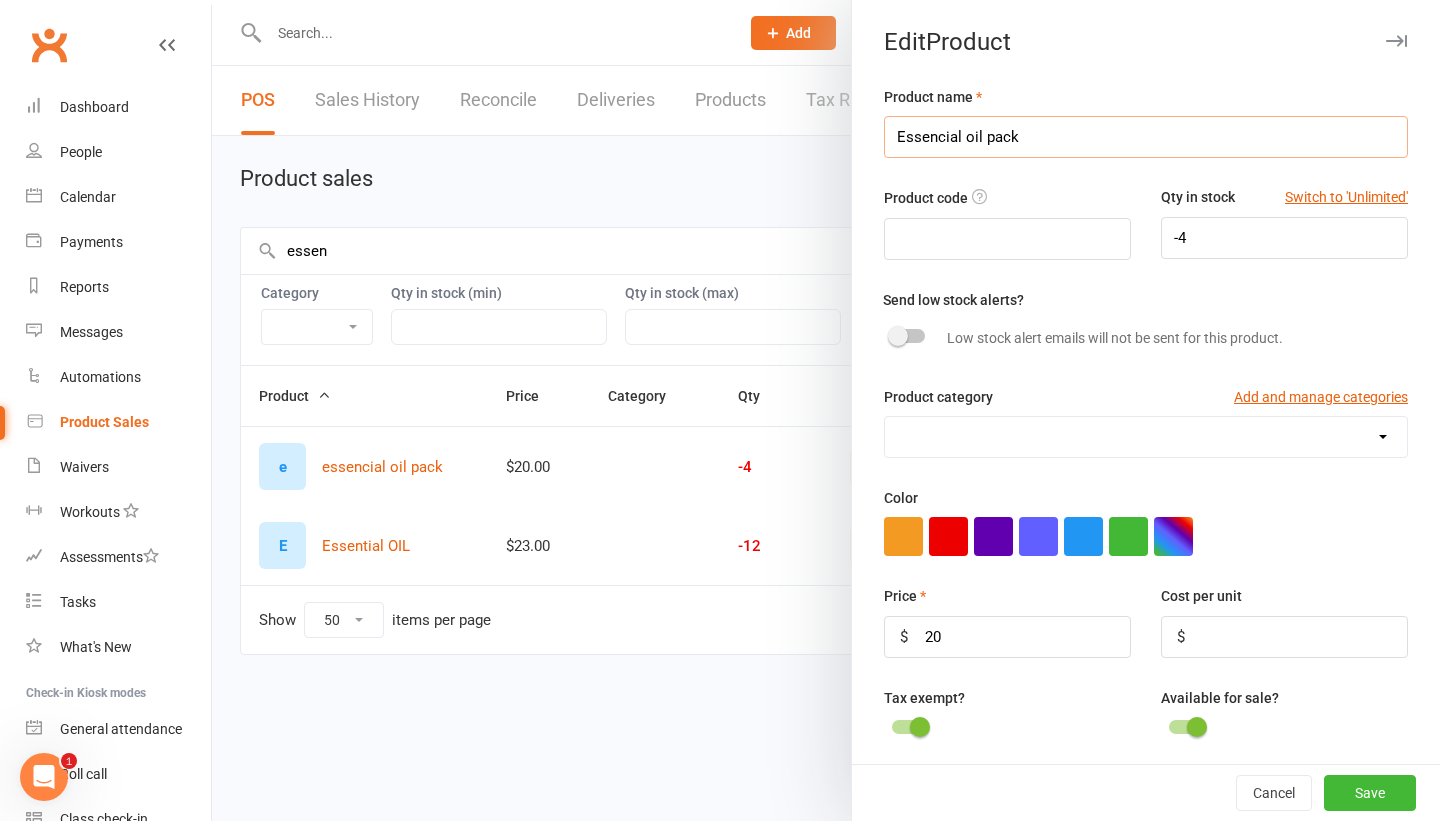 click on "Essencial oil pack" at bounding box center [1146, 137] 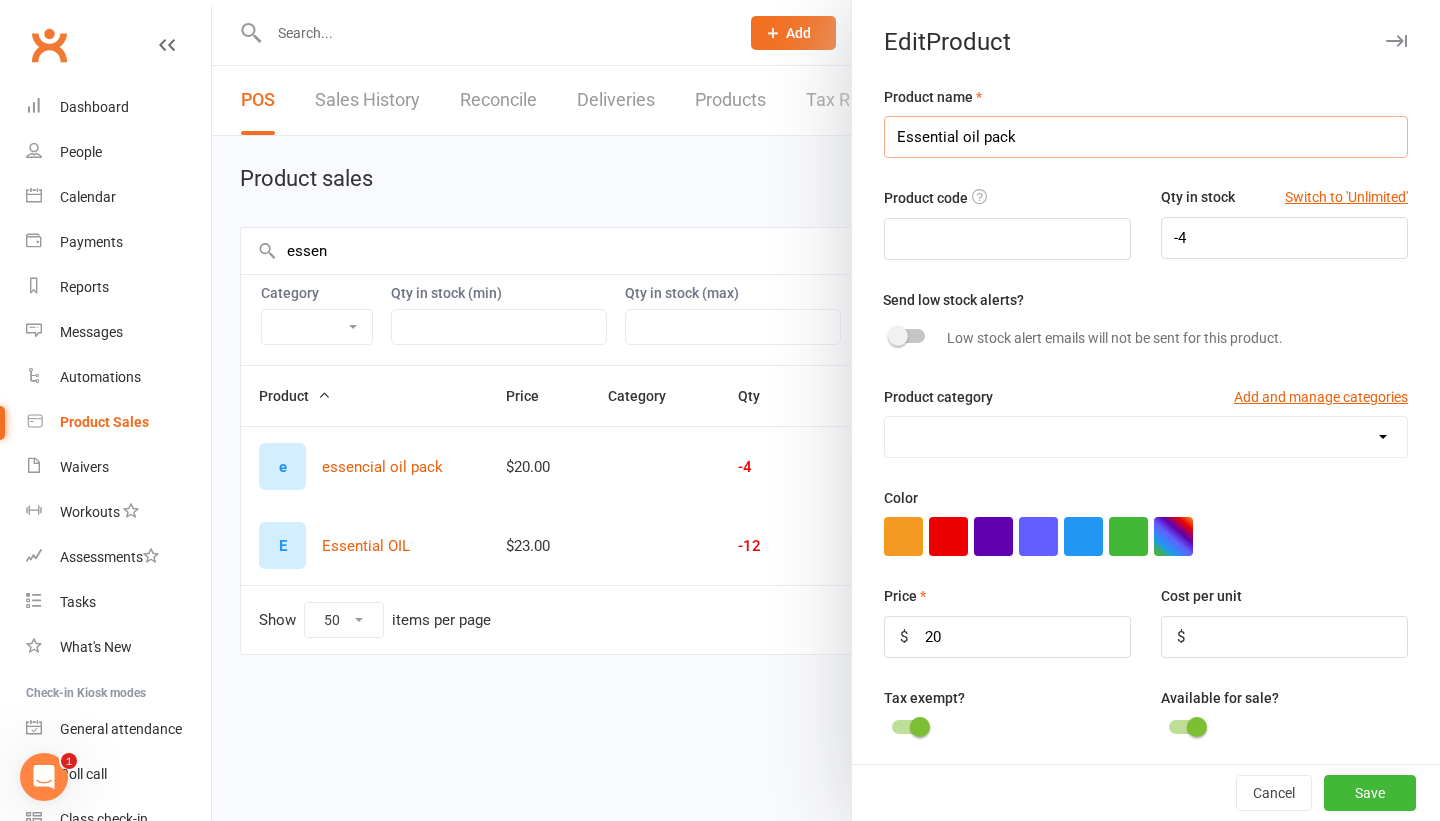 click on "Essential oil pack" at bounding box center (1146, 137) 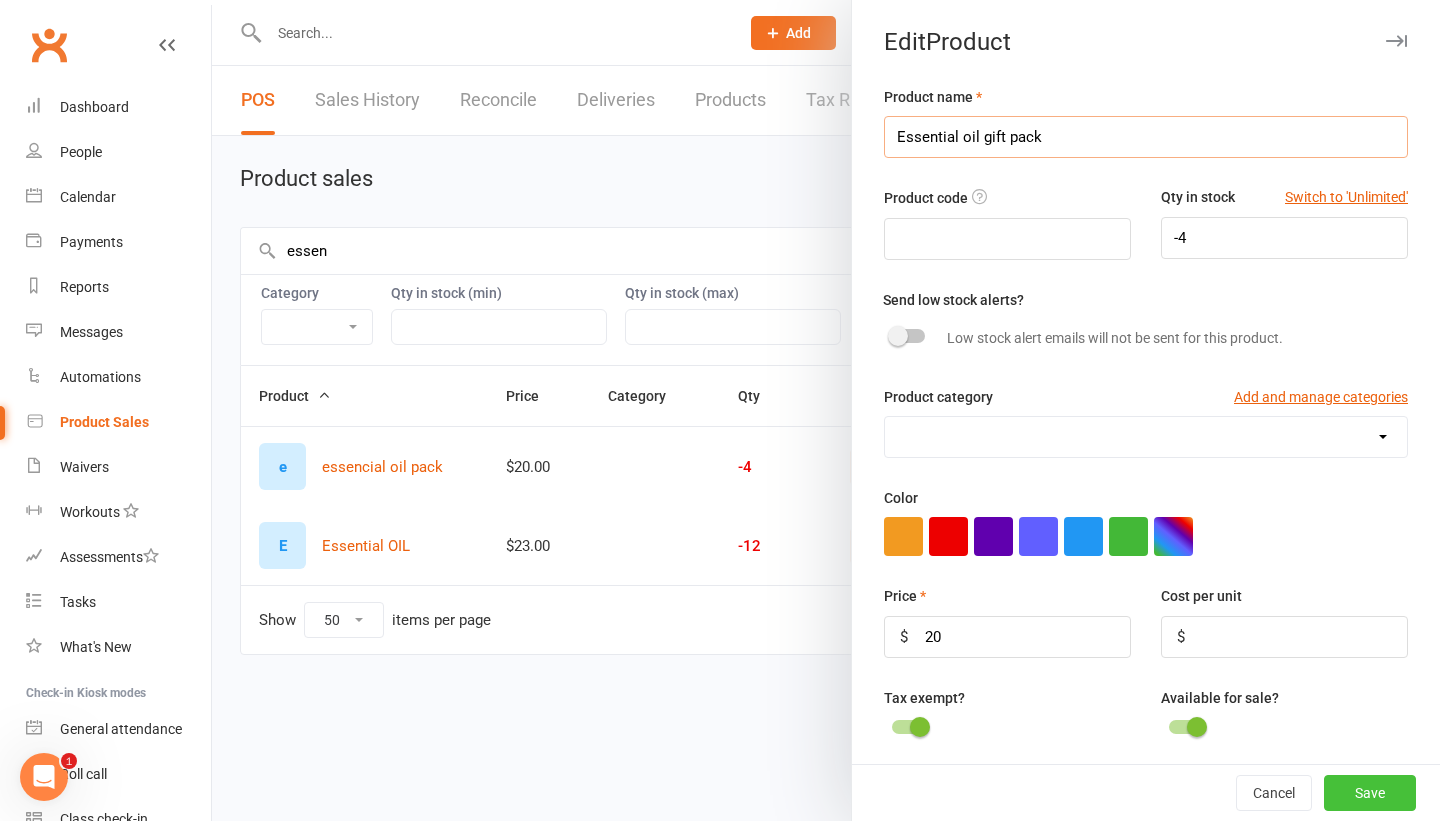 type on "Essential oil gift pack" 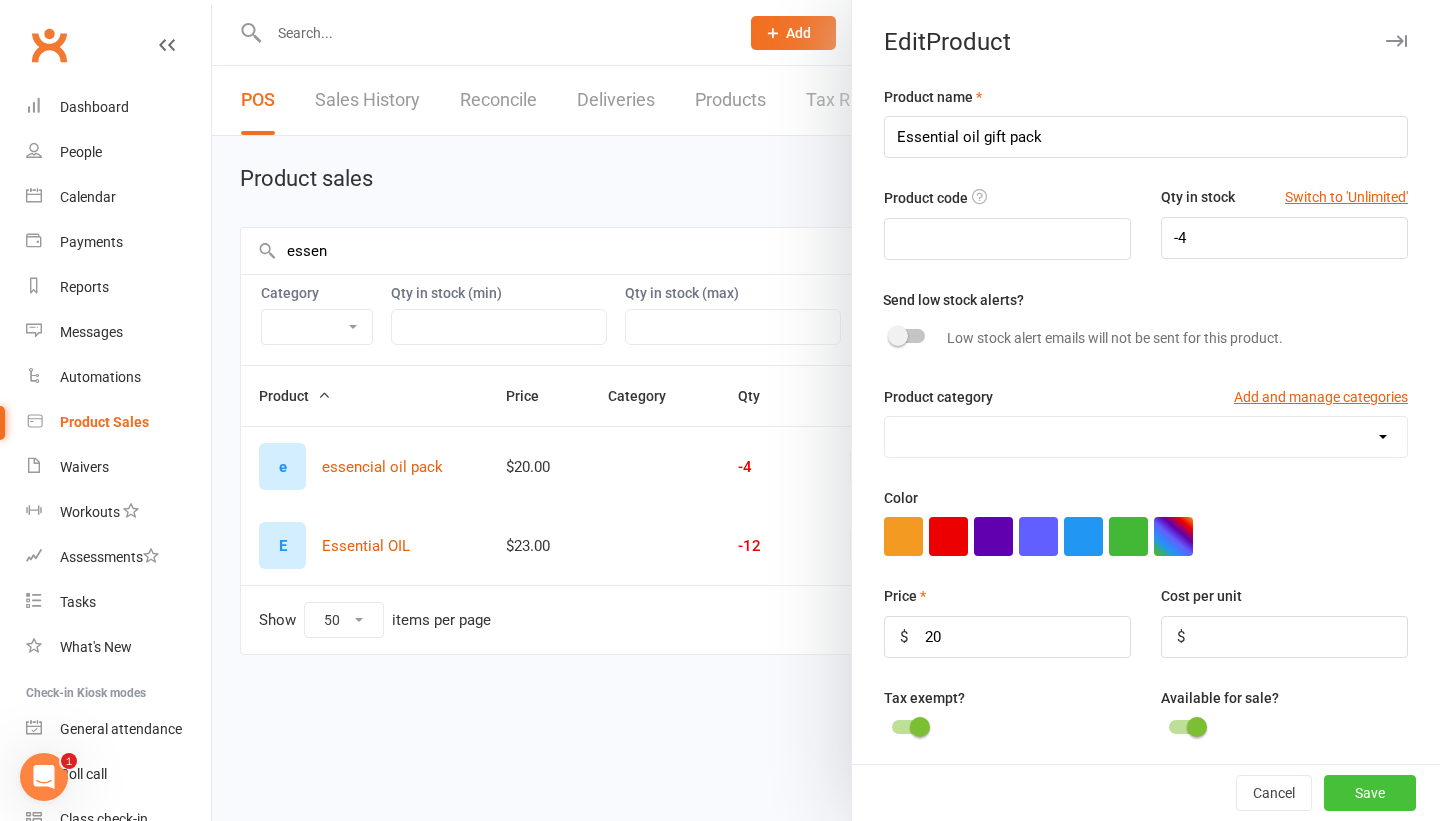 click on "Save" at bounding box center (1370, 793) 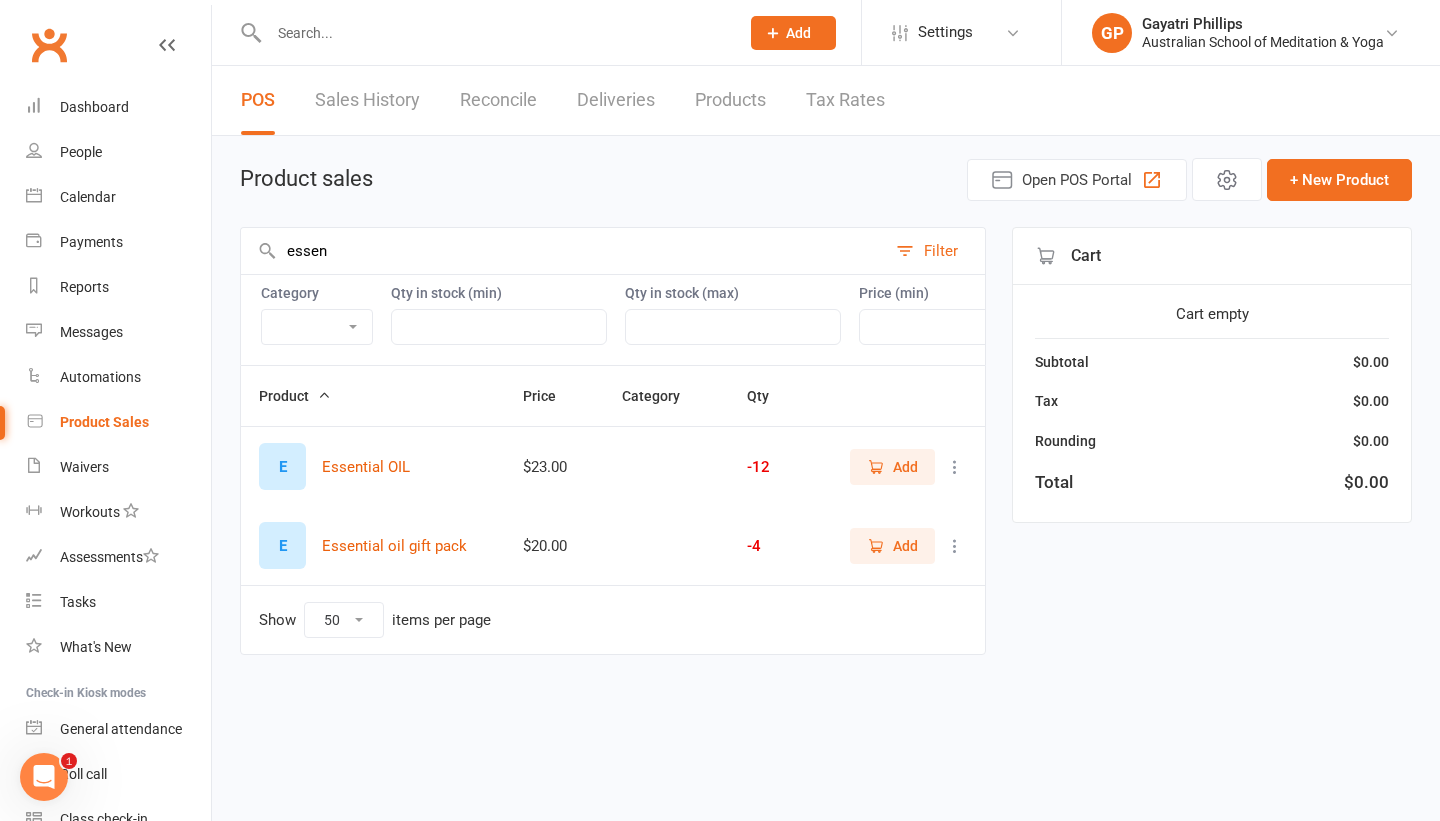 click on "Add" at bounding box center [900, 467] 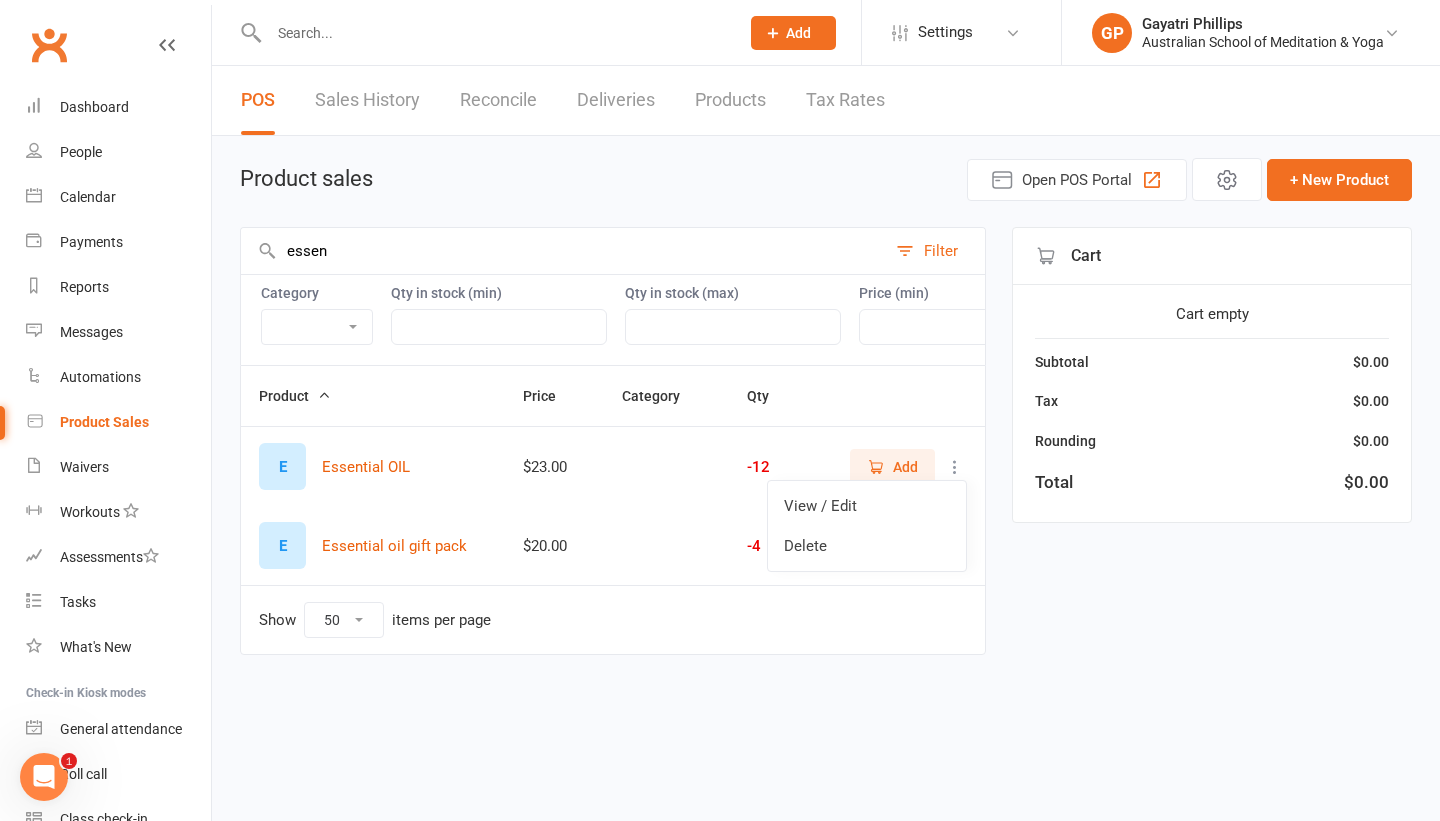 drag, startPoint x: 861, startPoint y: 513, endPoint x: 859, endPoint y: 569, distance: 56.0357 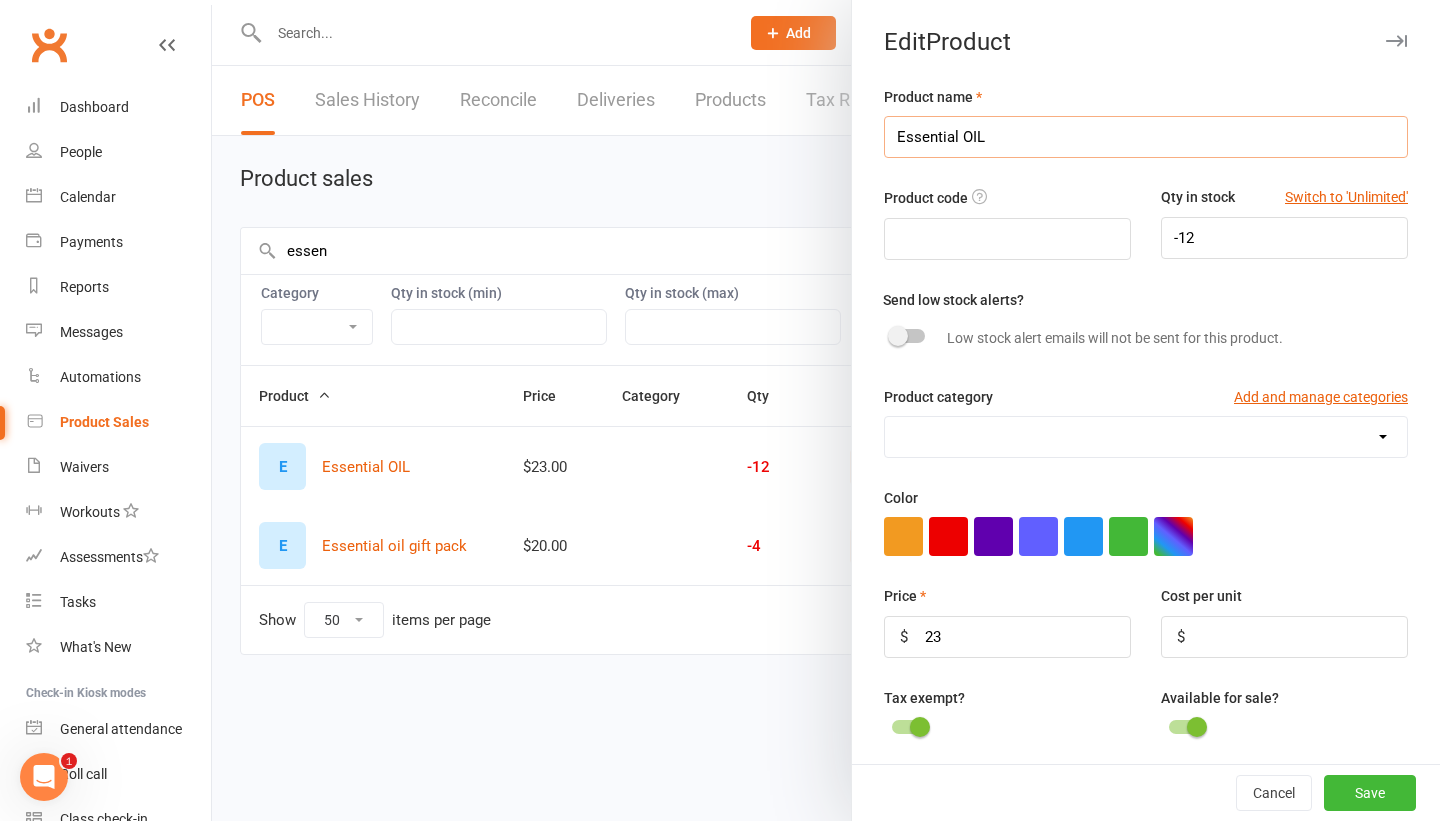 click on "Essential OIL" at bounding box center [1146, 137] 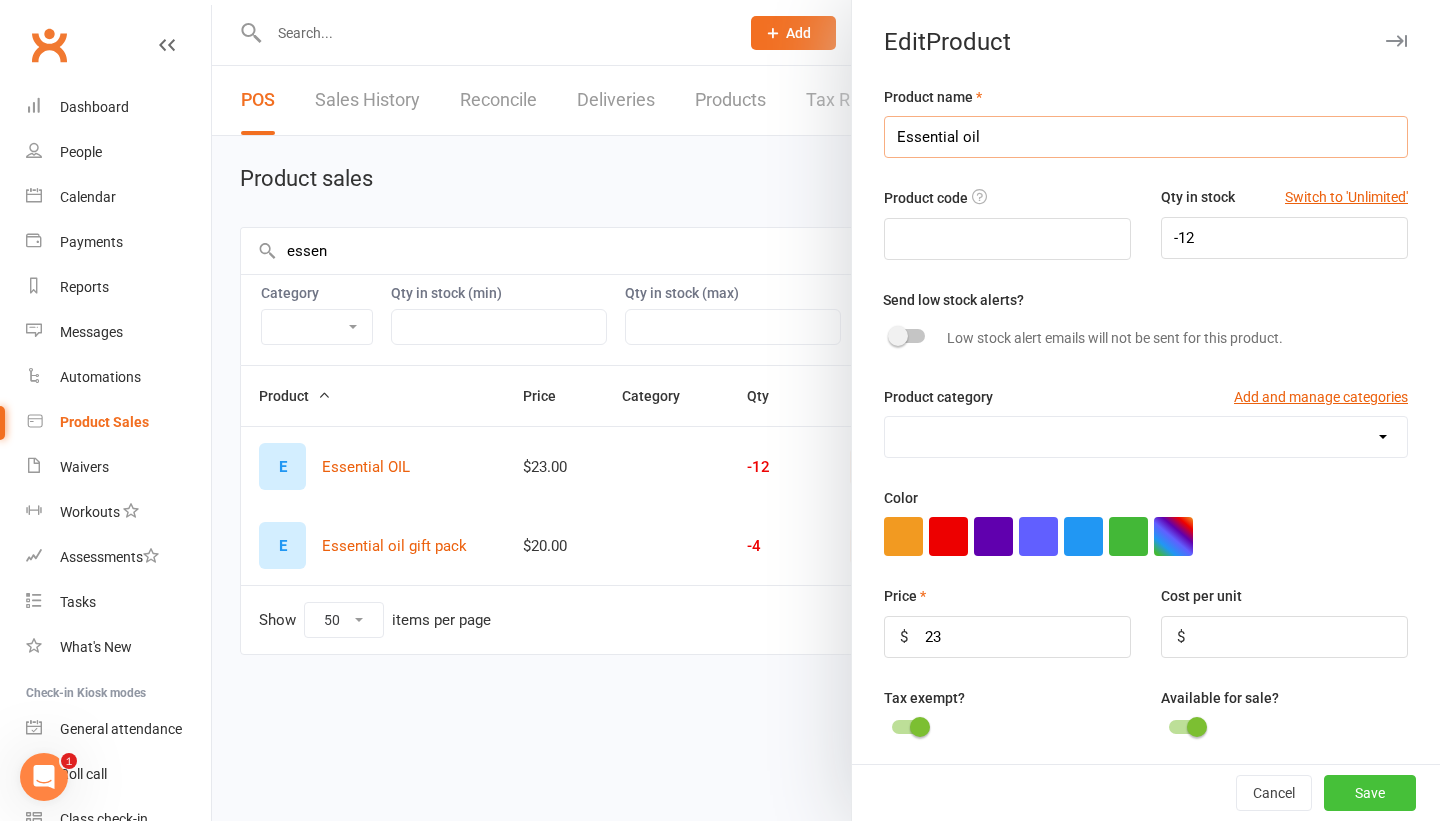 type on "Essential oil" 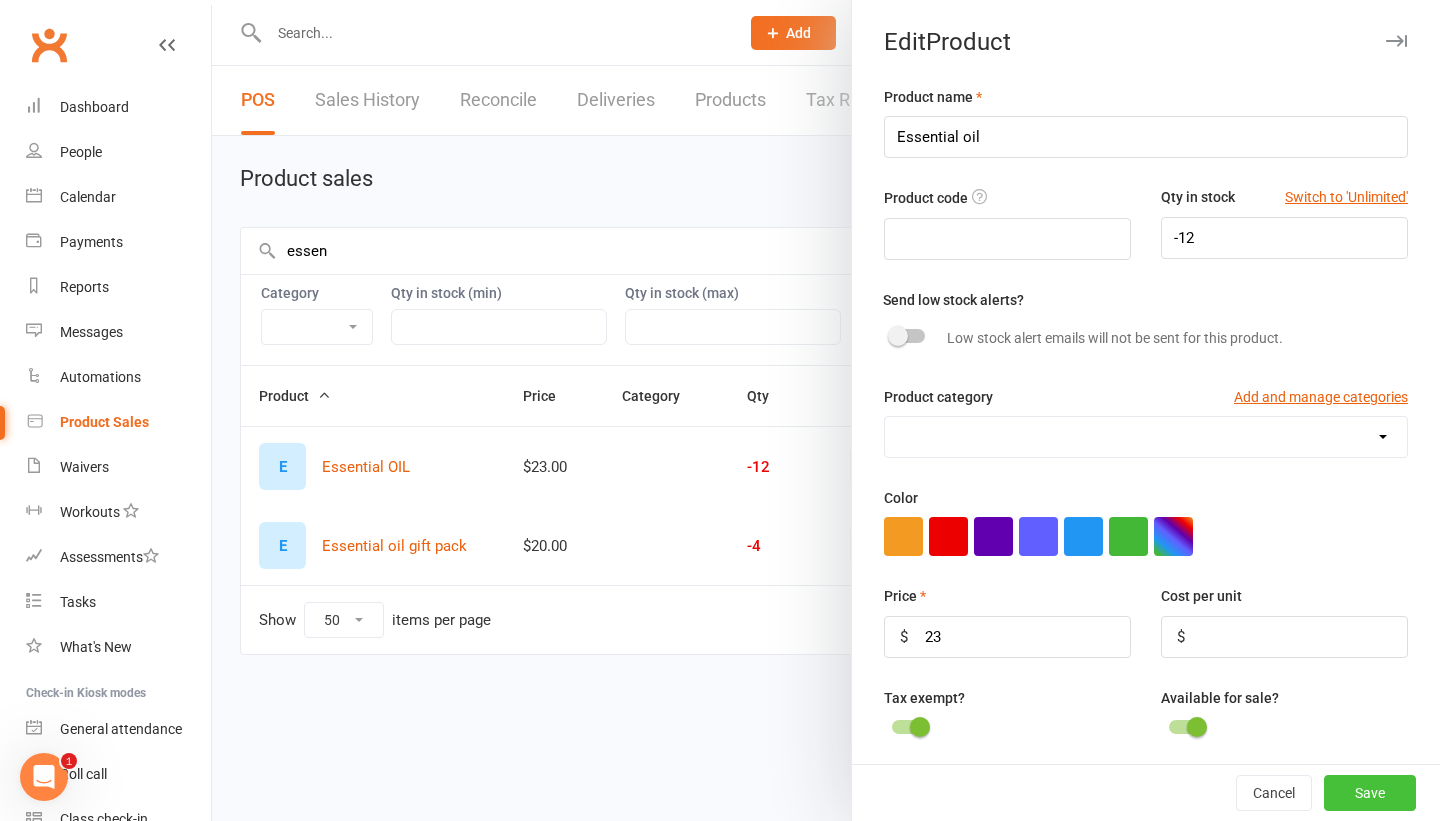 click on "Save" at bounding box center (1370, 793) 